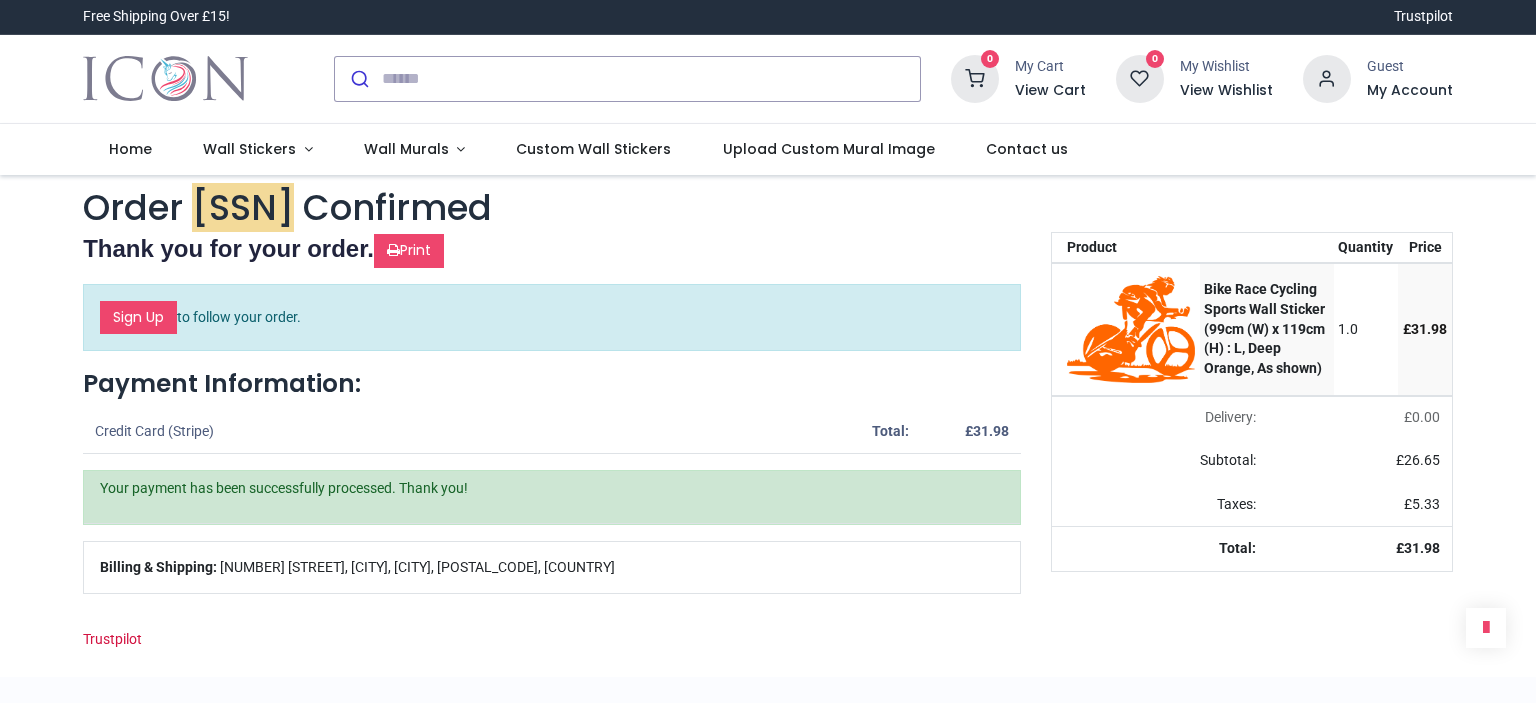 scroll, scrollTop: 0, scrollLeft: 0, axis: both 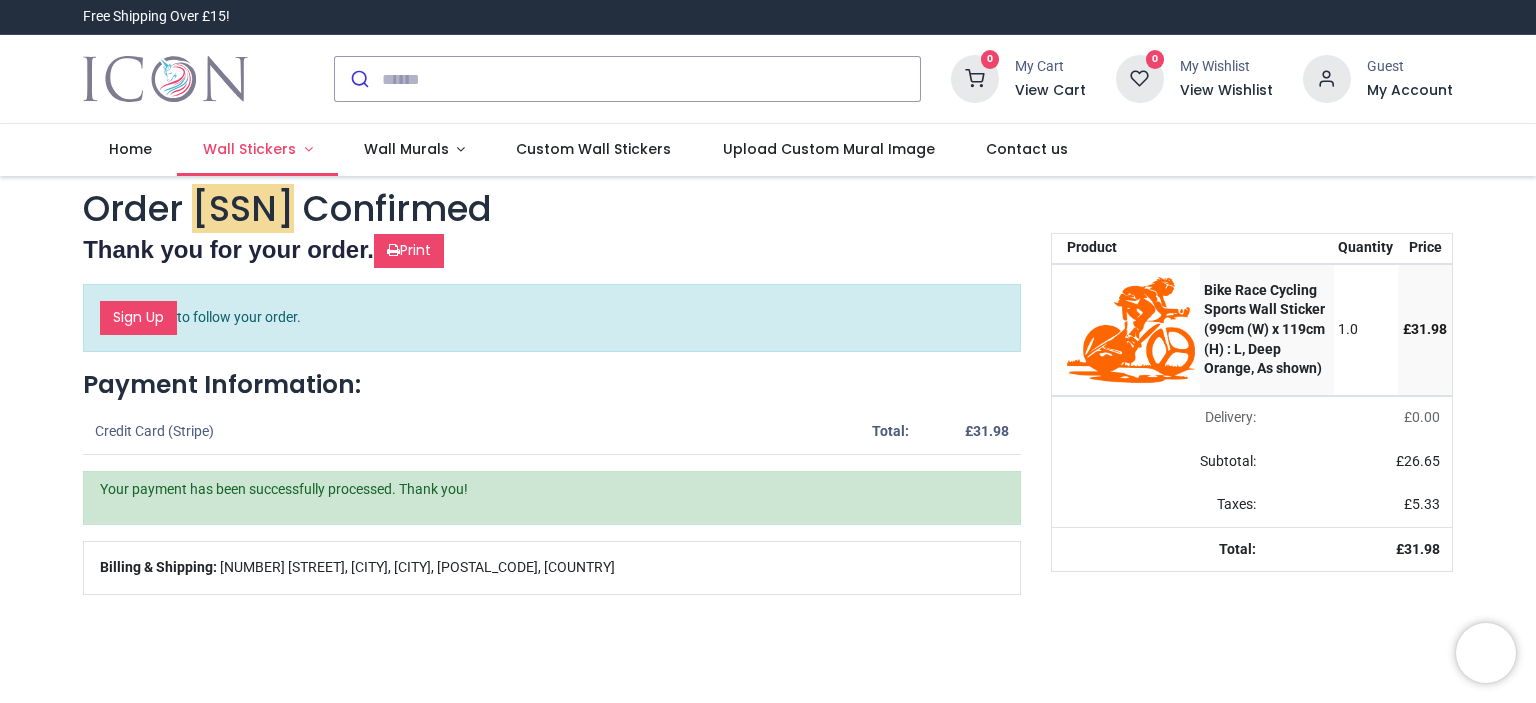 click on "Wall Stickers" at bounding box center (249, 149) 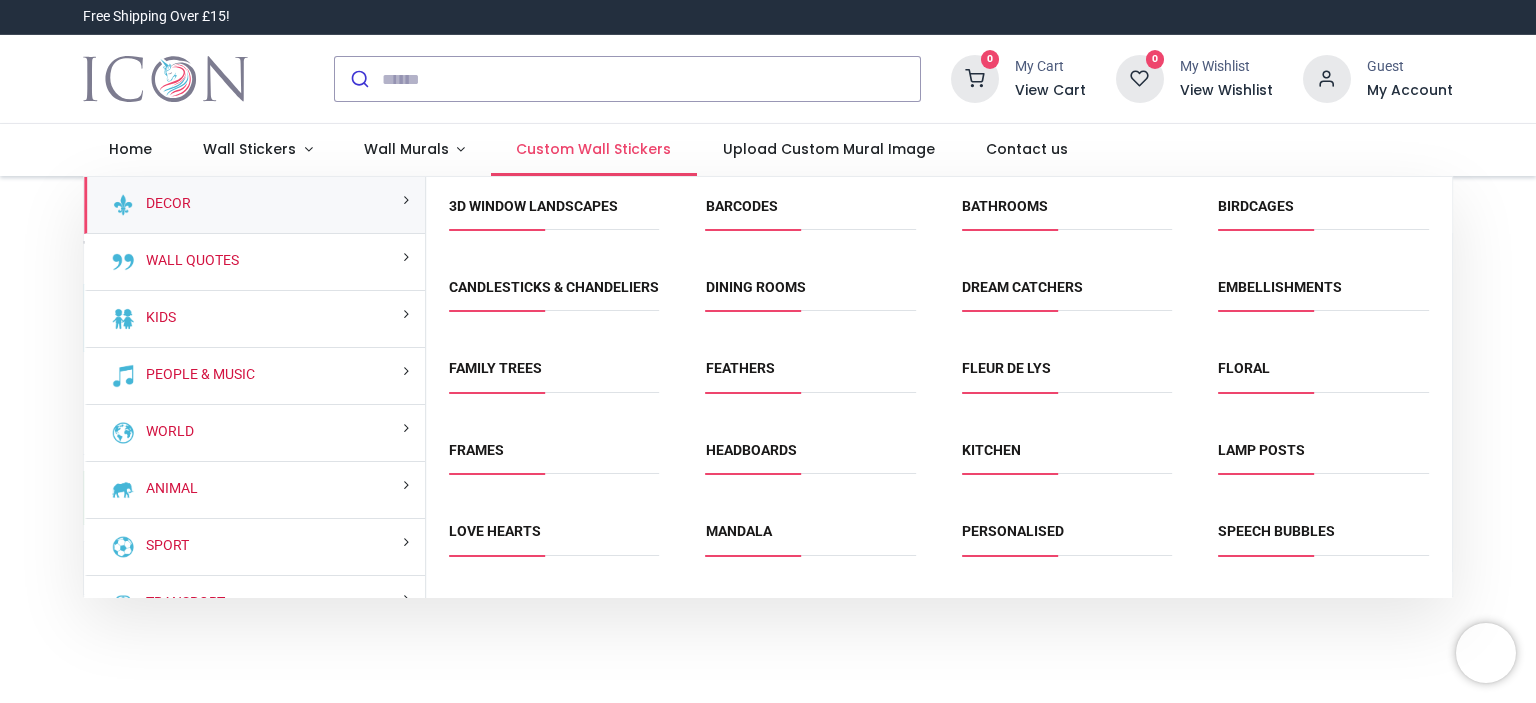 click on "Custom Wall Stickers" at bounding box center [593, 149] 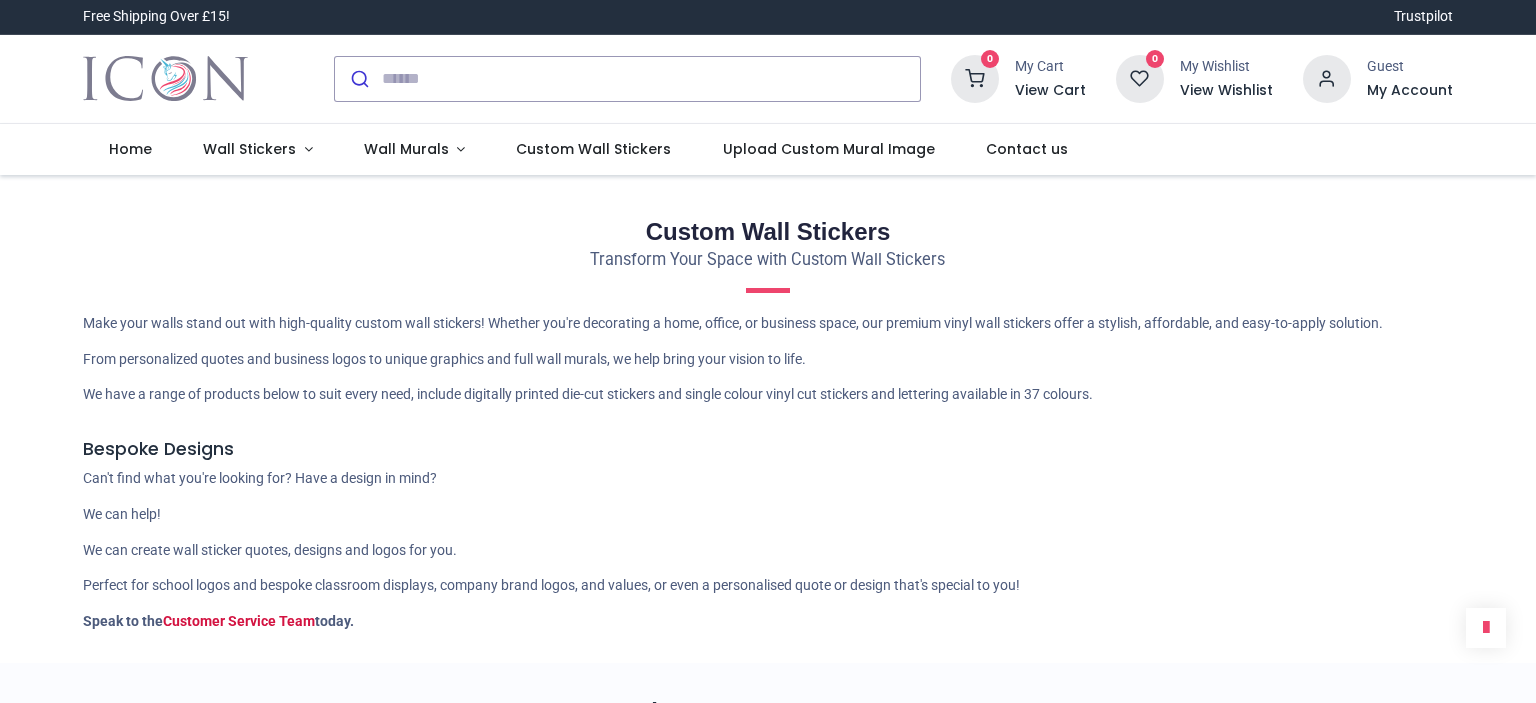 scroll, scrollTop: 0, scrollLeft: 0, axis: both 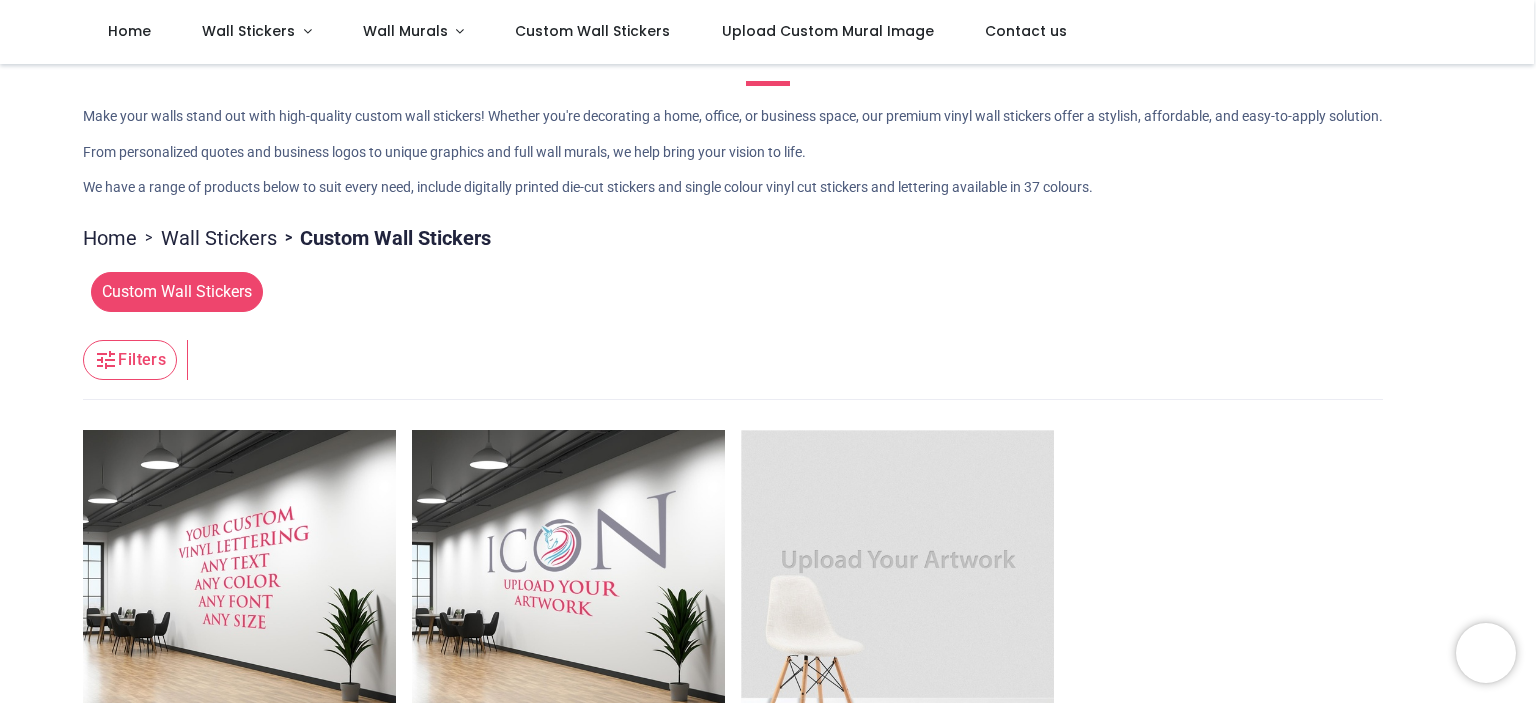 click on "Custom Wall Stickers" at bounding box center [177, 292] 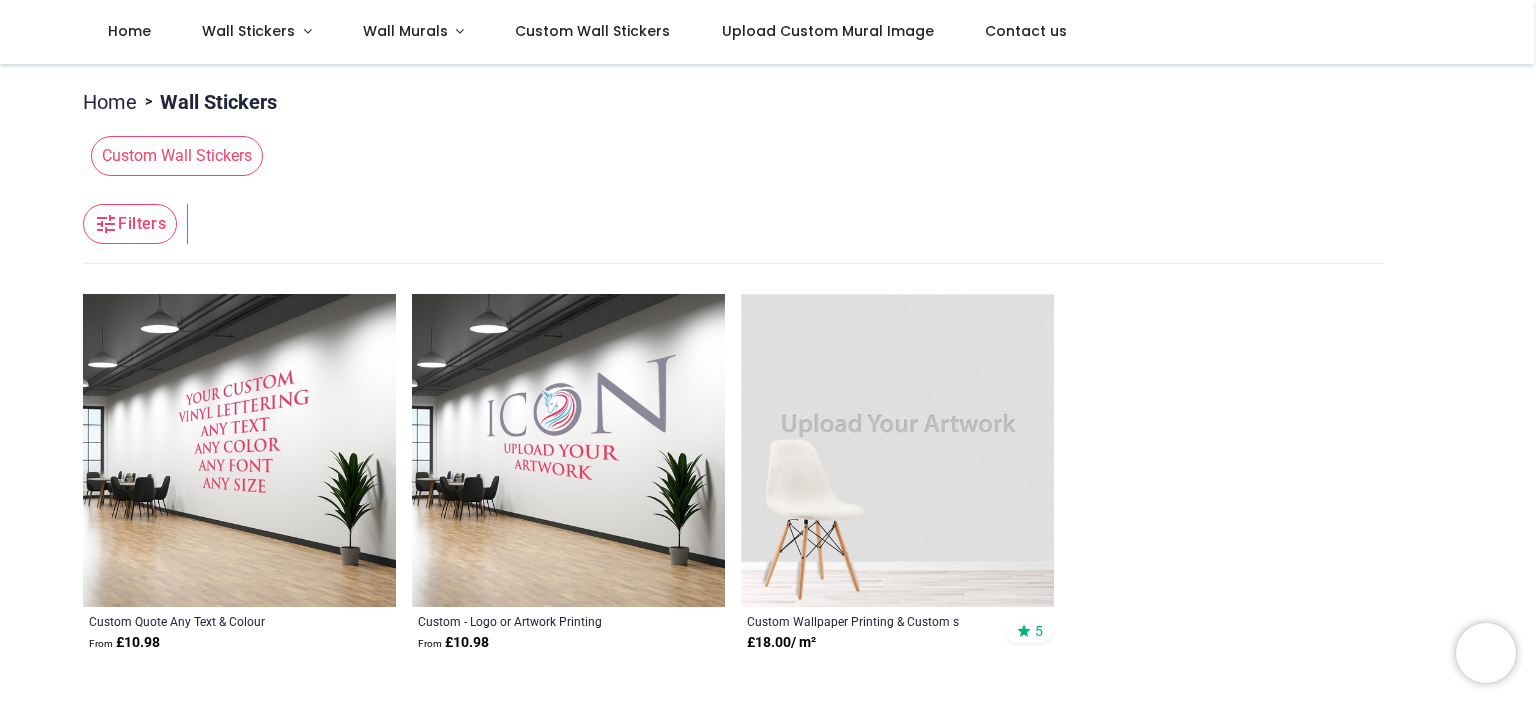 scroll, scrollTop: 0, scrollLeft: 0, axis: both 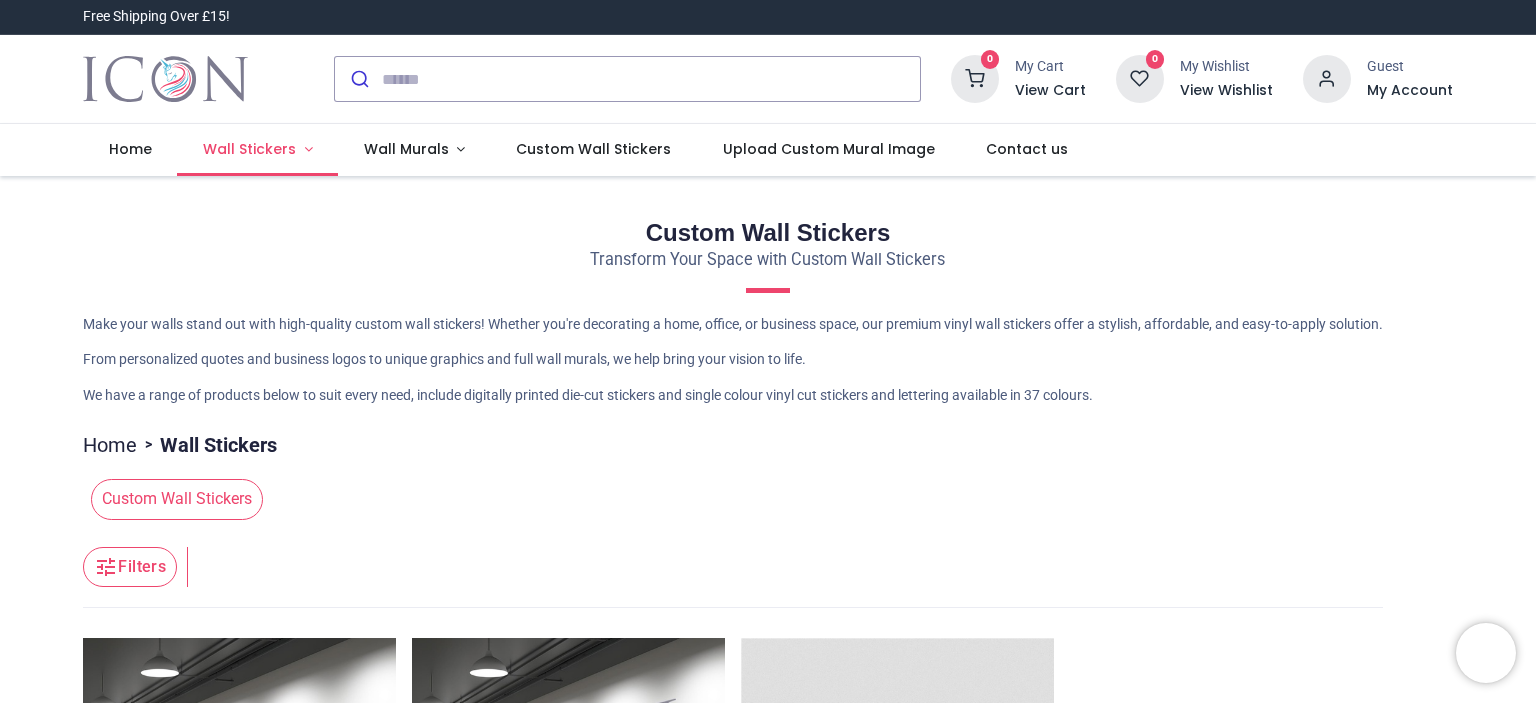 click on "Wall Stickers" at bounding box center (249, 149) 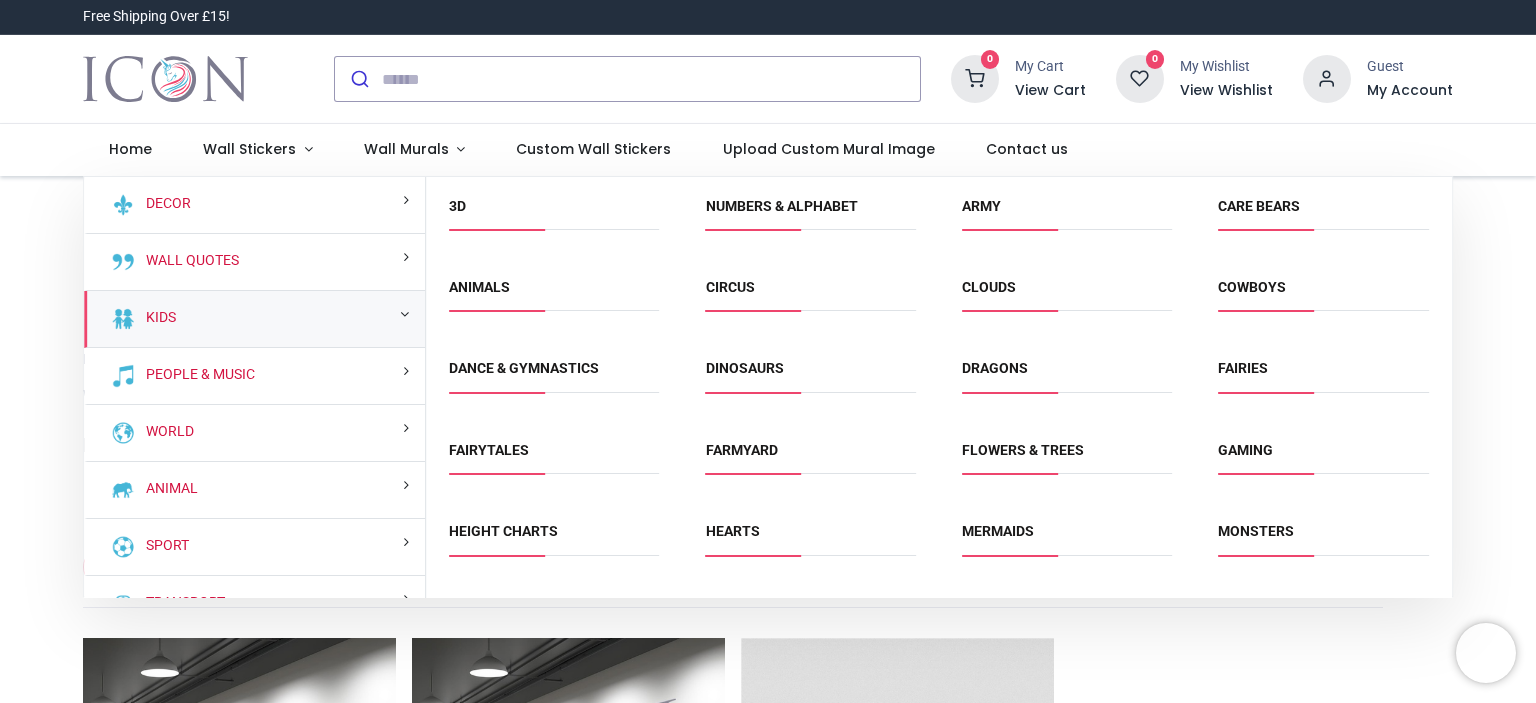 drag, startPoint x: 1446, startPoint y: 387, endPoint x: 1444, endPoint y: 423, distance: 36.05551 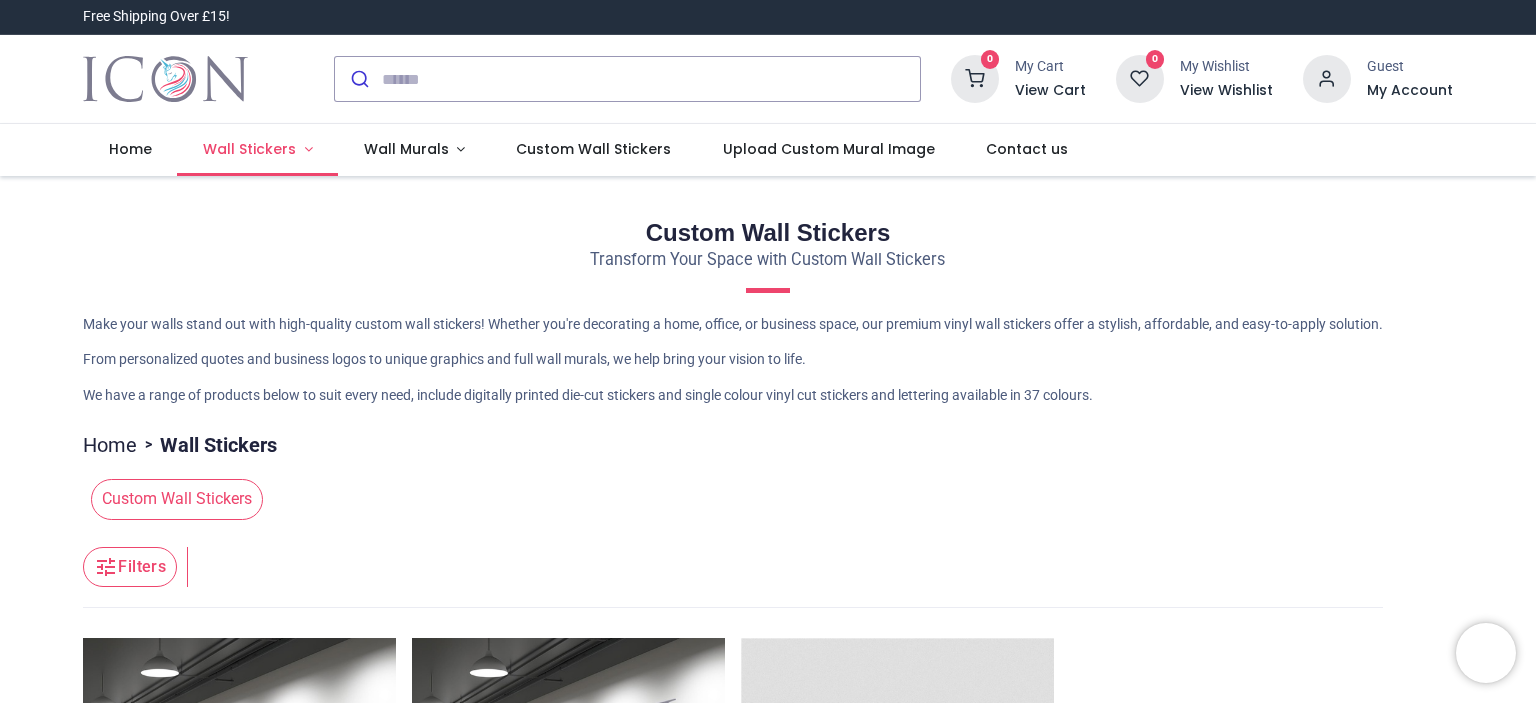 click on "Wall Stickers" at bounding box center (249, 149) 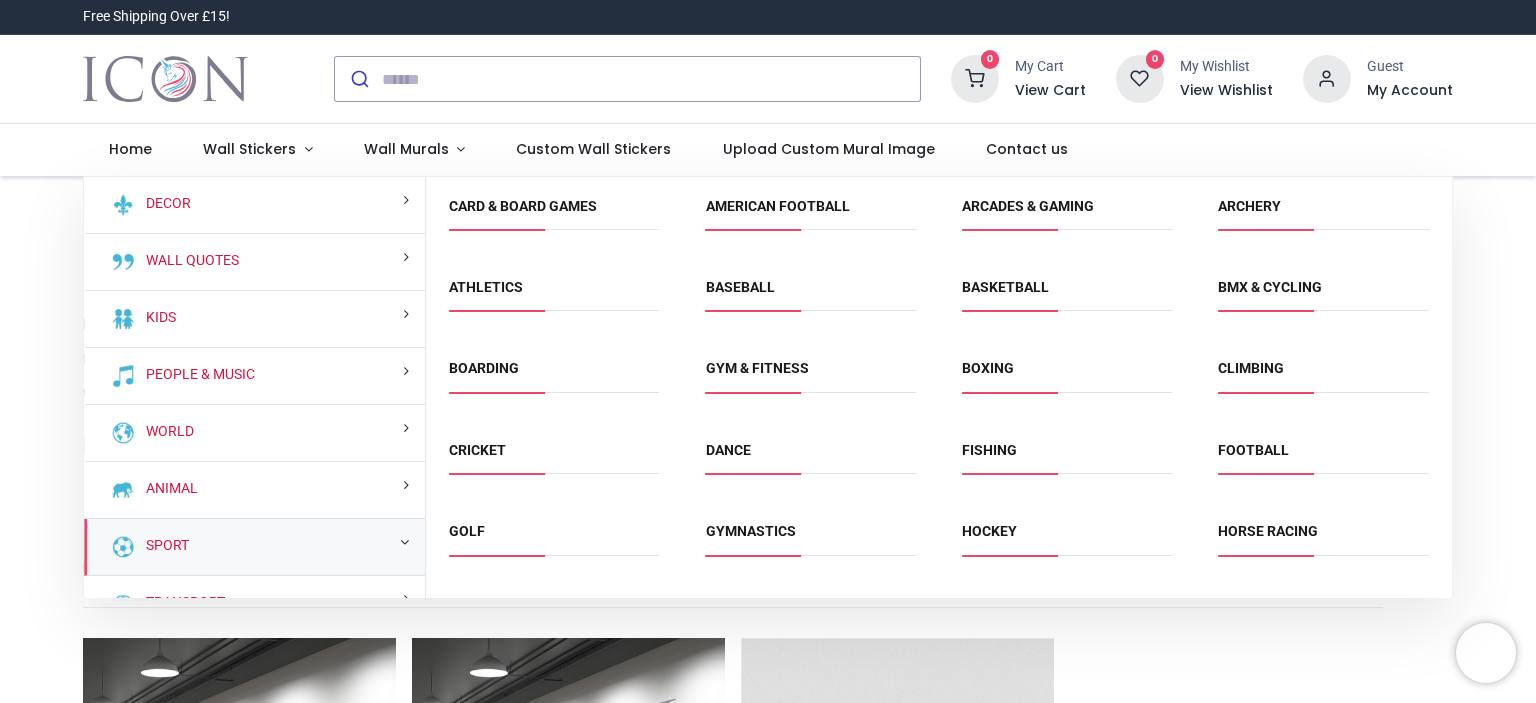 click on "Sport" at bounding box center (254, 547) 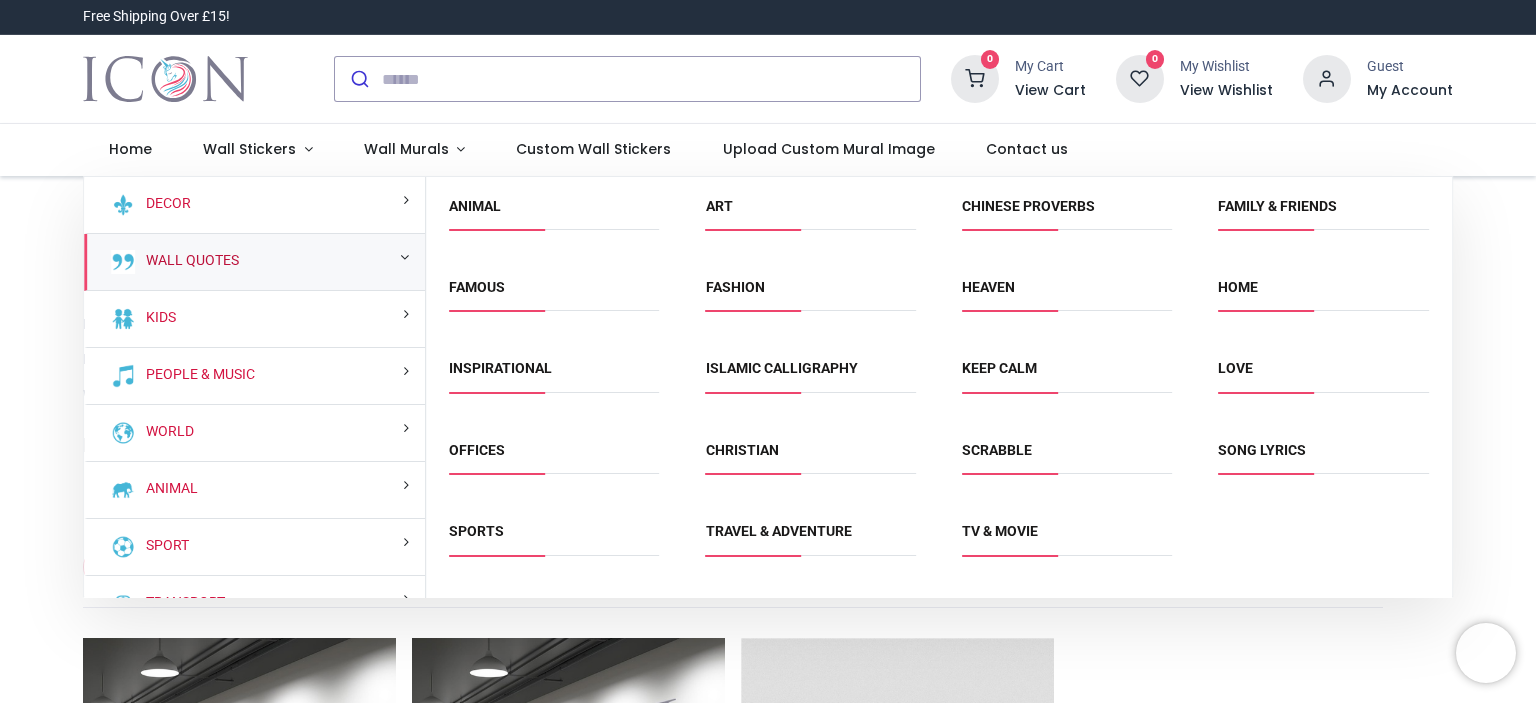 click on "Wall Quotes" at bounding box center [188, 261] 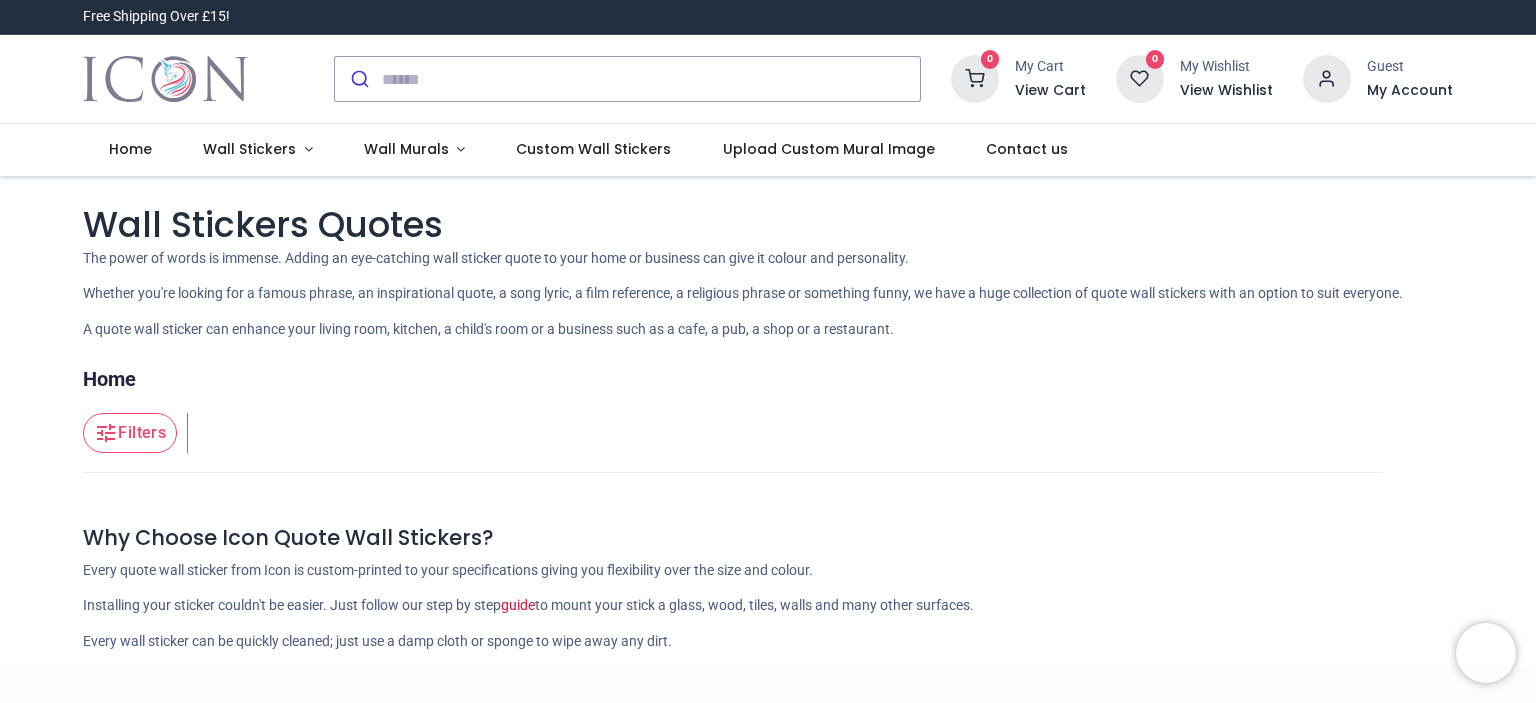 scroll, scrollTop: 0, scrollLeft: 0, axis: both 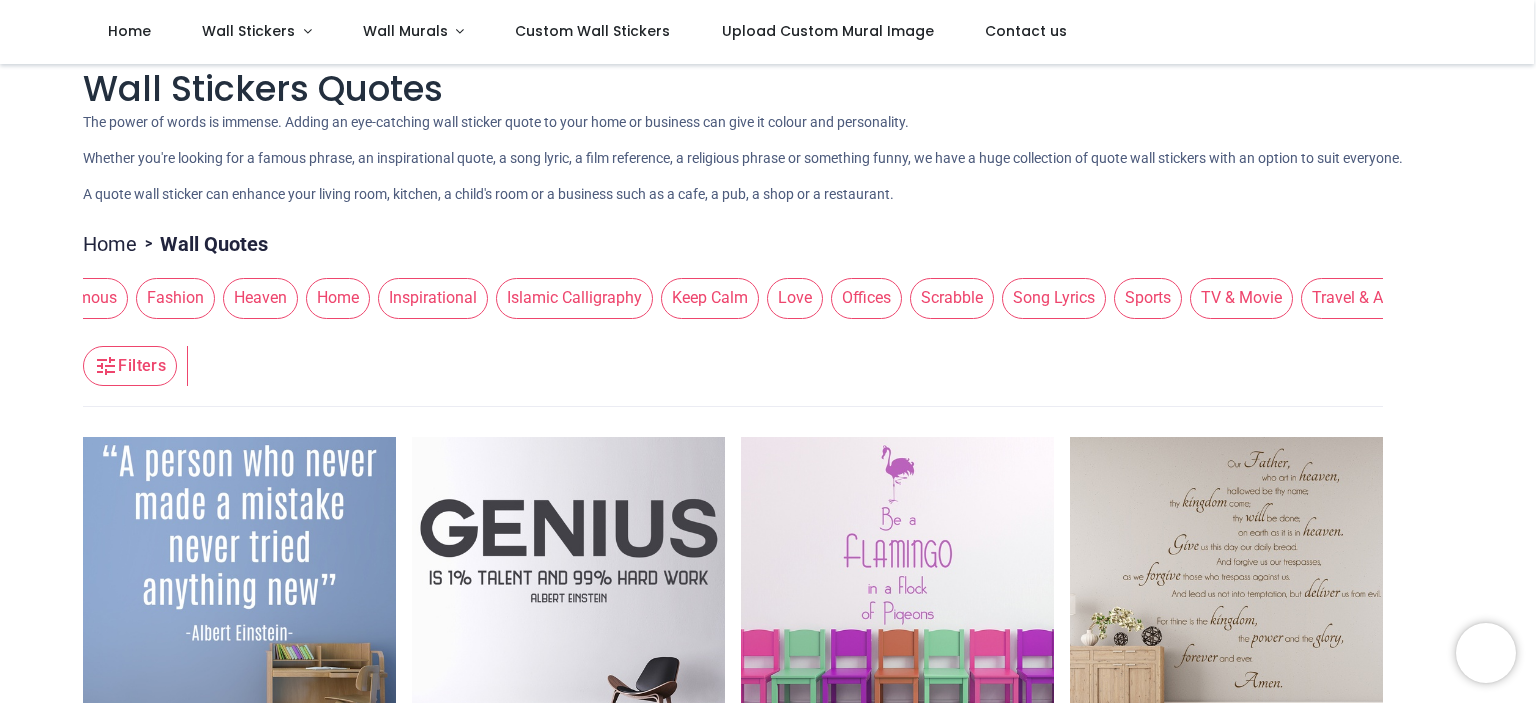 click on "Sports" at bounding box center (1148, 298) 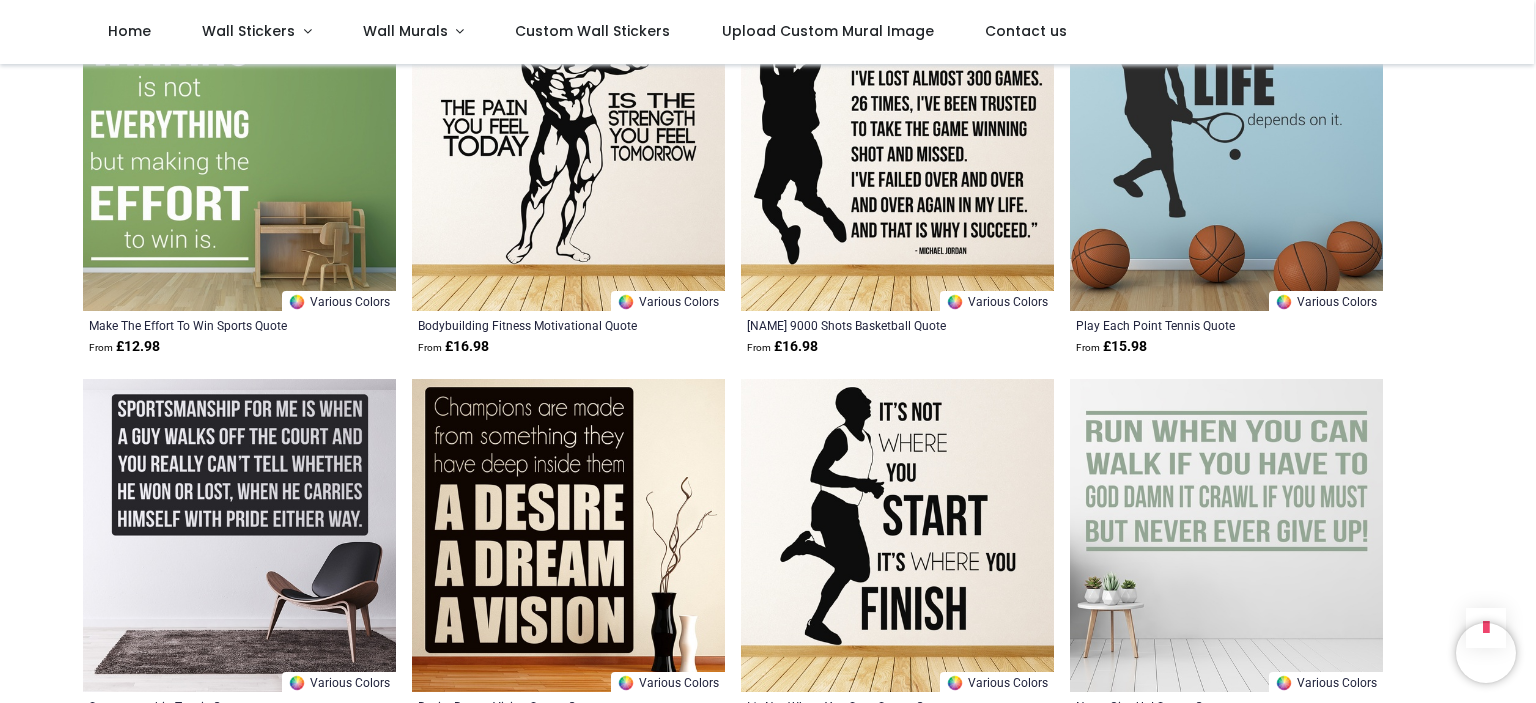 scroll, scrollTop: 2370, scrollLeft: 0, axis: vertical 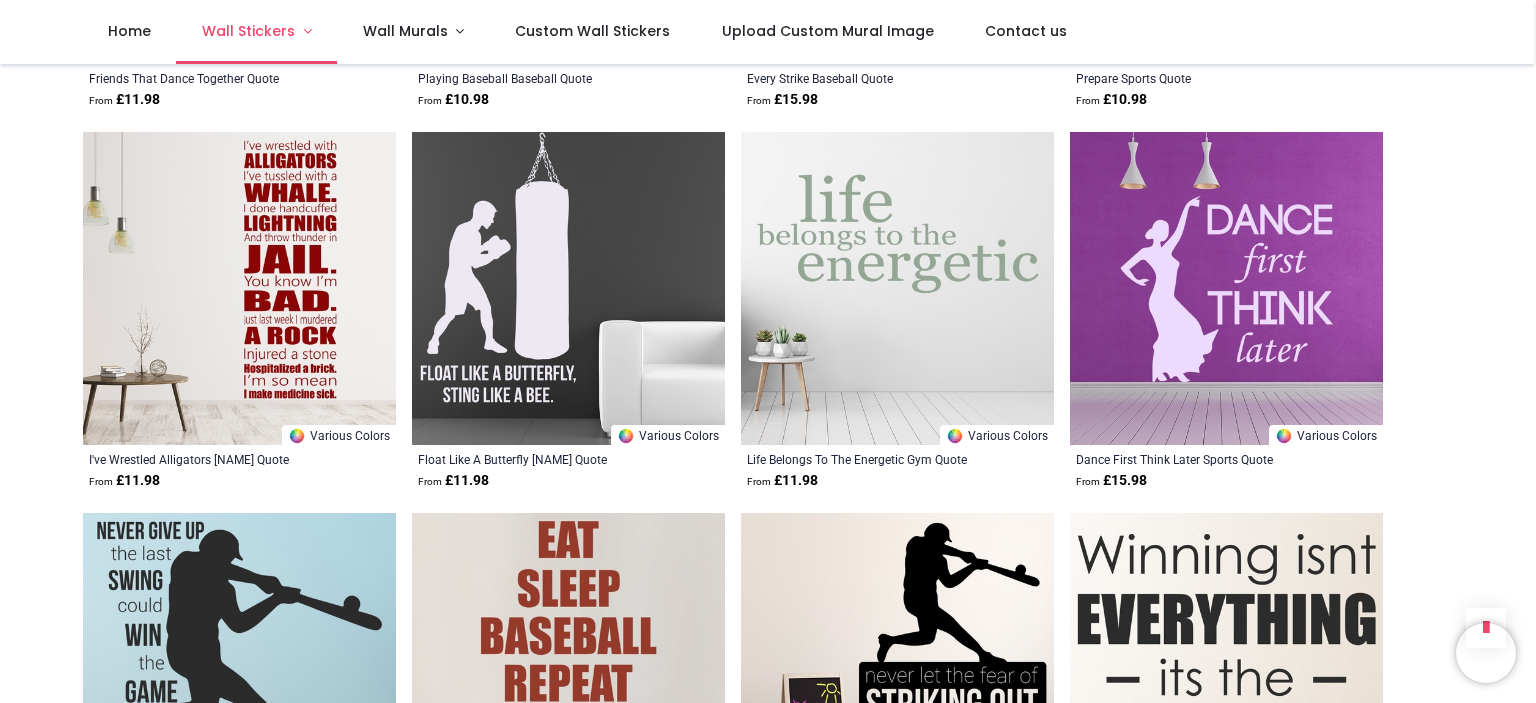 click on "Wall Stickers" at bounding box center [256, 32] 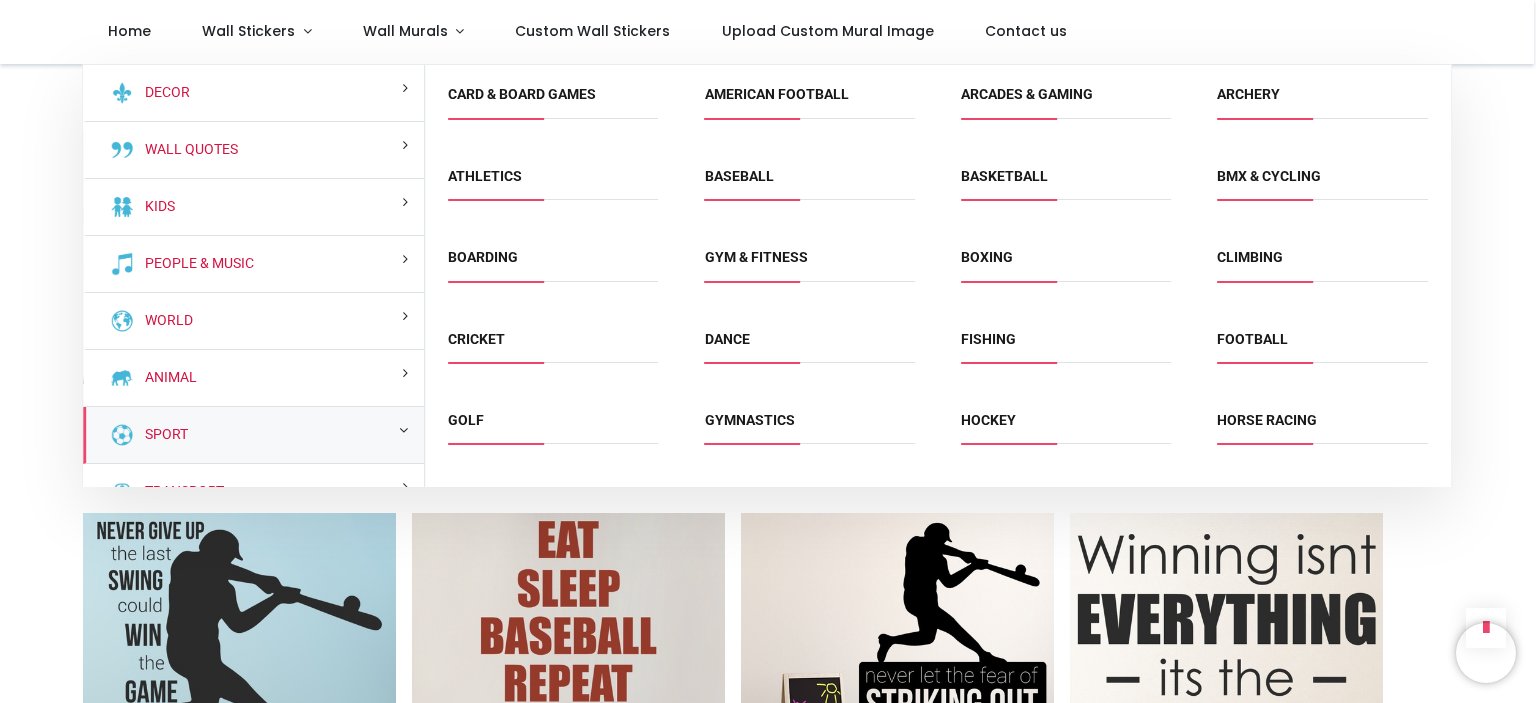 drag, startPoint x: 1448, startPoint y: 251, endPoint x: 1444, endPoint y: 311, distance: 60.133186 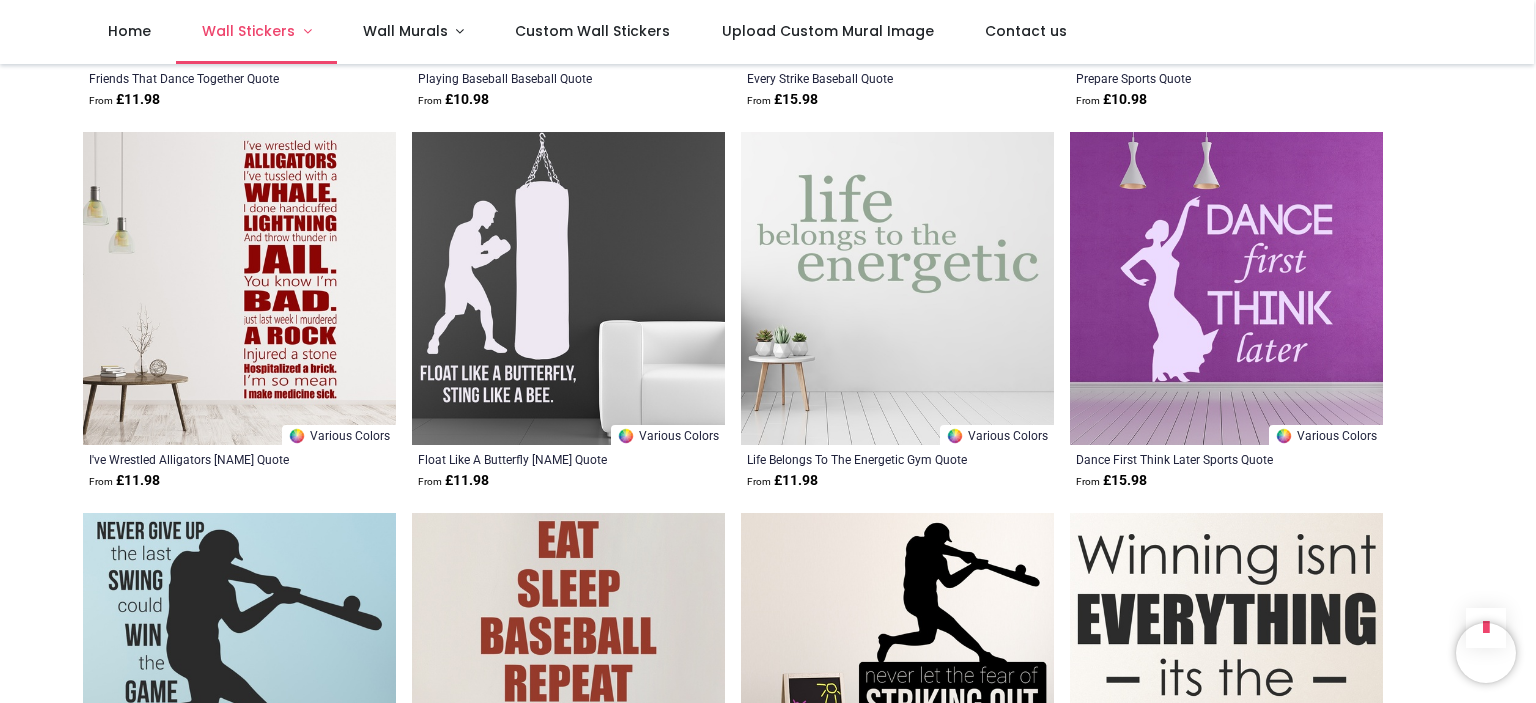 click on "Wall Stickers" at bounding box center (248, 31) 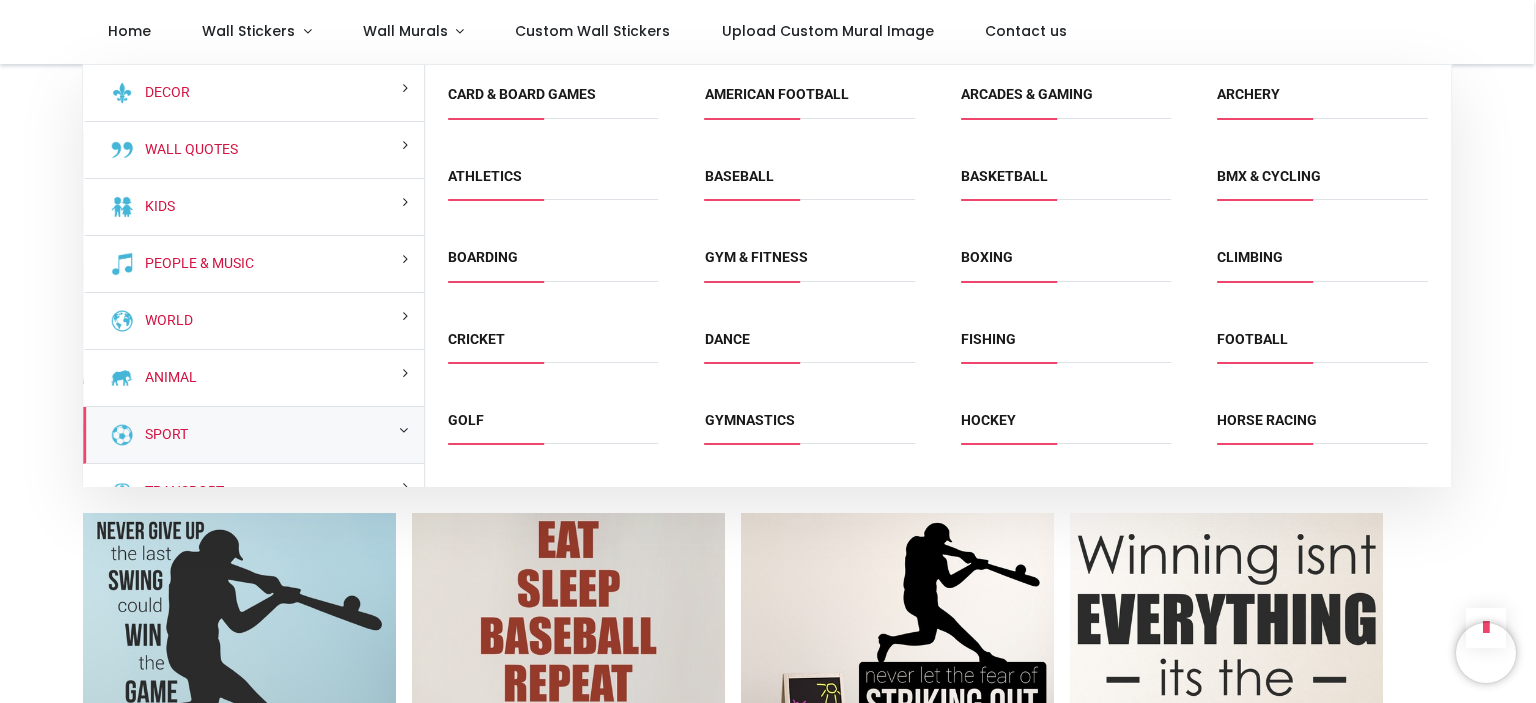 click on "Sport" at bounding box center (253, 435) 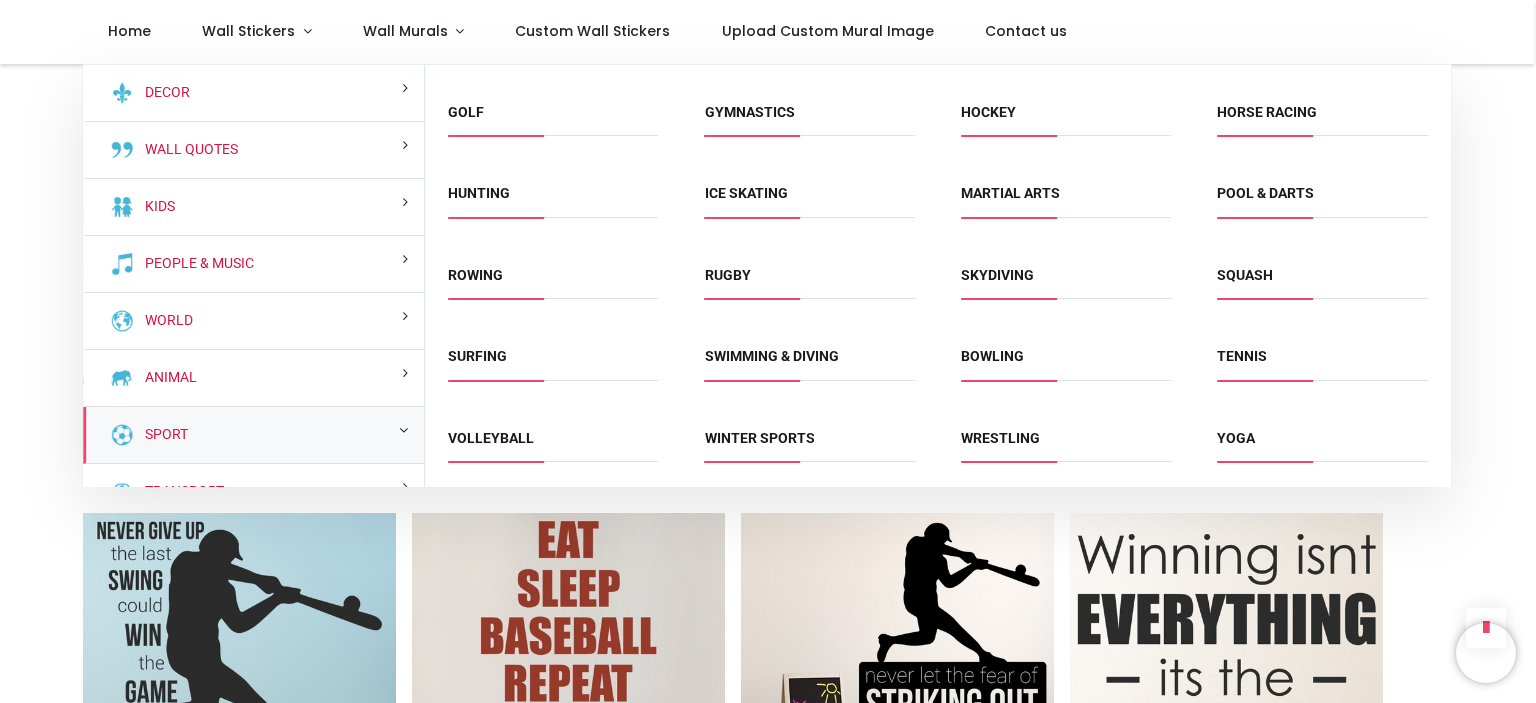 scroll, scrollTop: 308, scrollLeft: 0, axis: vertical 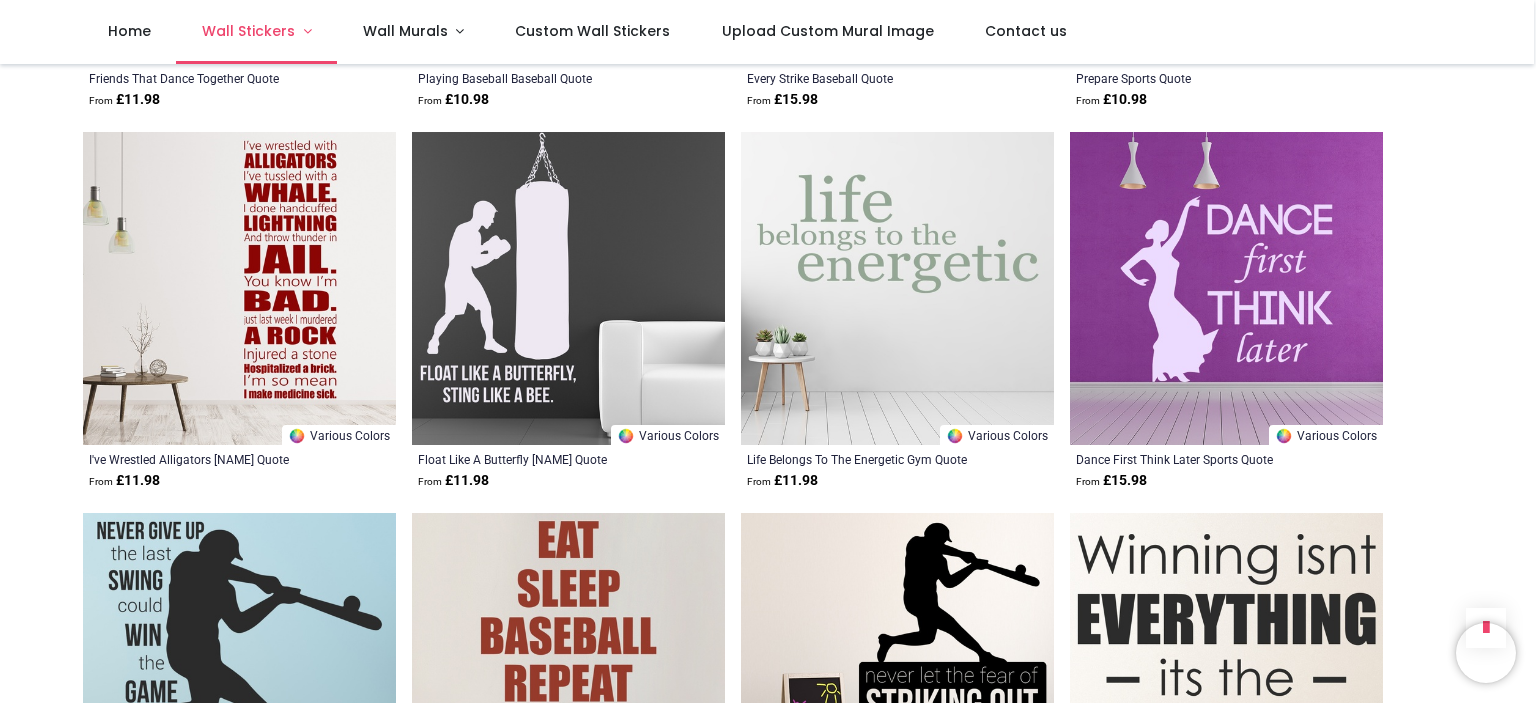 click on "Wall Stickers" at bounding box center (248, 31) 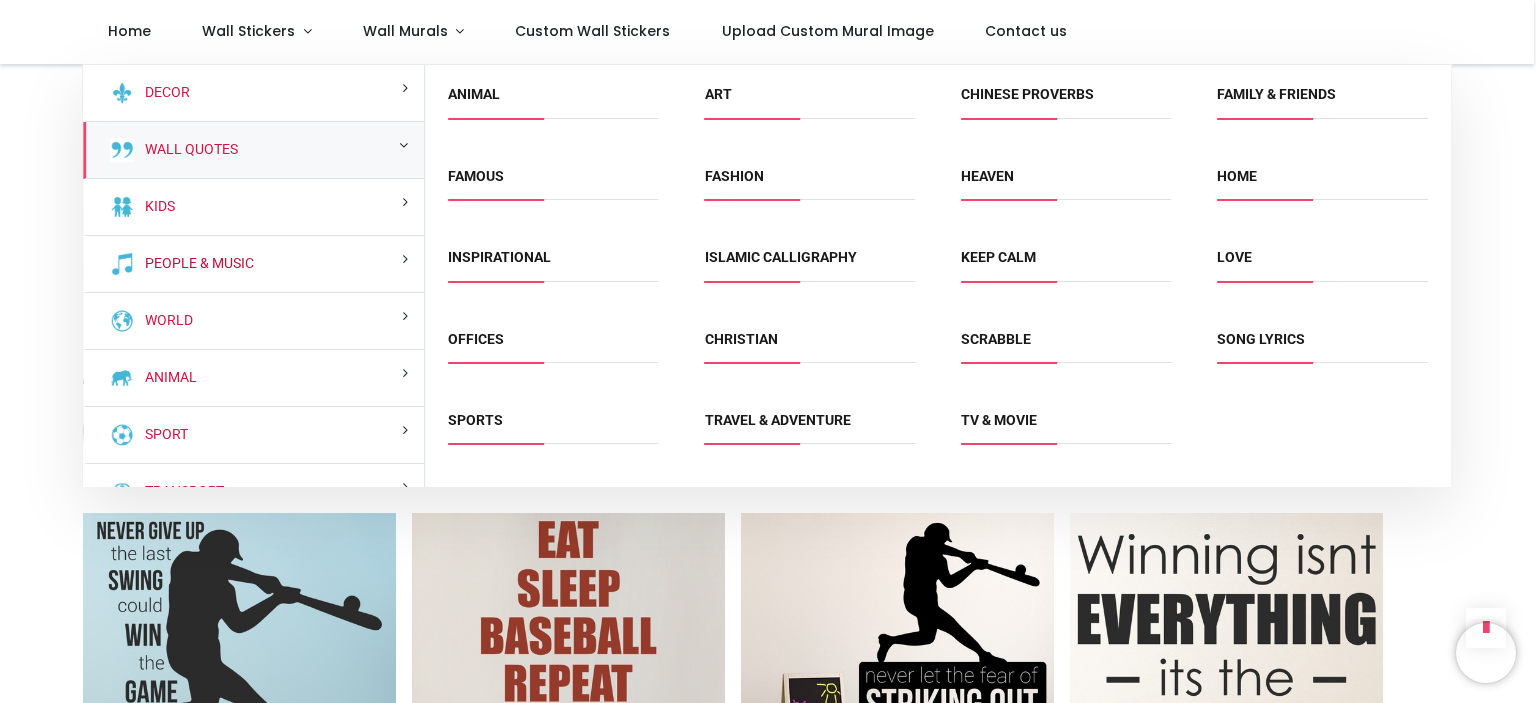 scroll, scrollTop: 0, scrollLeft: 0, axis: both 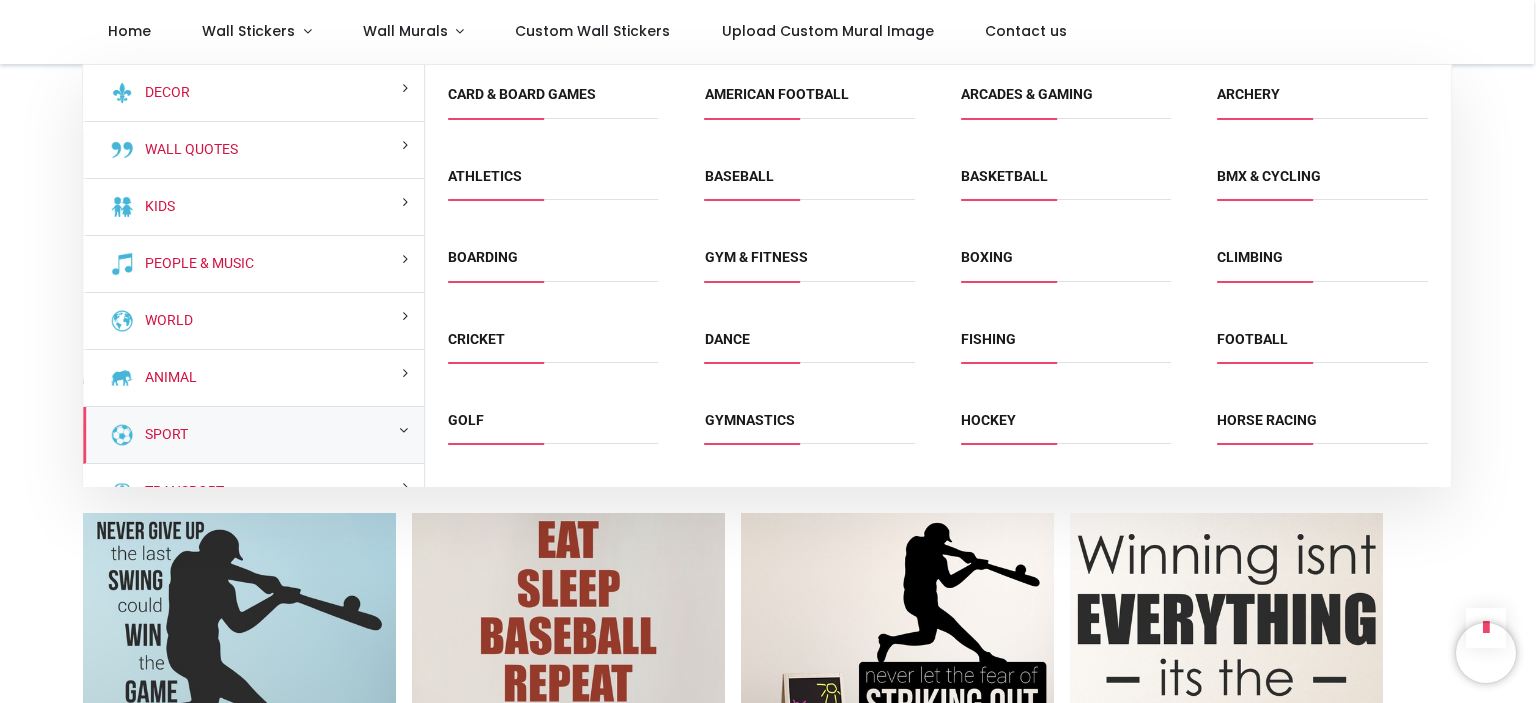 drag, startPoint x: 1451, startPoint y: 234, endPoint x: 1451, endPoint y: 263, distance: 29 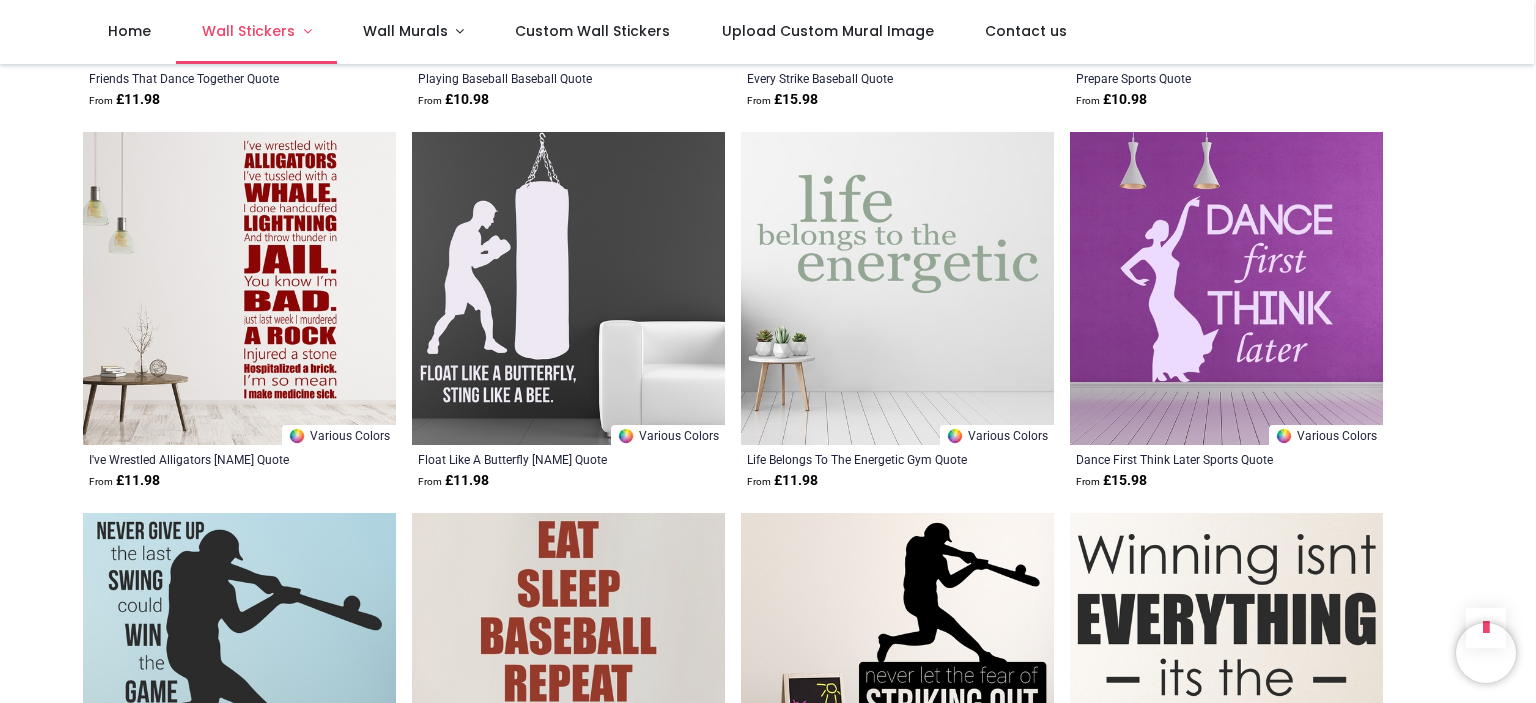 click on "Wall Stickers" at bounding box center (248, 31) 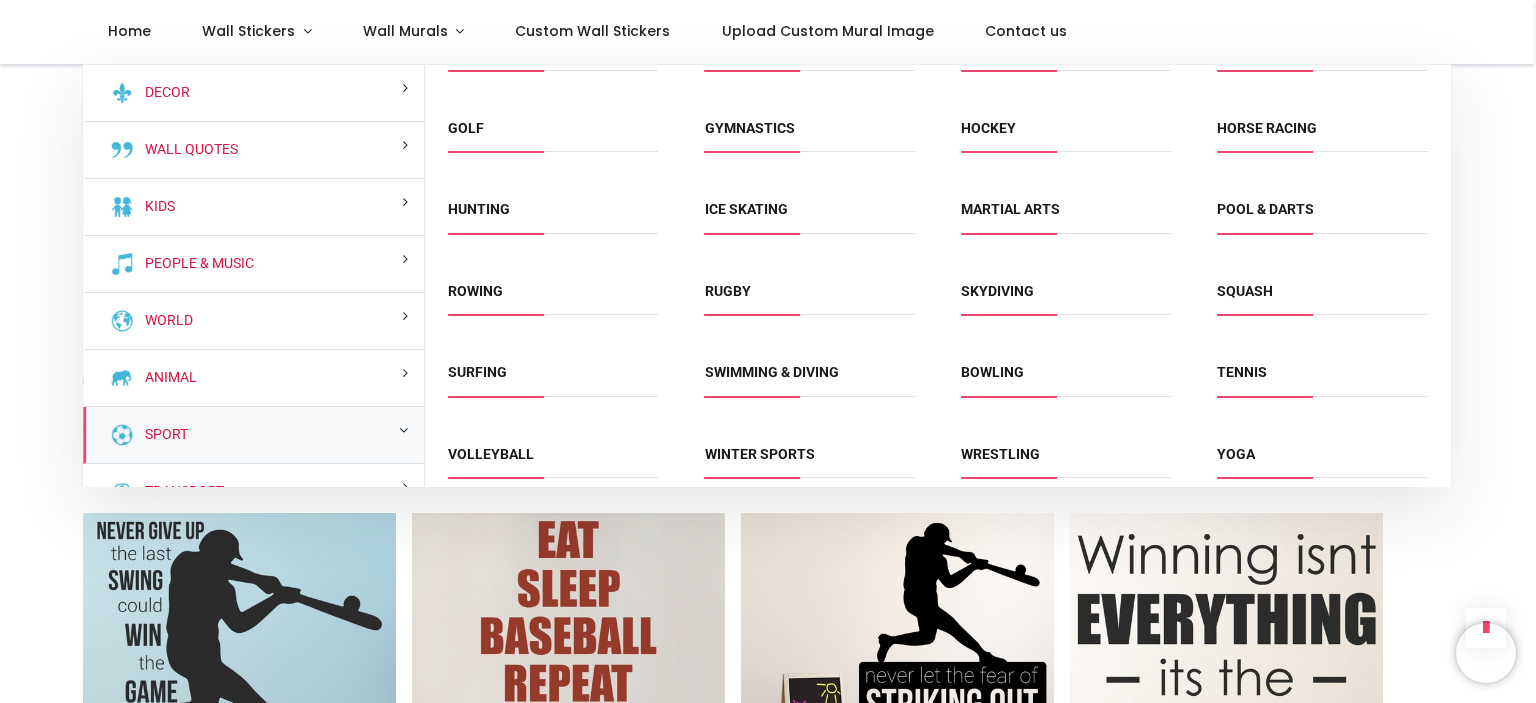 scroll, scrollTop: 292, scrollLeft: 0, axis: vertical 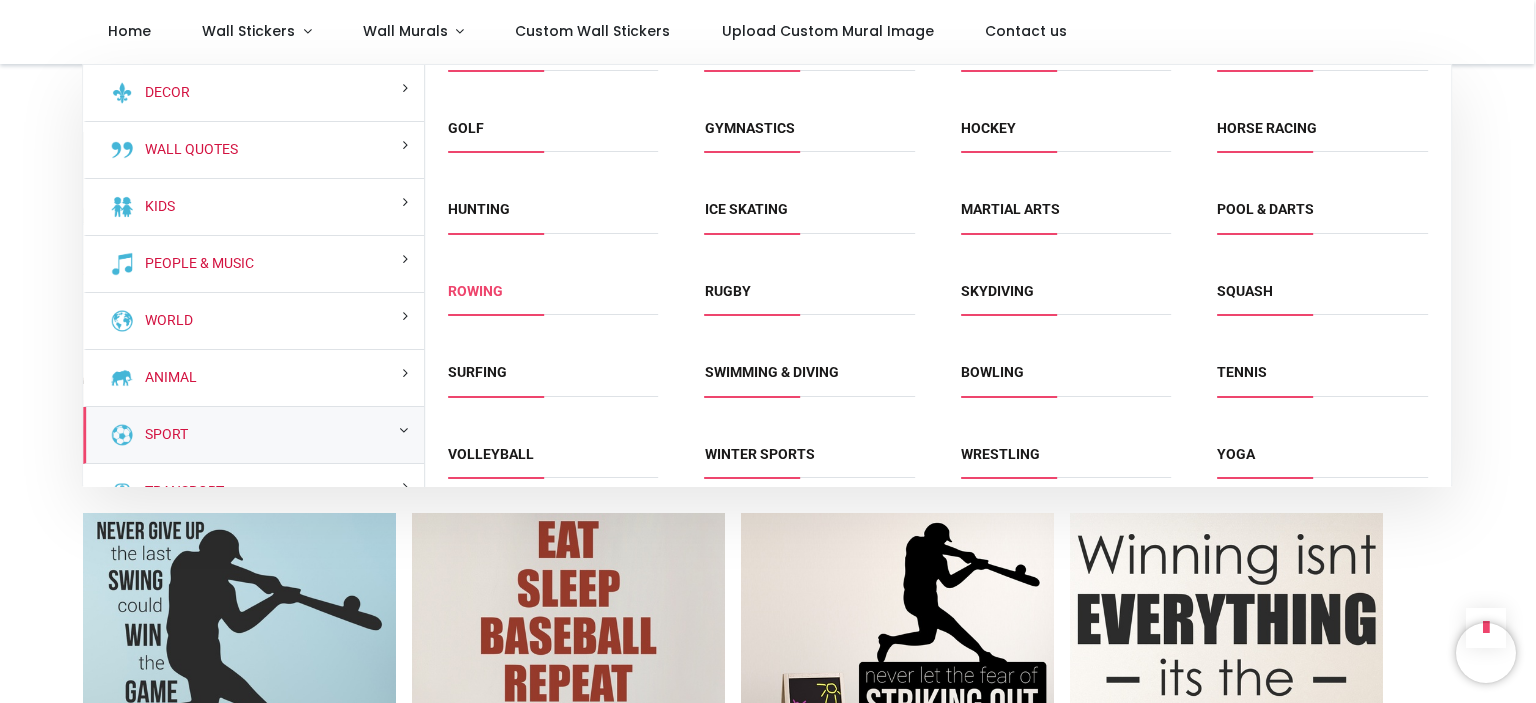 click on "Rowing" at bounding box center [475, 291] 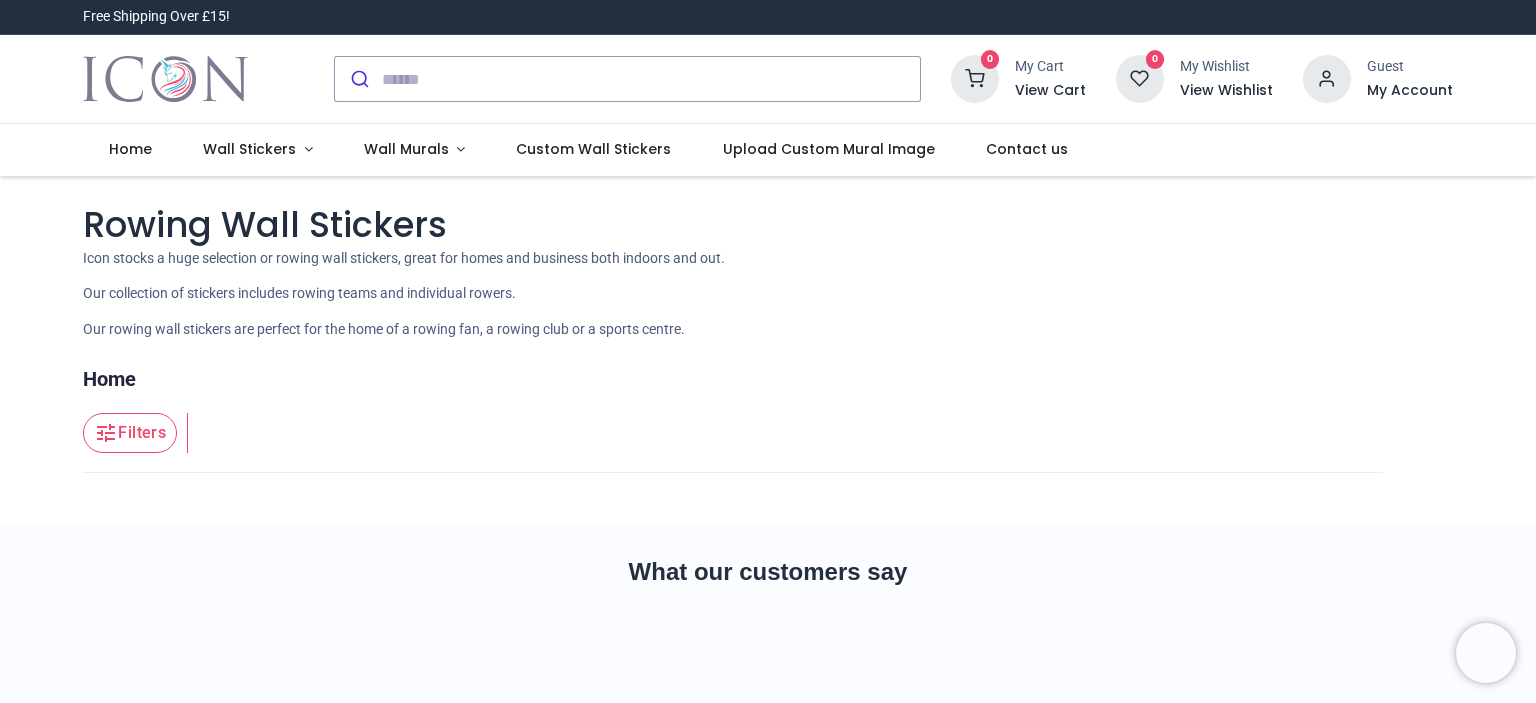 scroll, scrollTop: 0, scrollLeft: 0, axis: both 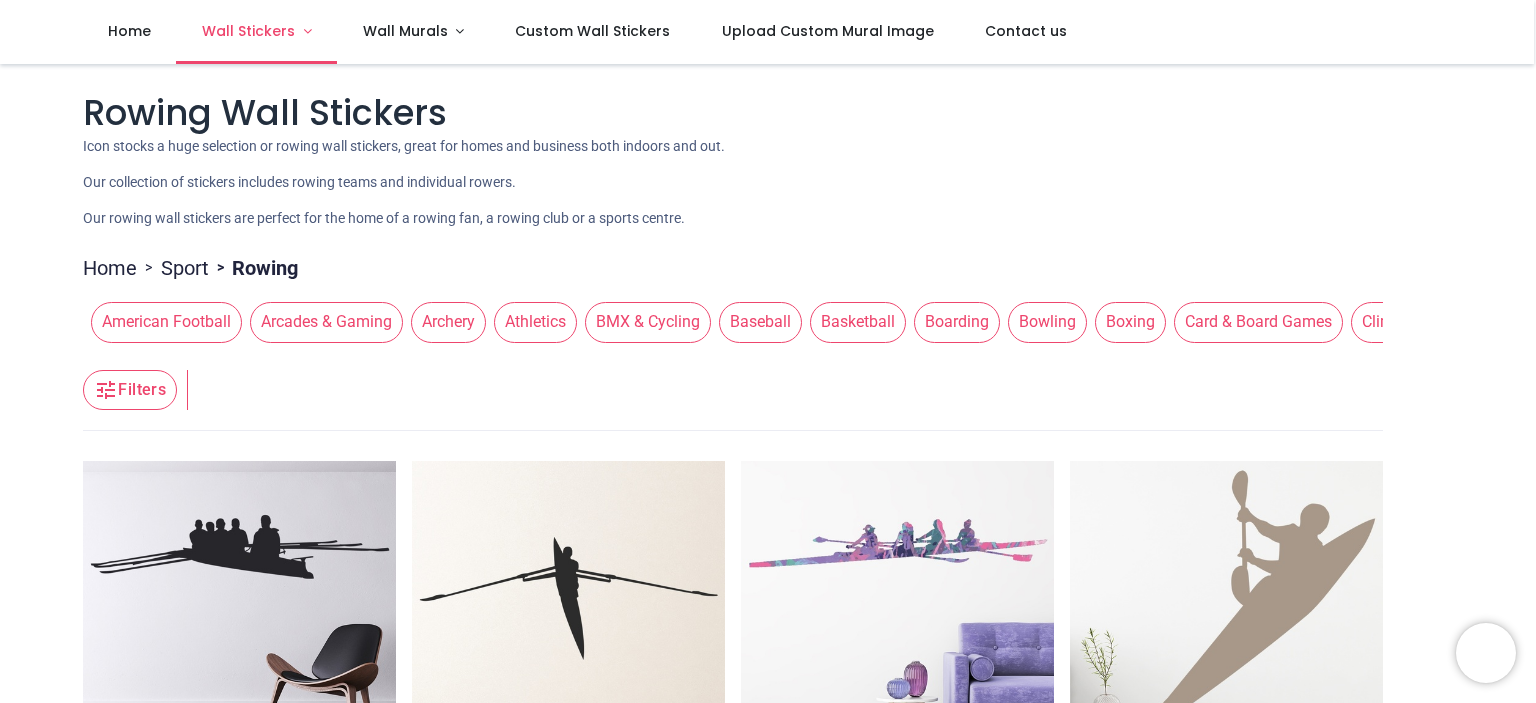click on "Wall Stickers" at bounding box center (248, 31) 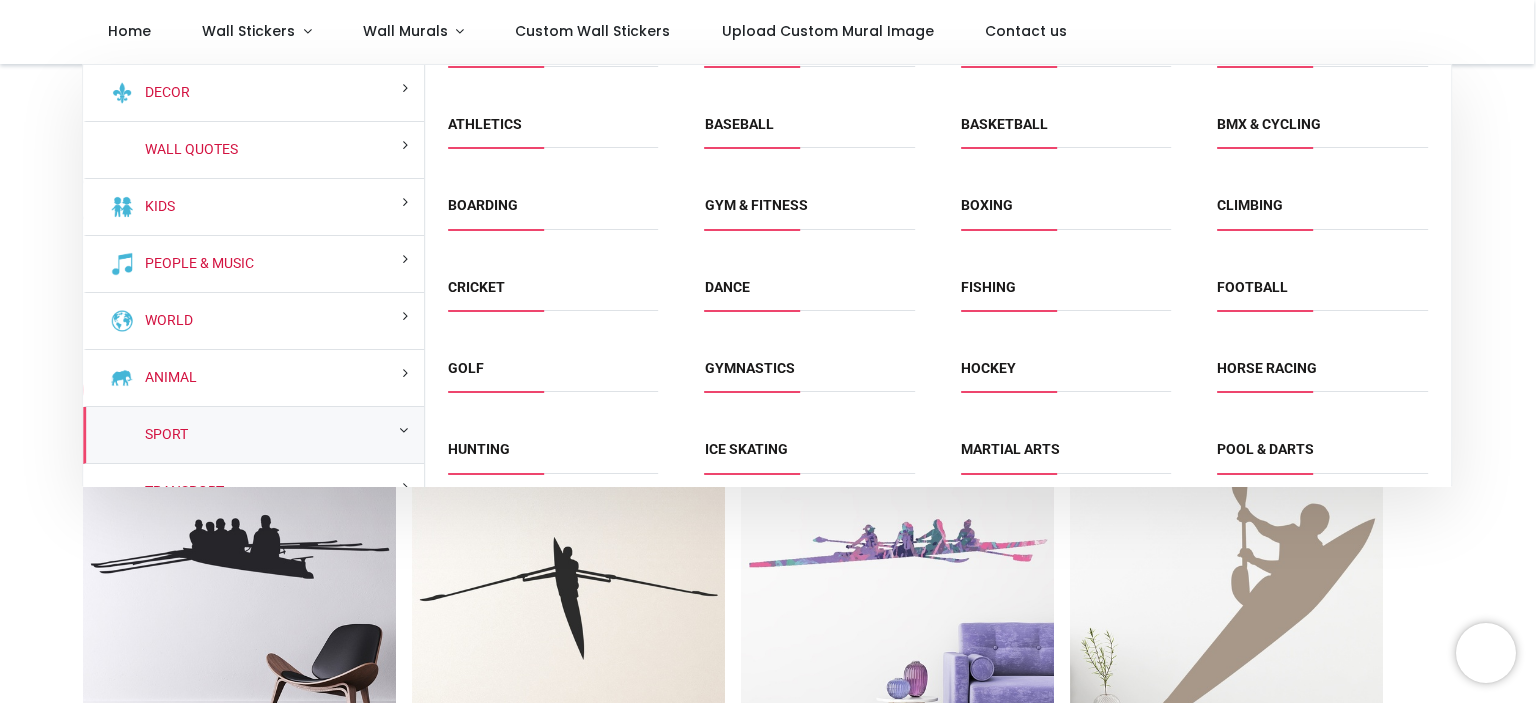 scroll, scrollTop: 52, scrollLeft: 0, axis: vertical 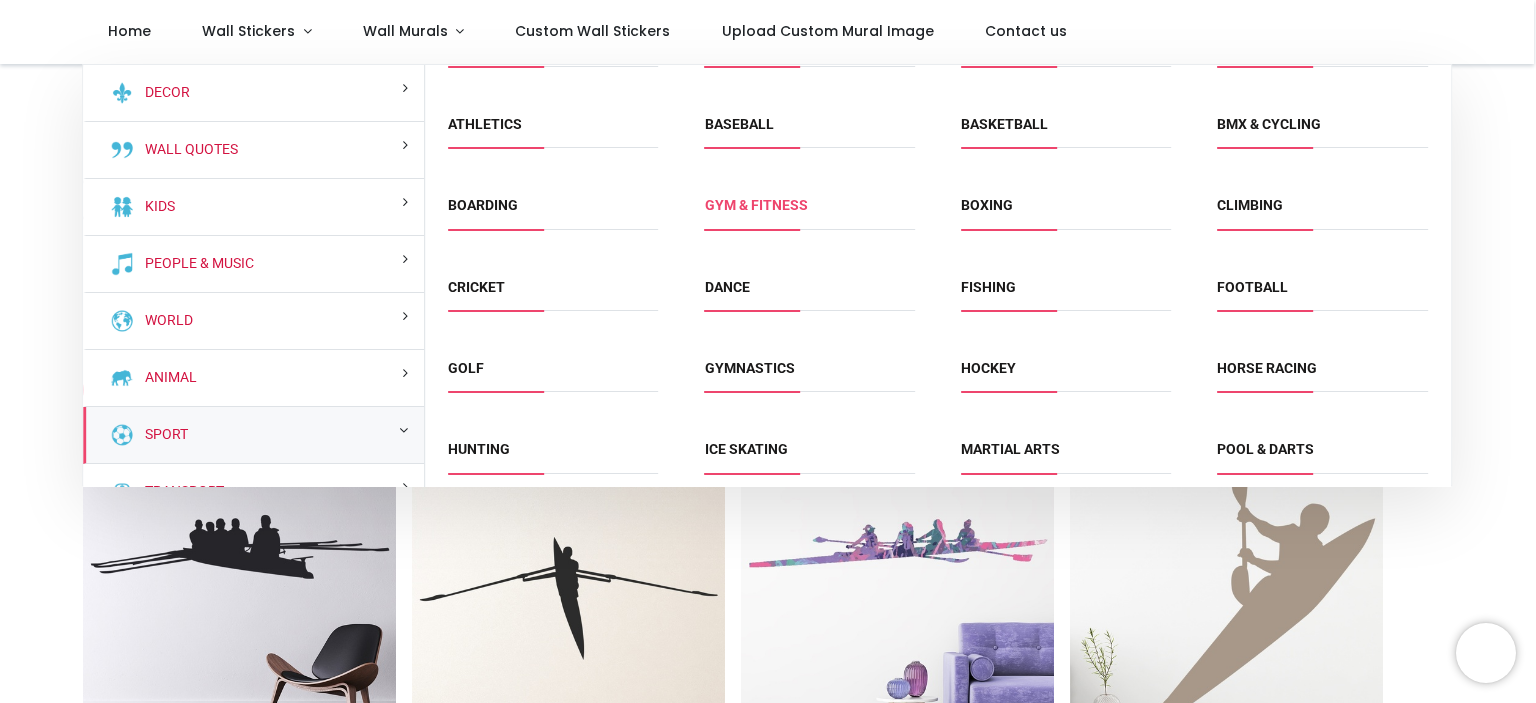 click on "Gym & fitness" at bounding box center (756, 205) 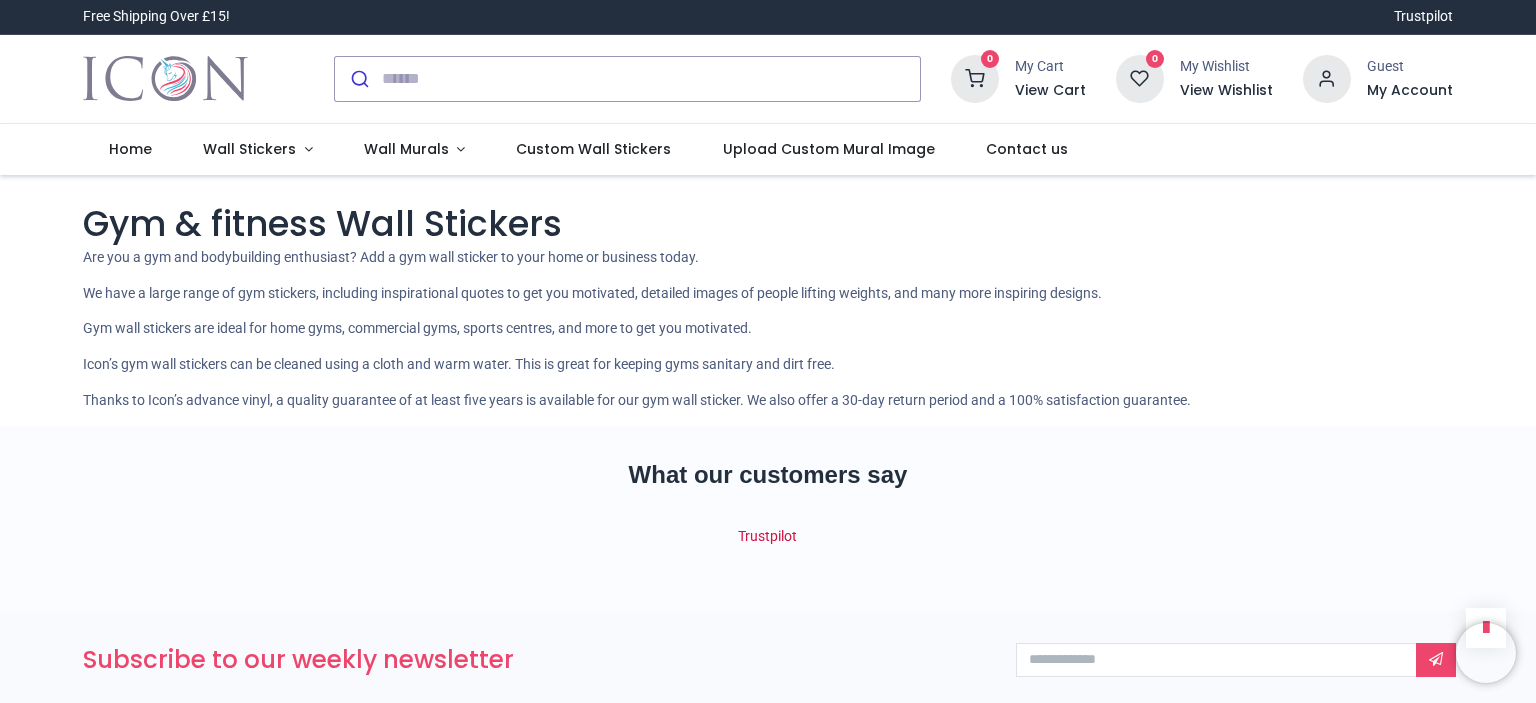 scroll, scrollTop: 0, scrollLeft: 0, axis: both 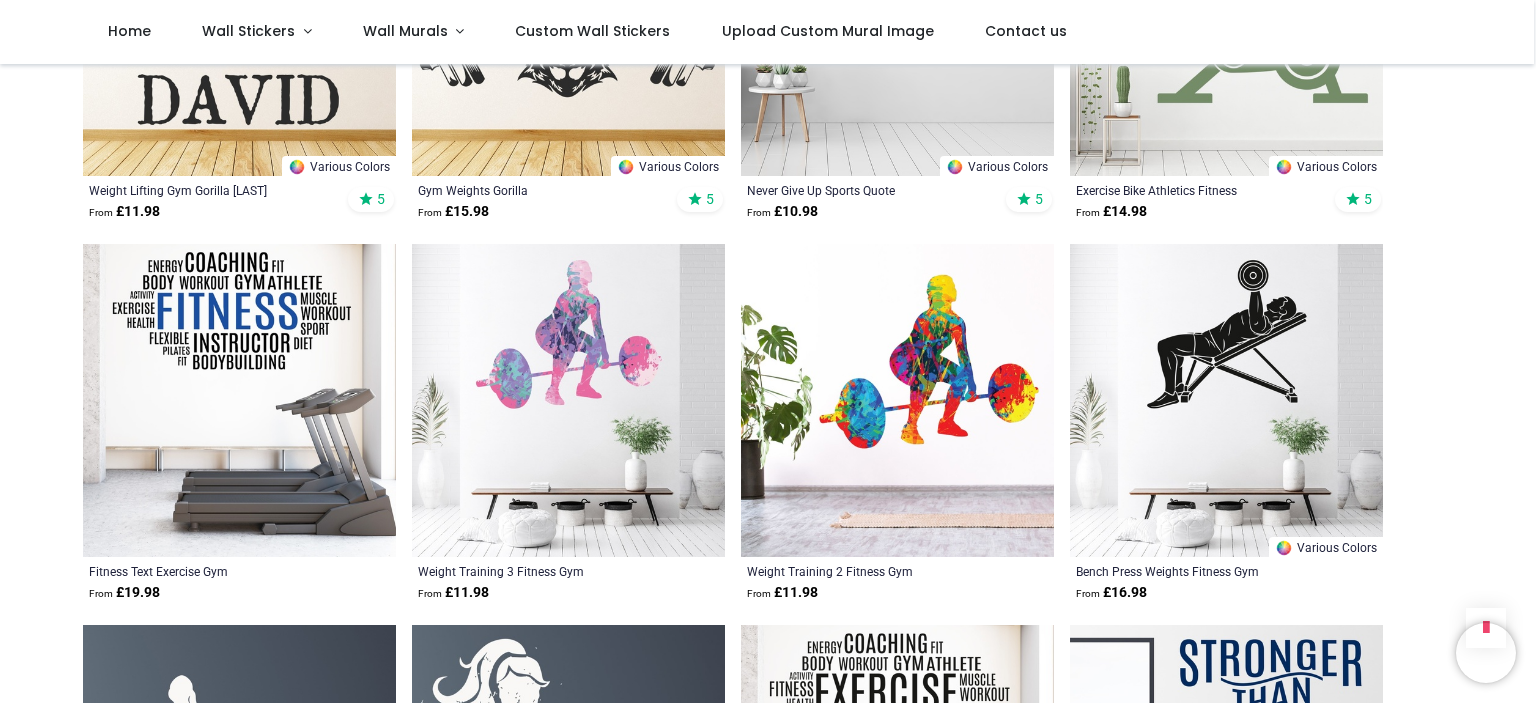 click at bounding box center [568, 400] 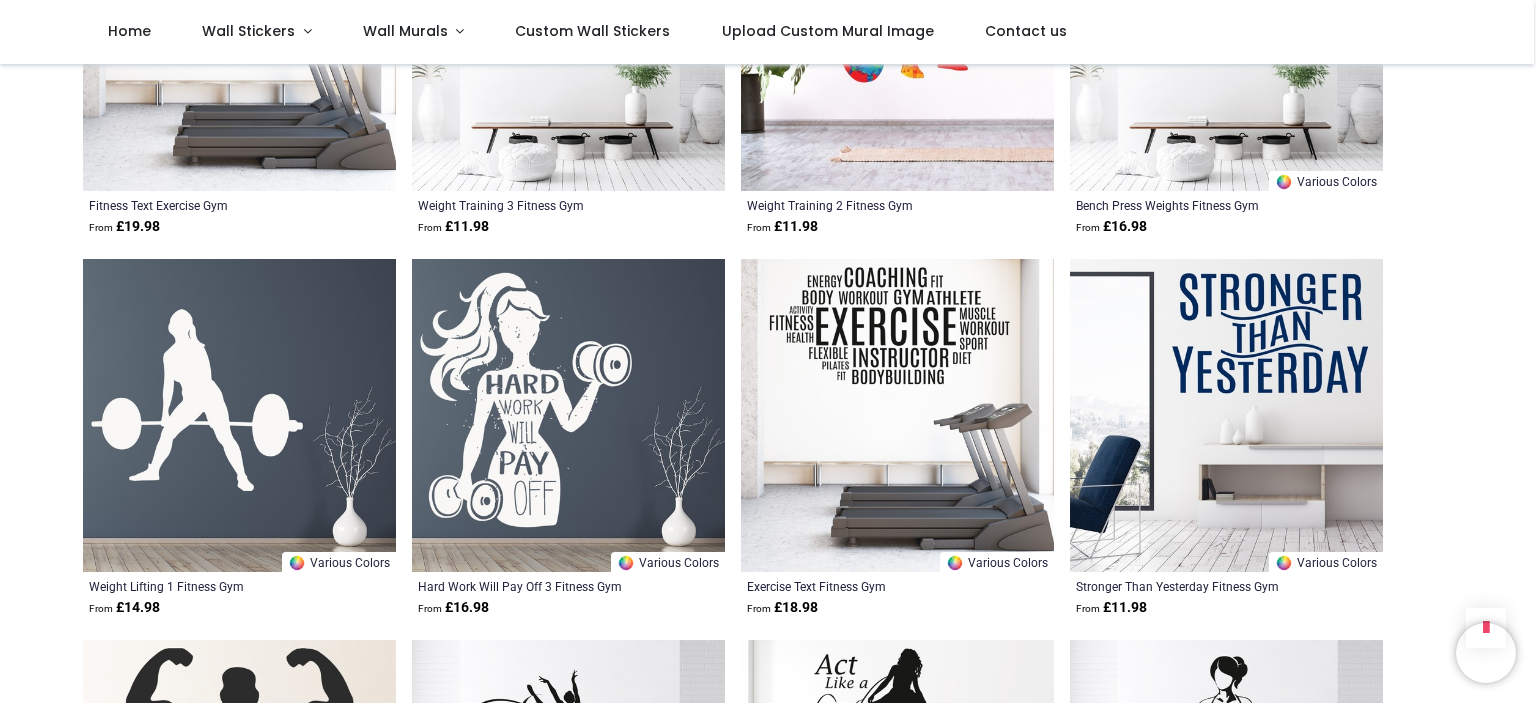 scroll, scrollTop: 3442, scrollLeft: 0, axis: vertical 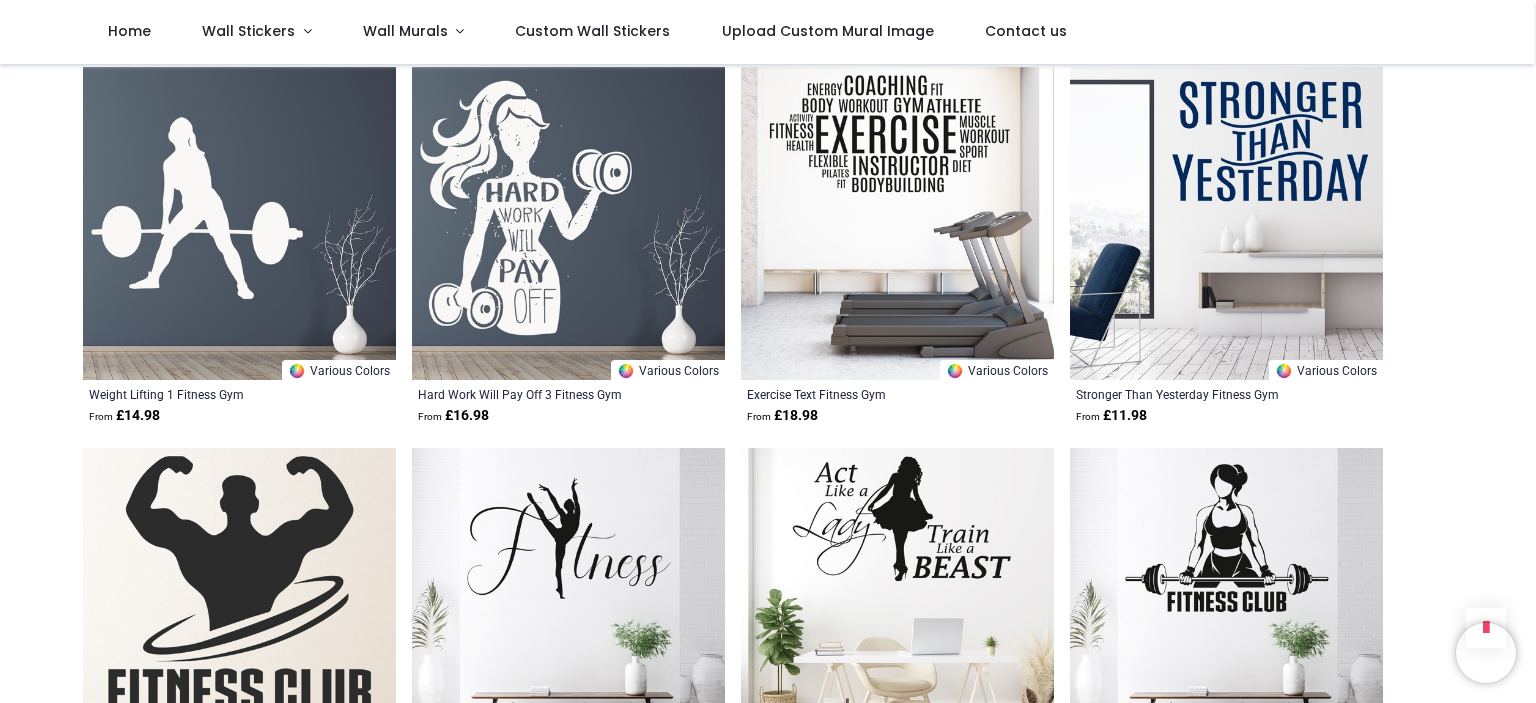 click at bounding box center [239, 223] 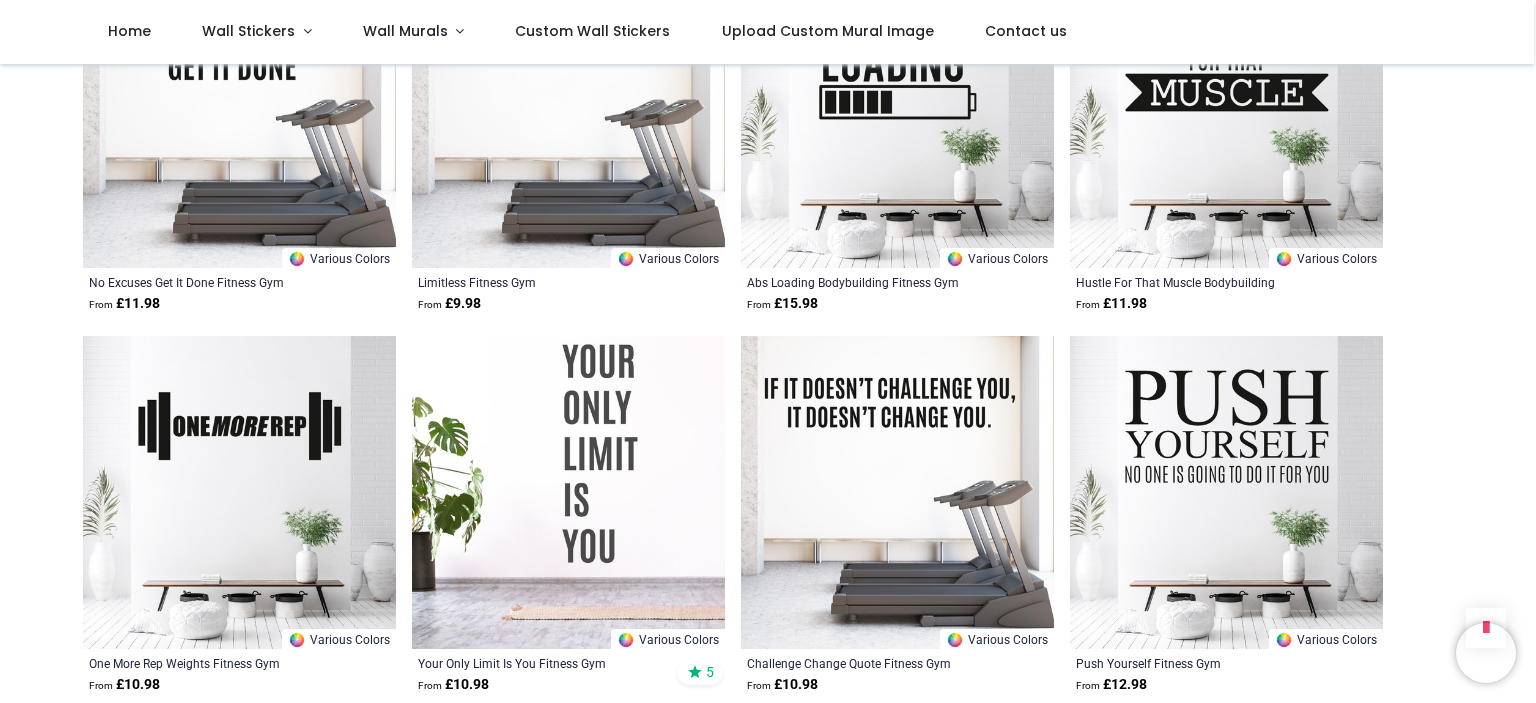 scroll, scrollTop: 4318, scrollLeft: 0, axis: vertical 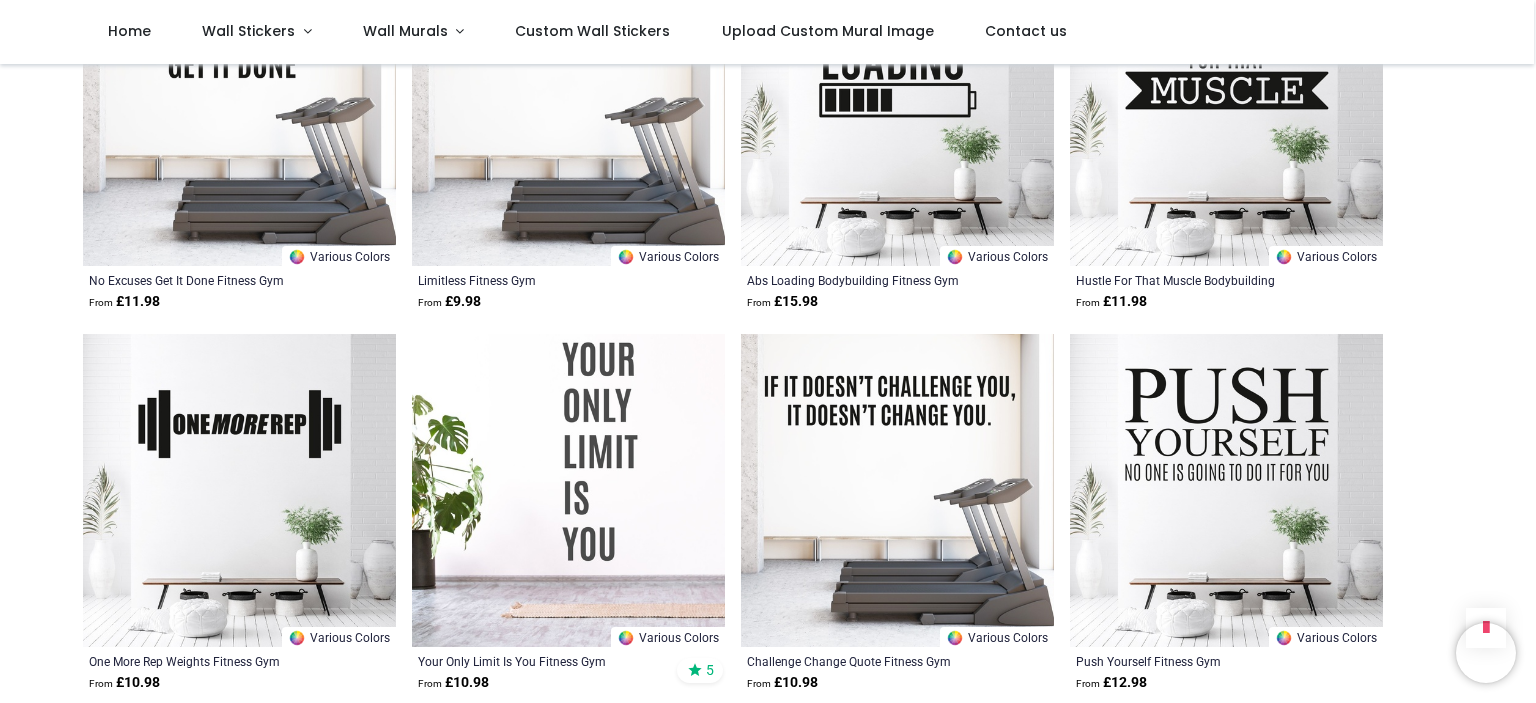 click at bounding box center [239, 490] 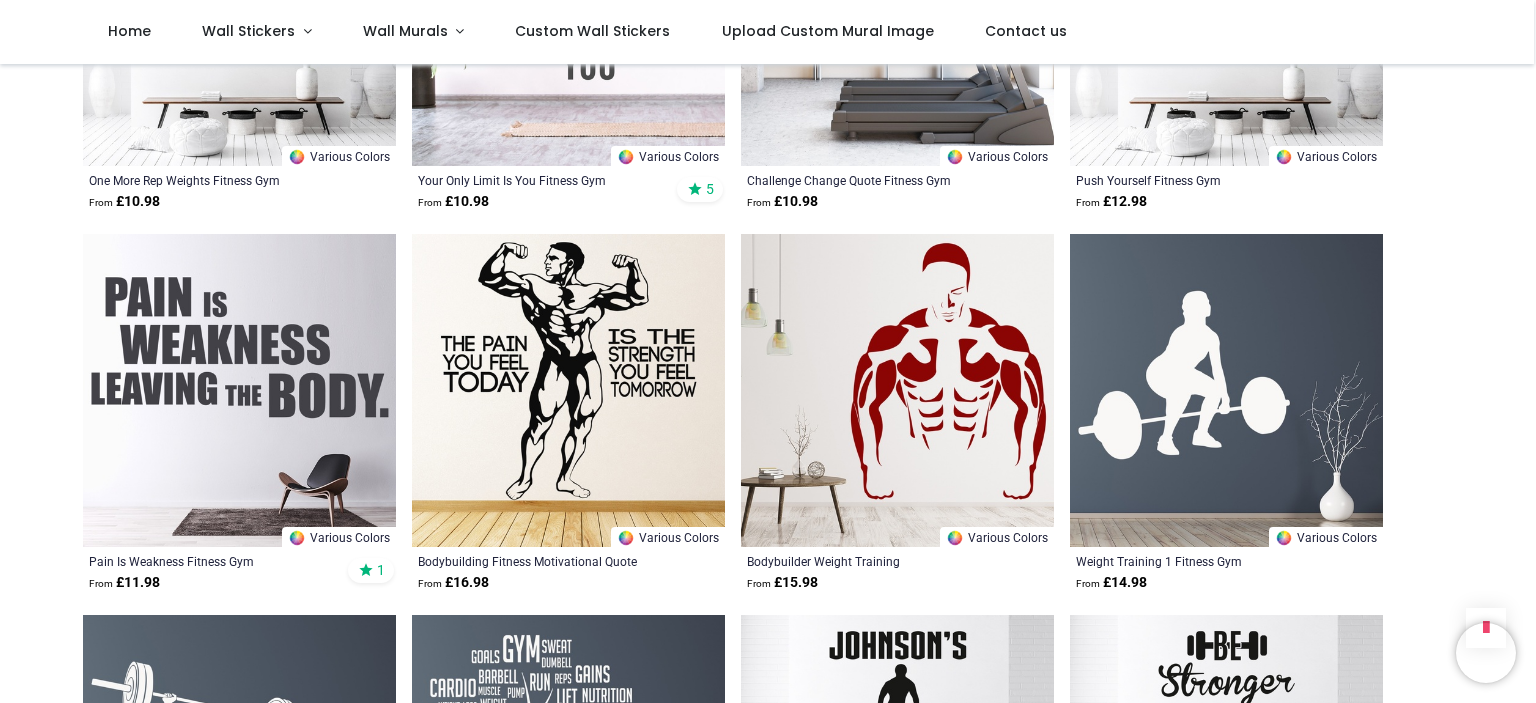 scroll, scrollTop: 5012, scrollLeft: 0, axis: vertical 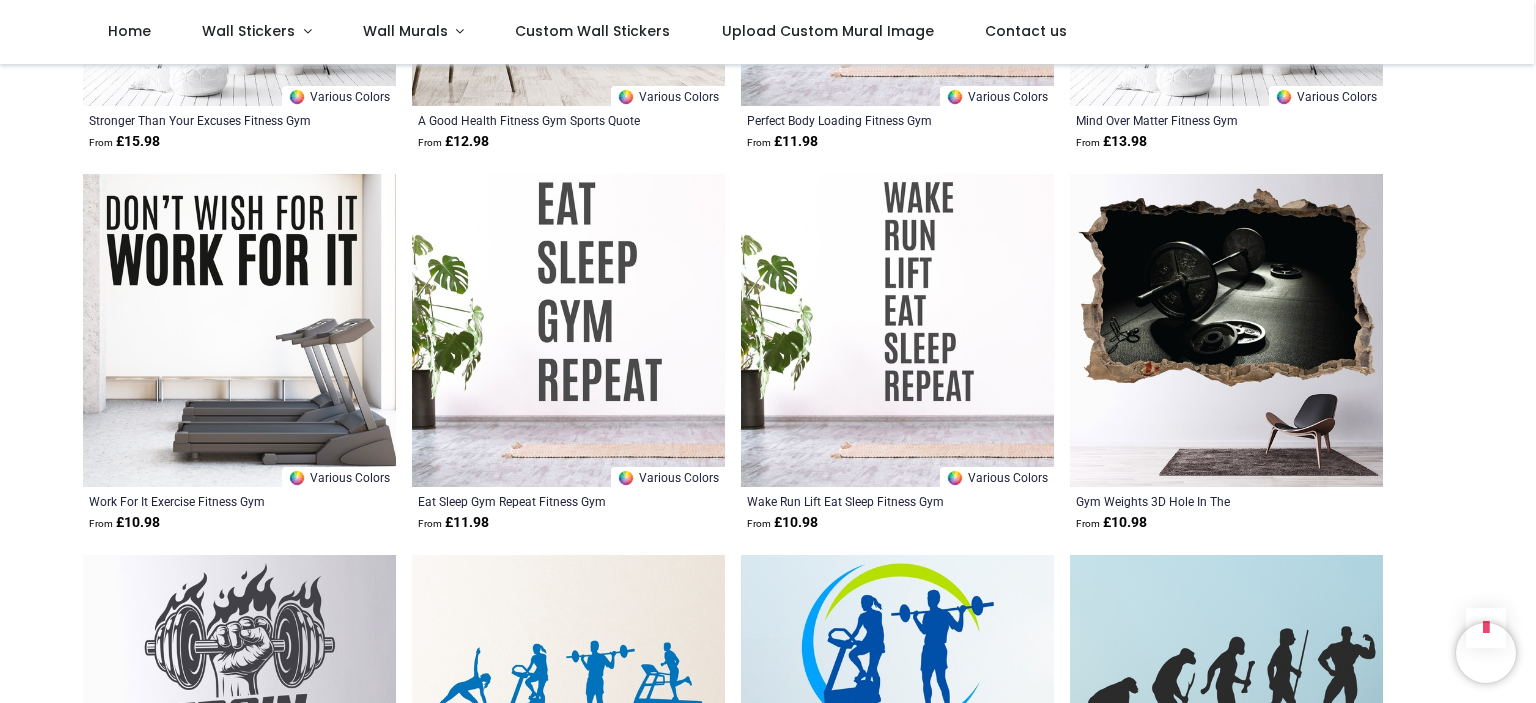 click at bounding box center (1226, 330) 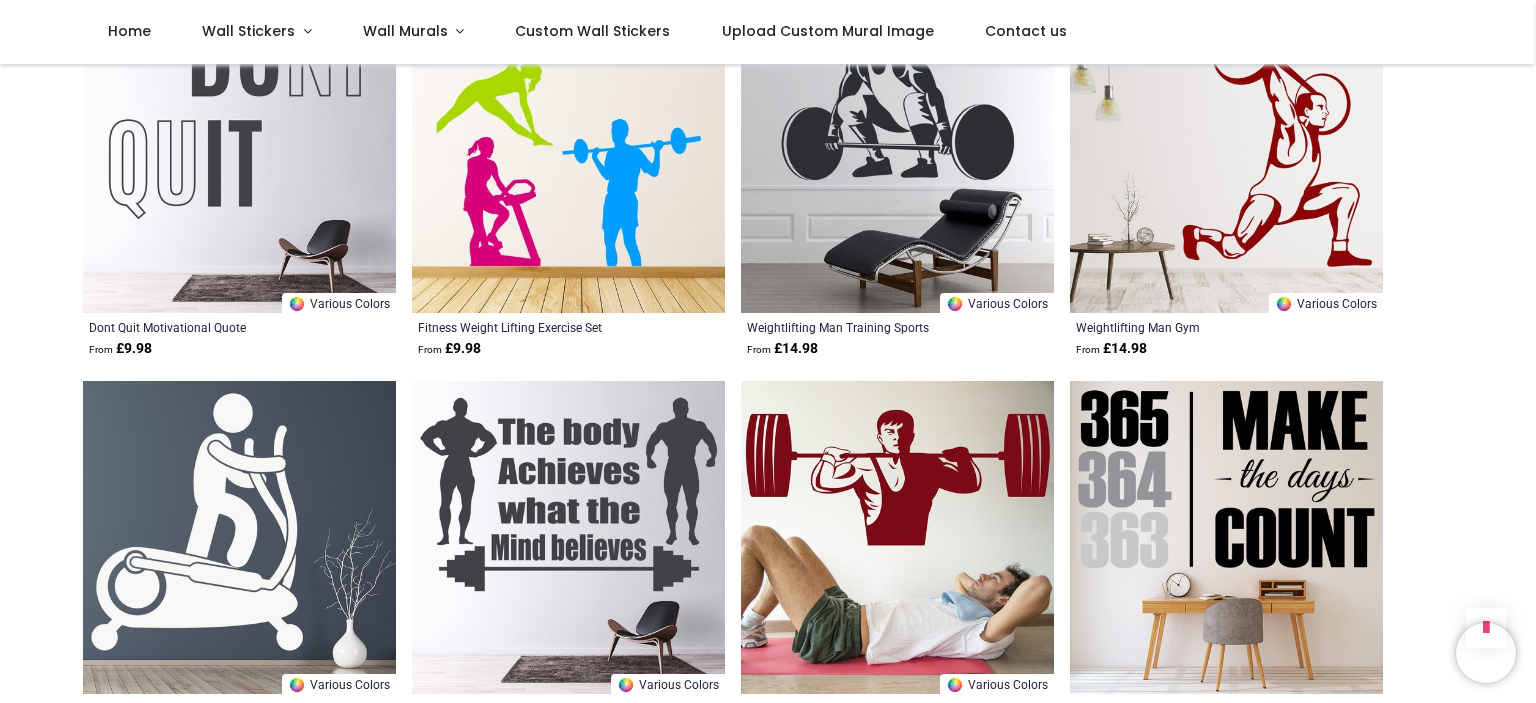 scroll, scrollTop: 7700, scrollLeft: 0, axis: vertical 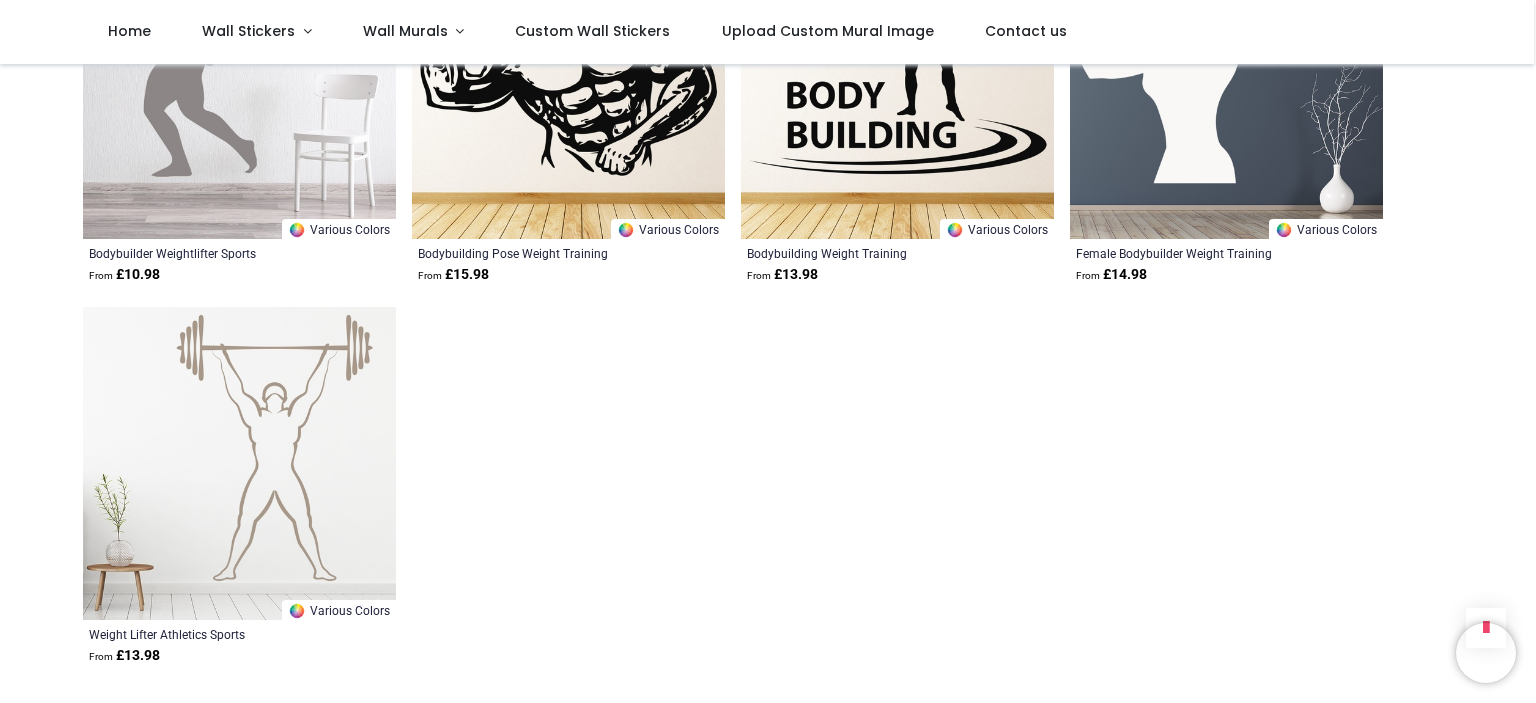 click at bounding box center [239, 463] 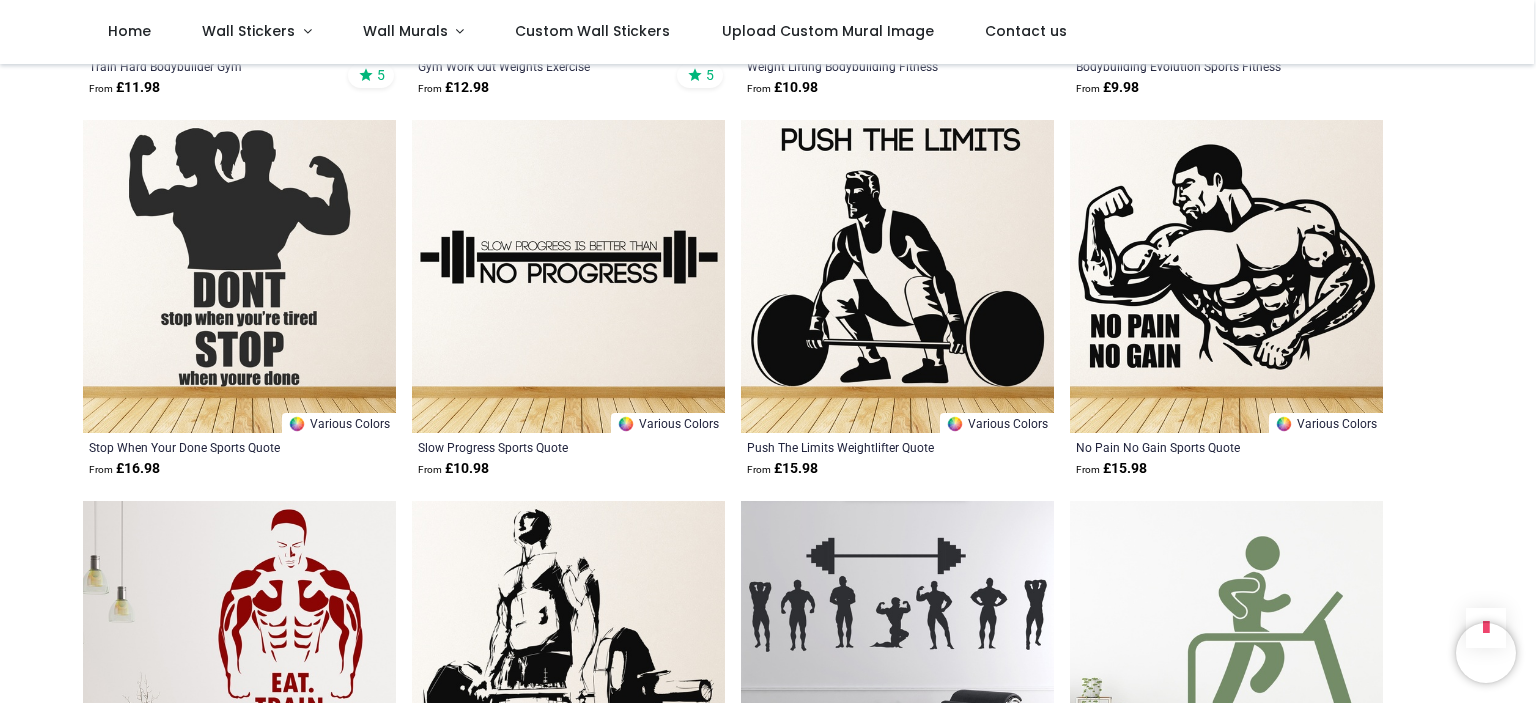 scroll, scrollTop: 6816, scrollLeft: 0, axis: vertical 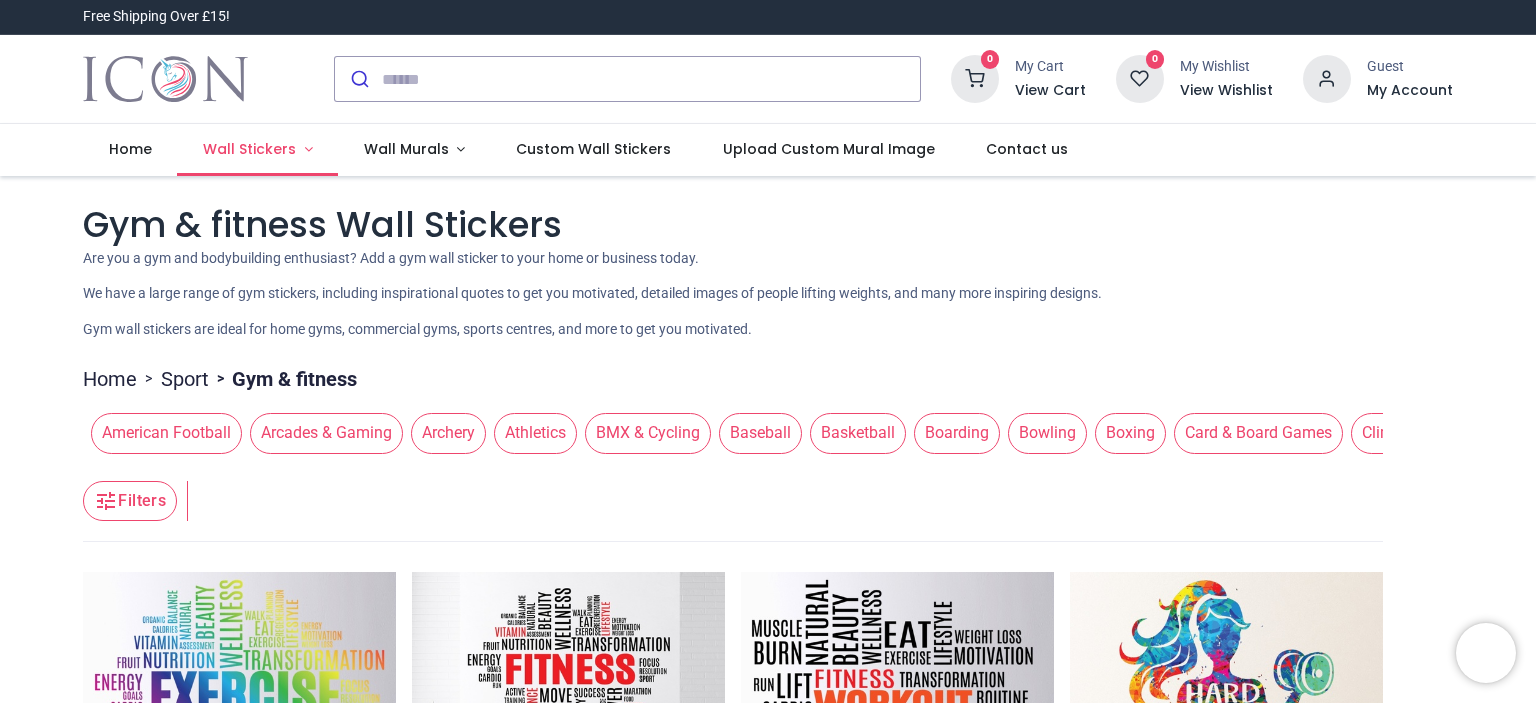 click on "Wall Stickers" at bounding box center [249, 149] 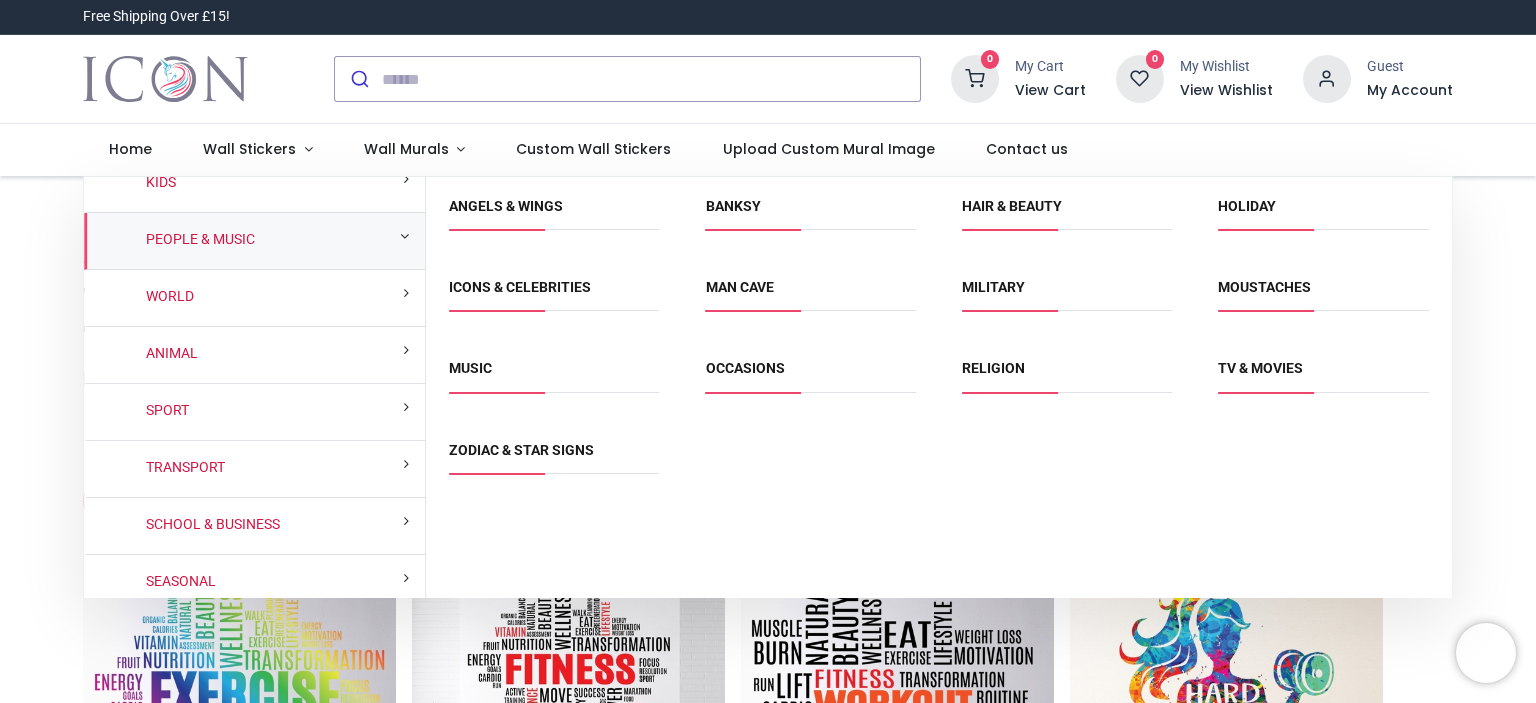 scroll, scrollTop: 146, scrollLeft: 0, axis: vertical 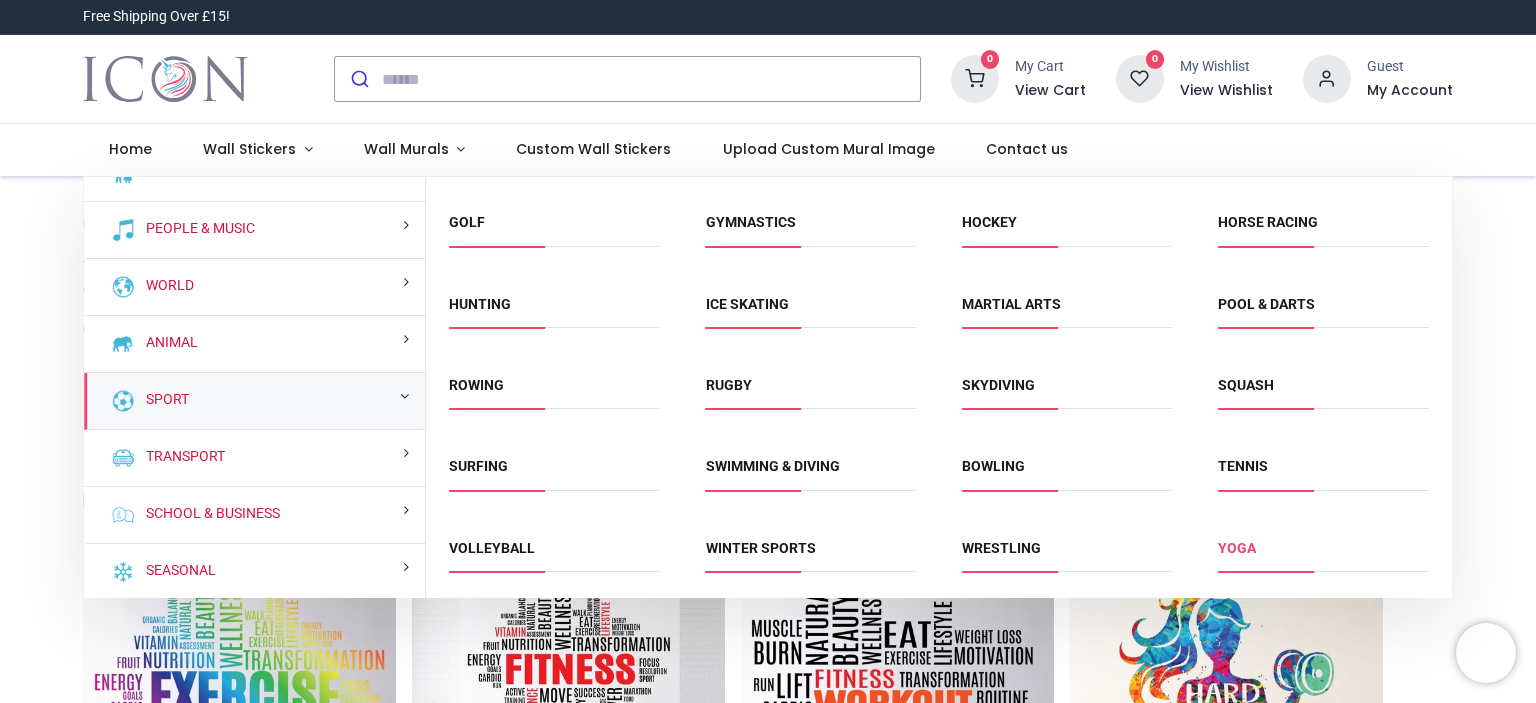 click on "Yoga" at bounding box center (1237, 548) 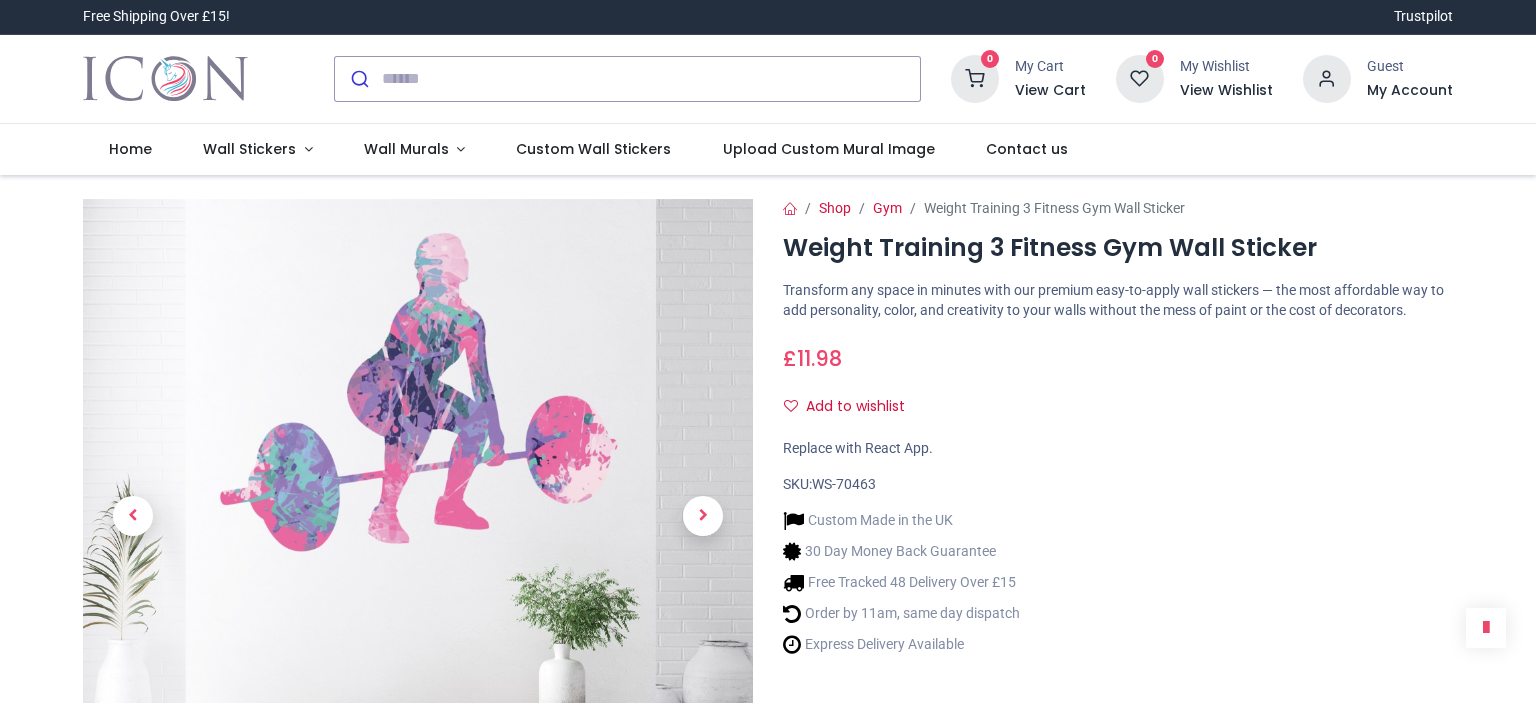 scroll, scrollTop: 0, scrollLeft: 0, axis: both 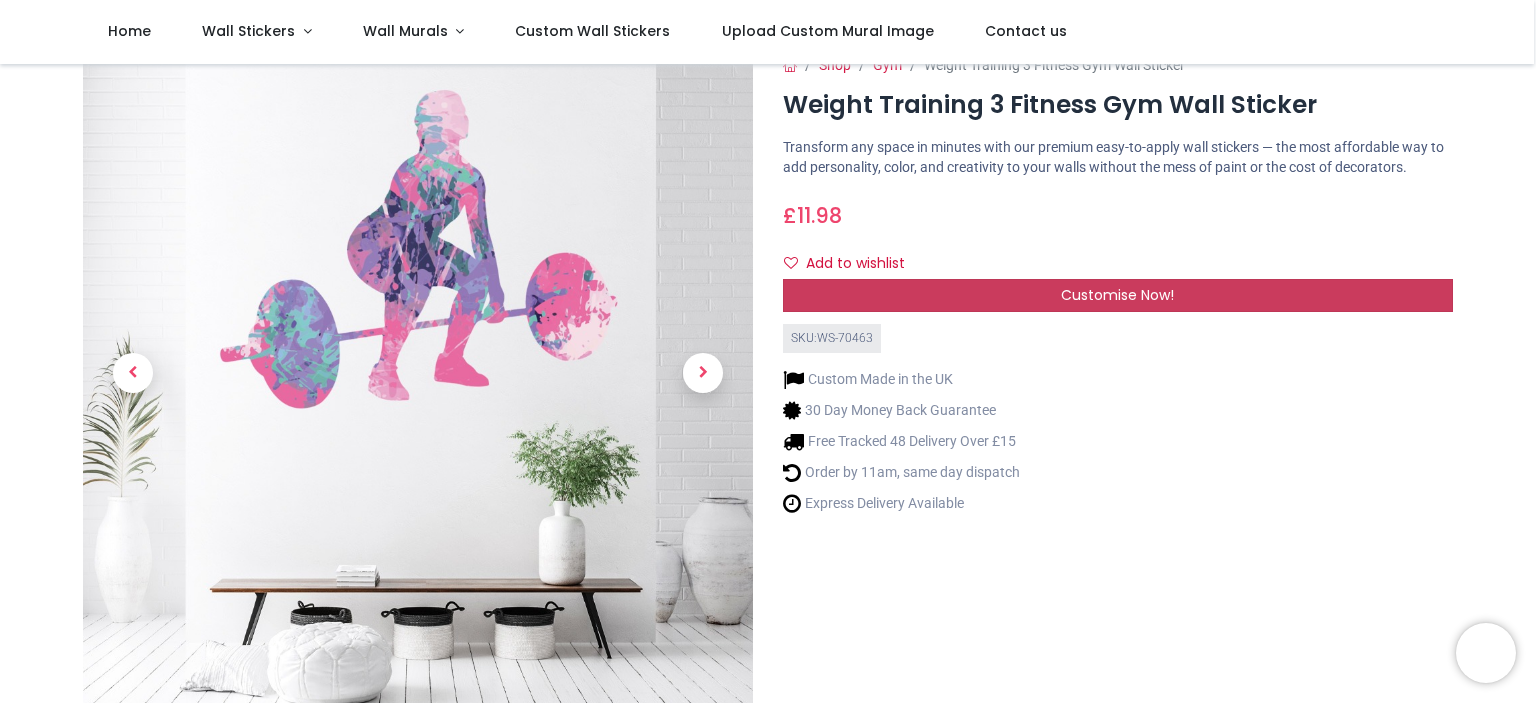 click on "Customise Now!" at bounding box center (1117, 295) 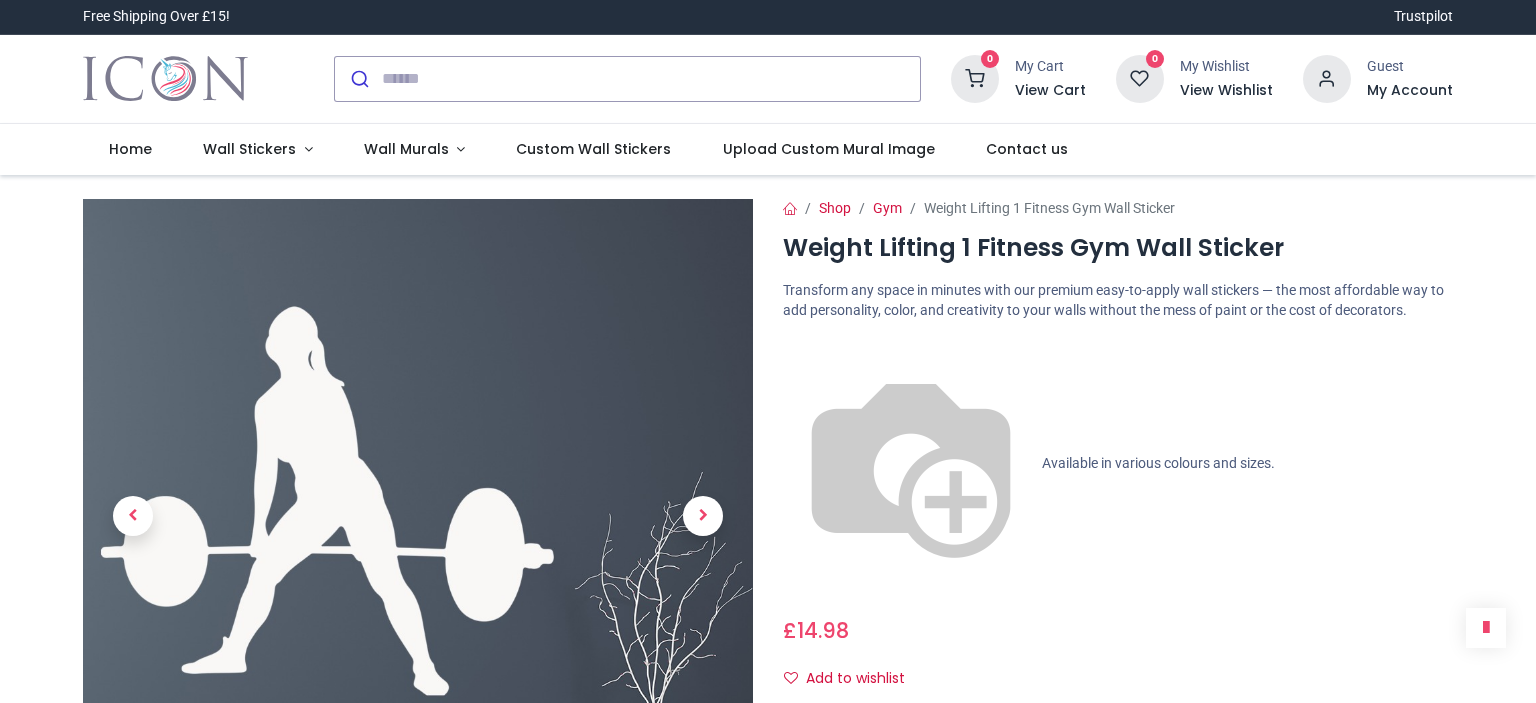 scroll, scrollTop: 0, scrollLeft: 0, axis: both 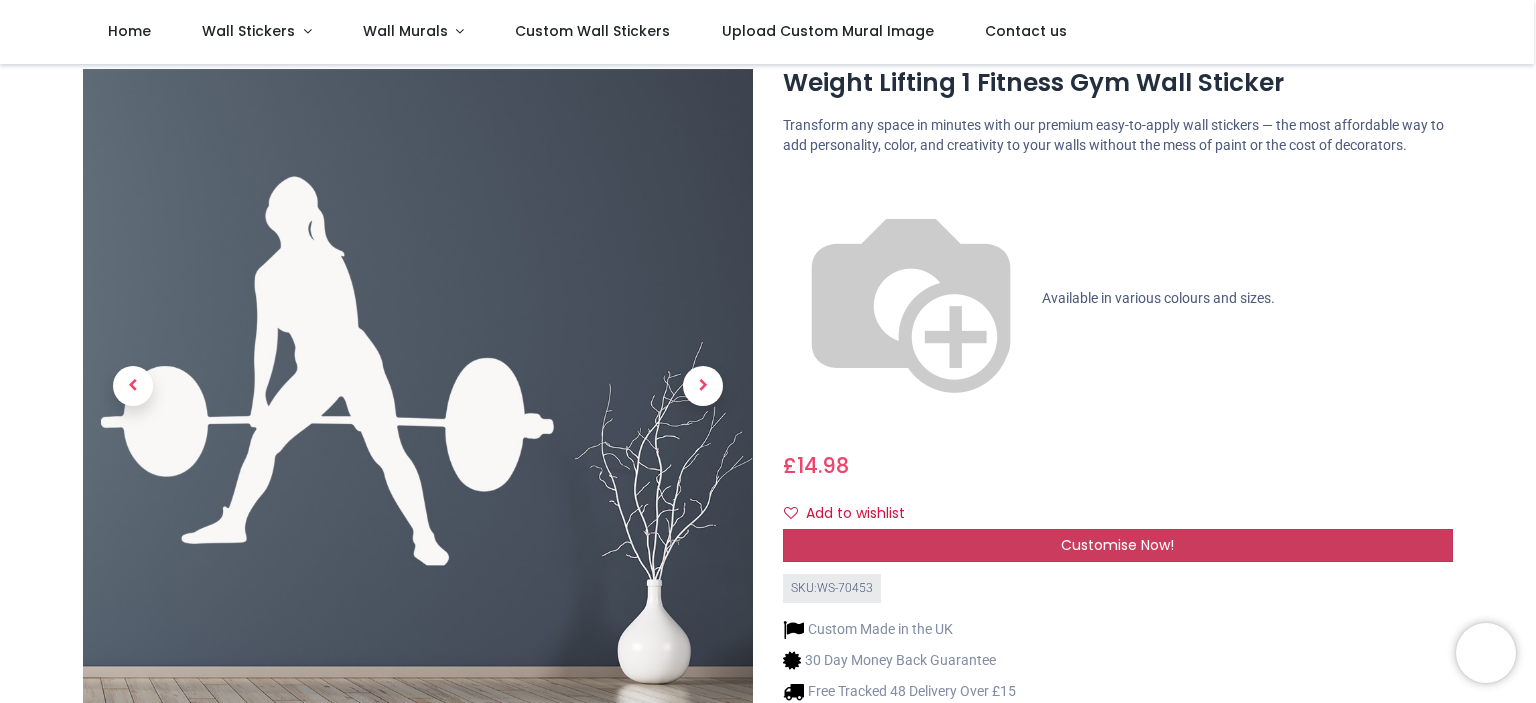 click on "Customise Now!" at bounding box center (1117, 545) 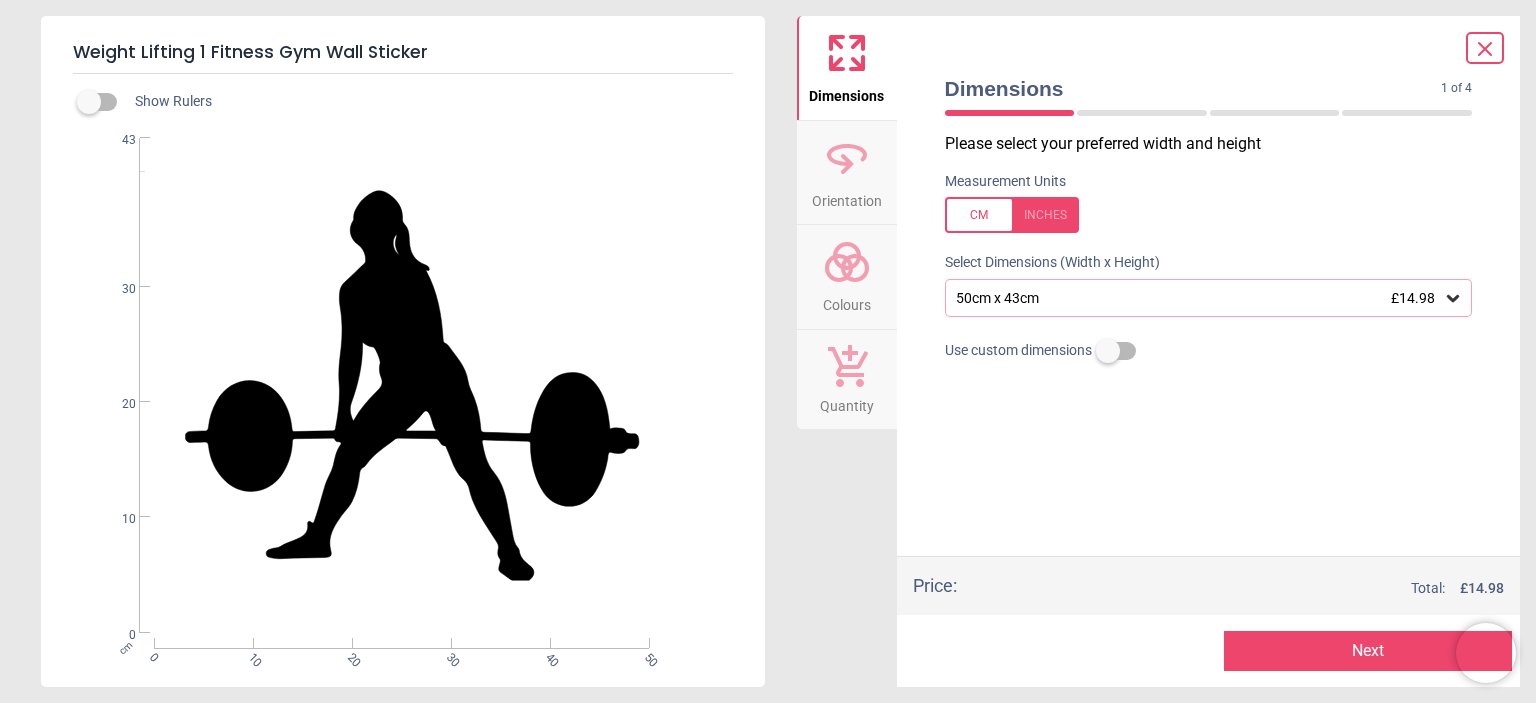 click 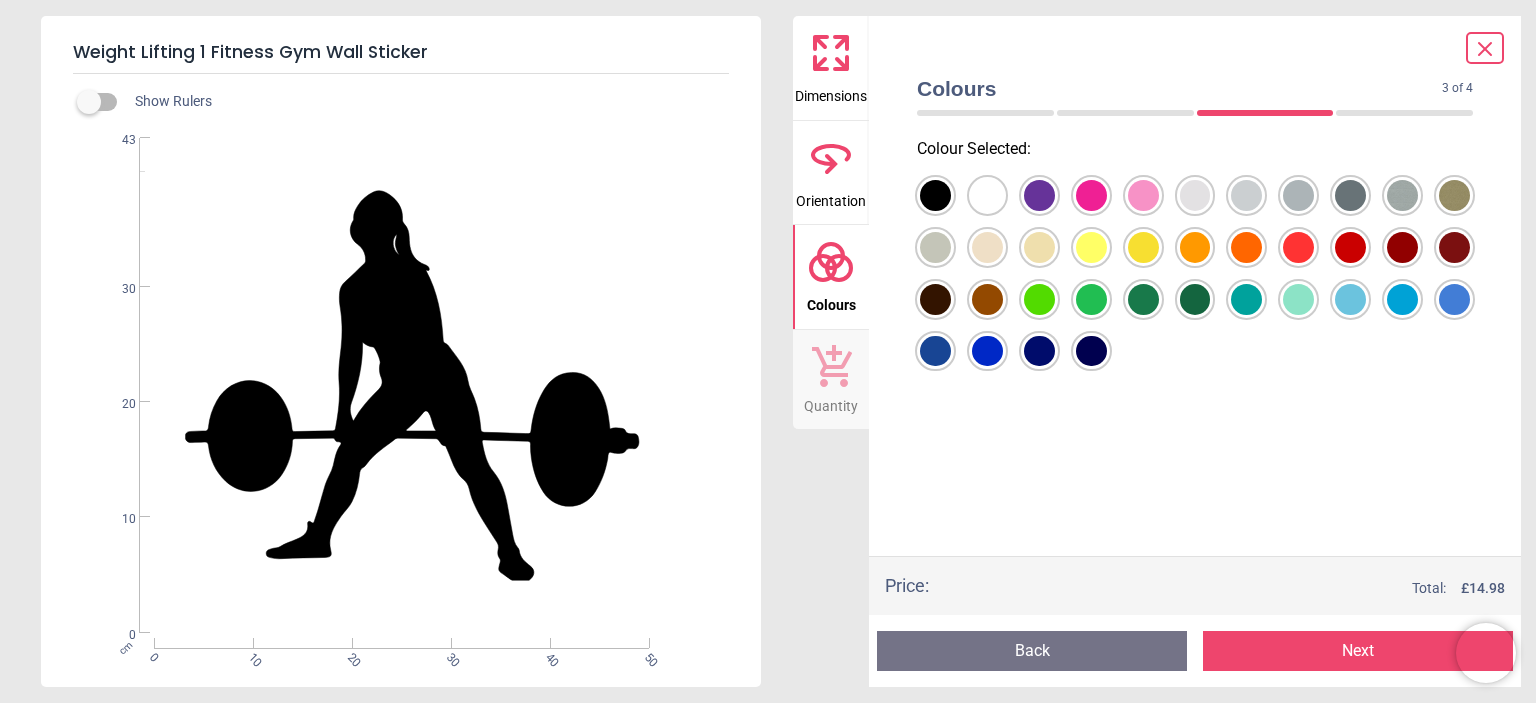 click at bounding box center [935, 195] 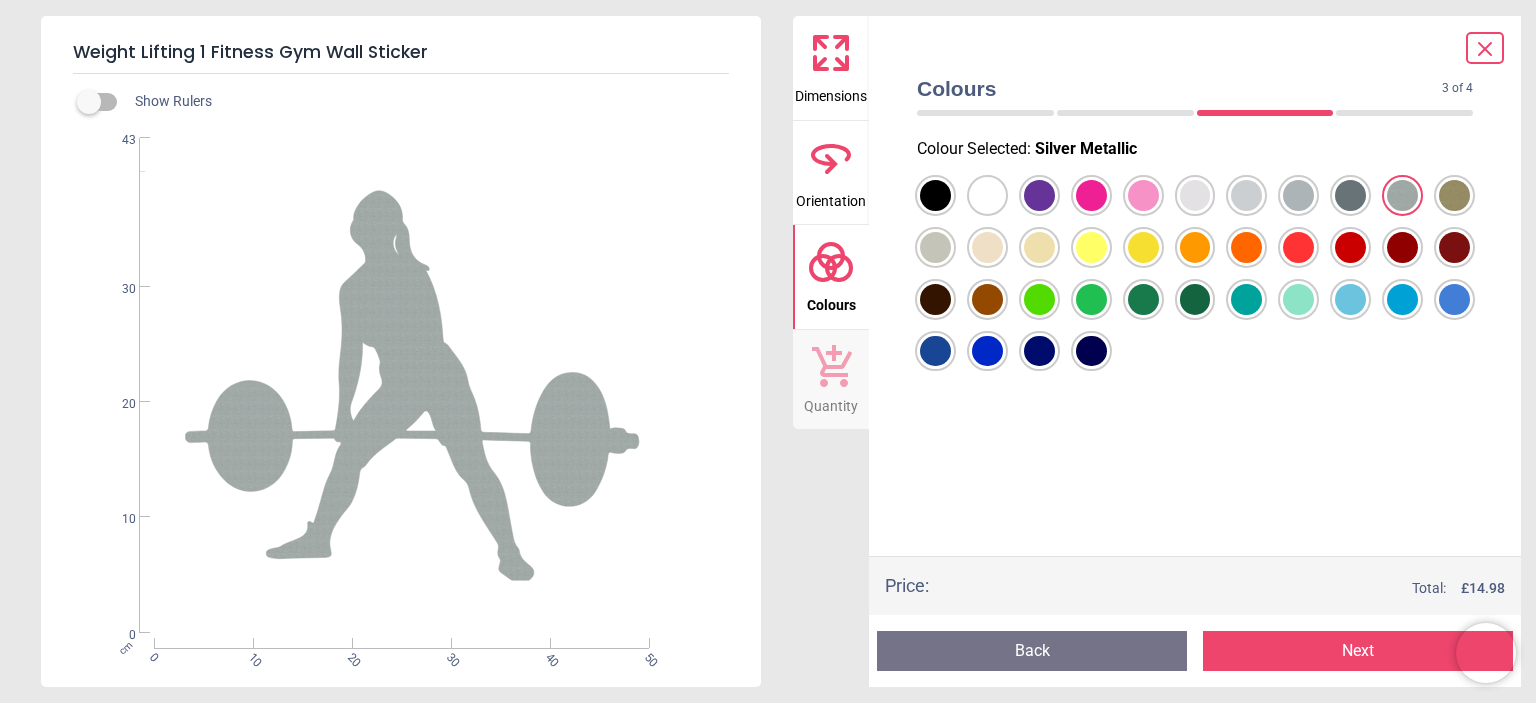 click at bounding box center (935, 195) 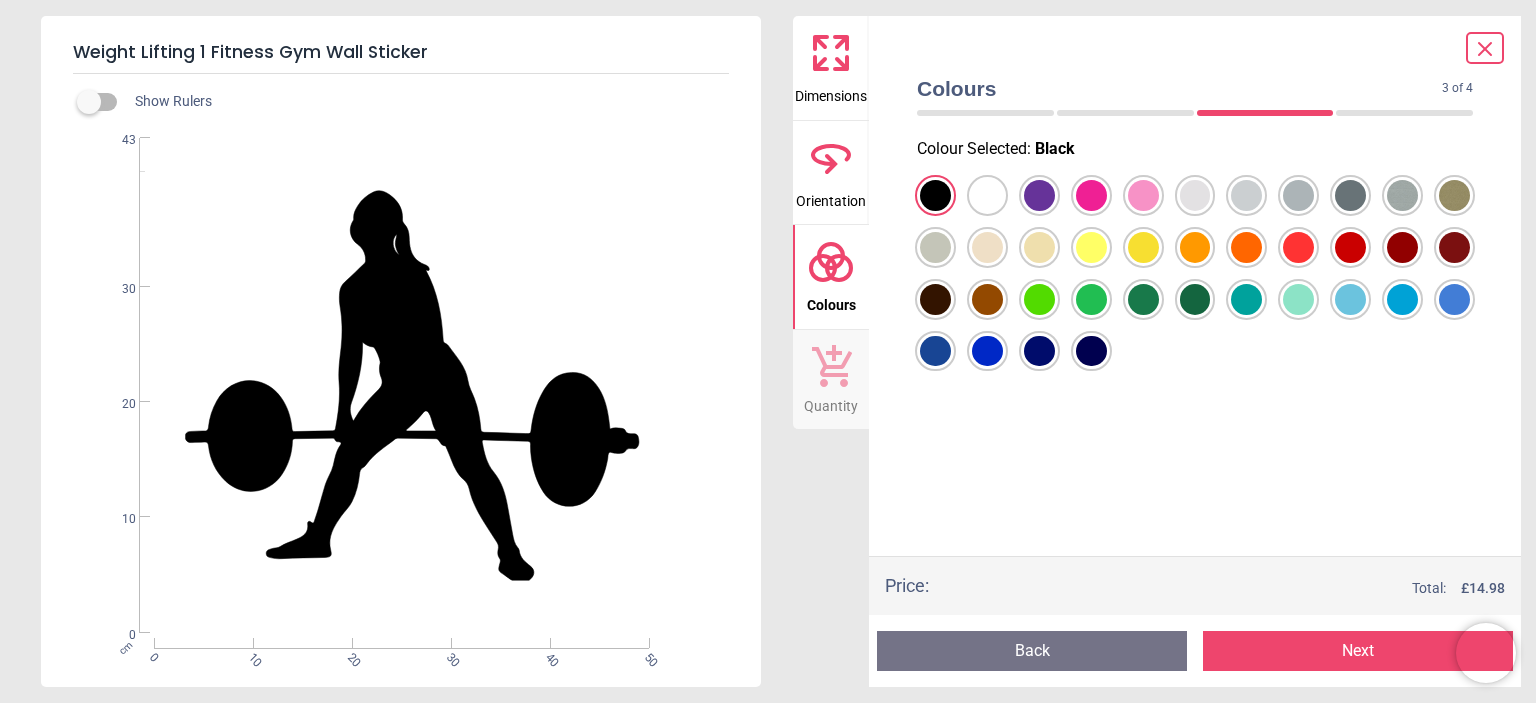 click at bounding box center (935, 195) 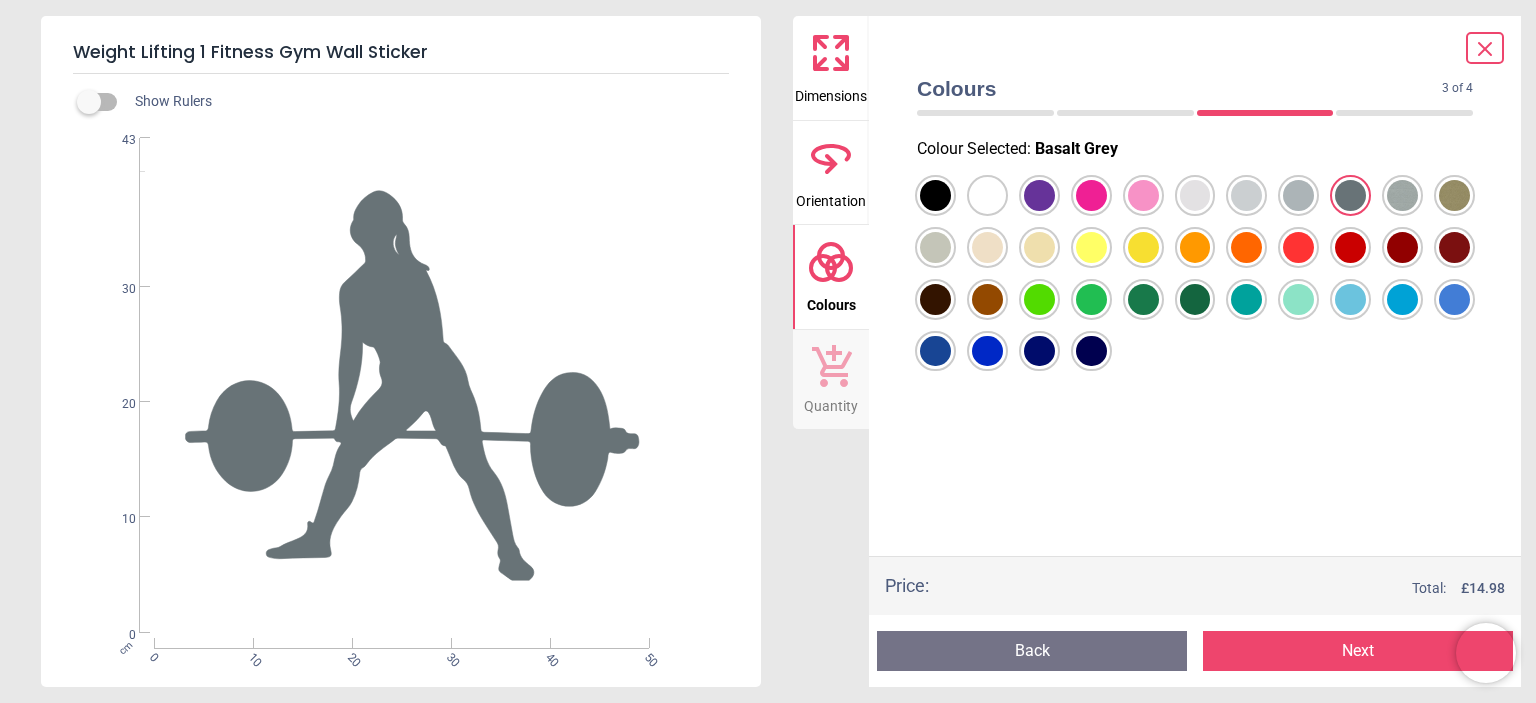 click at bounding box center (935, 195) 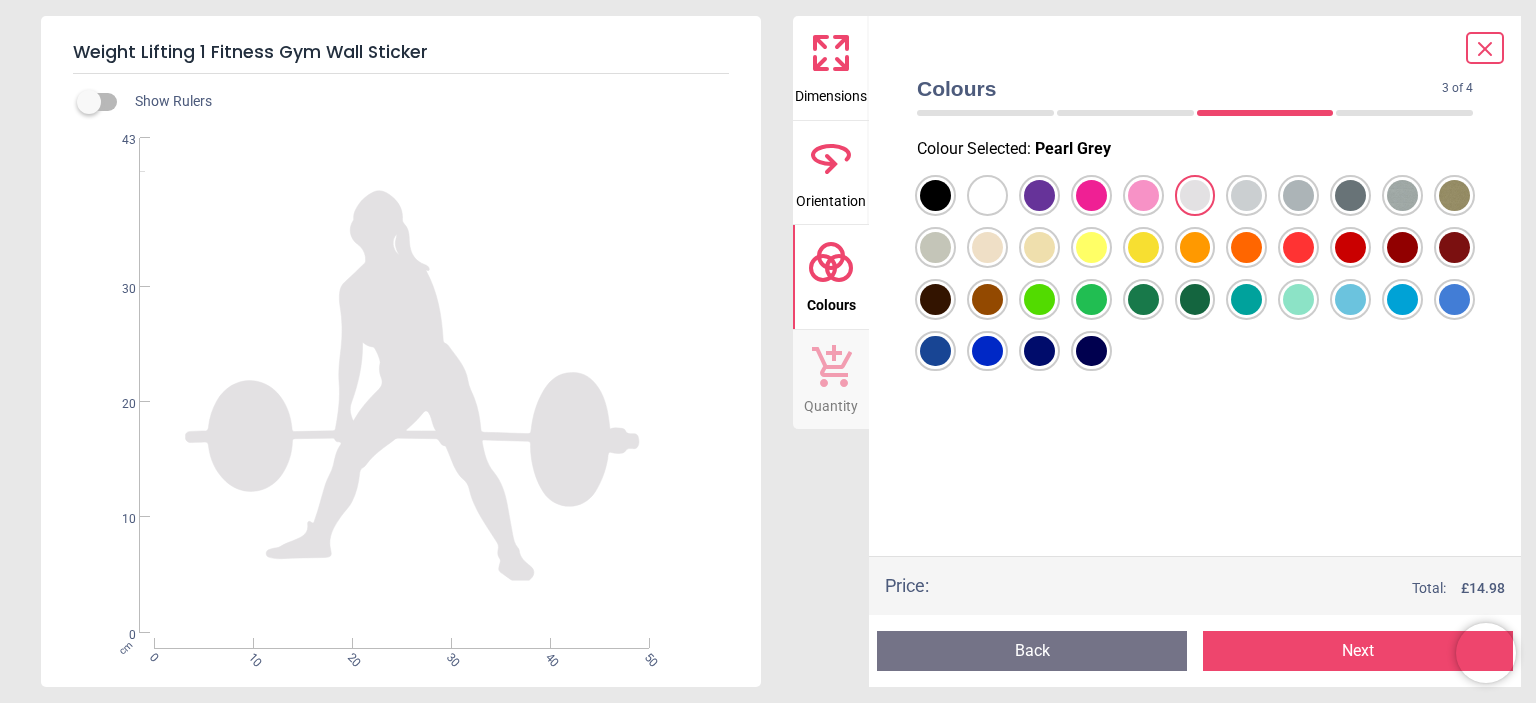click at bounding box center [935, 195] 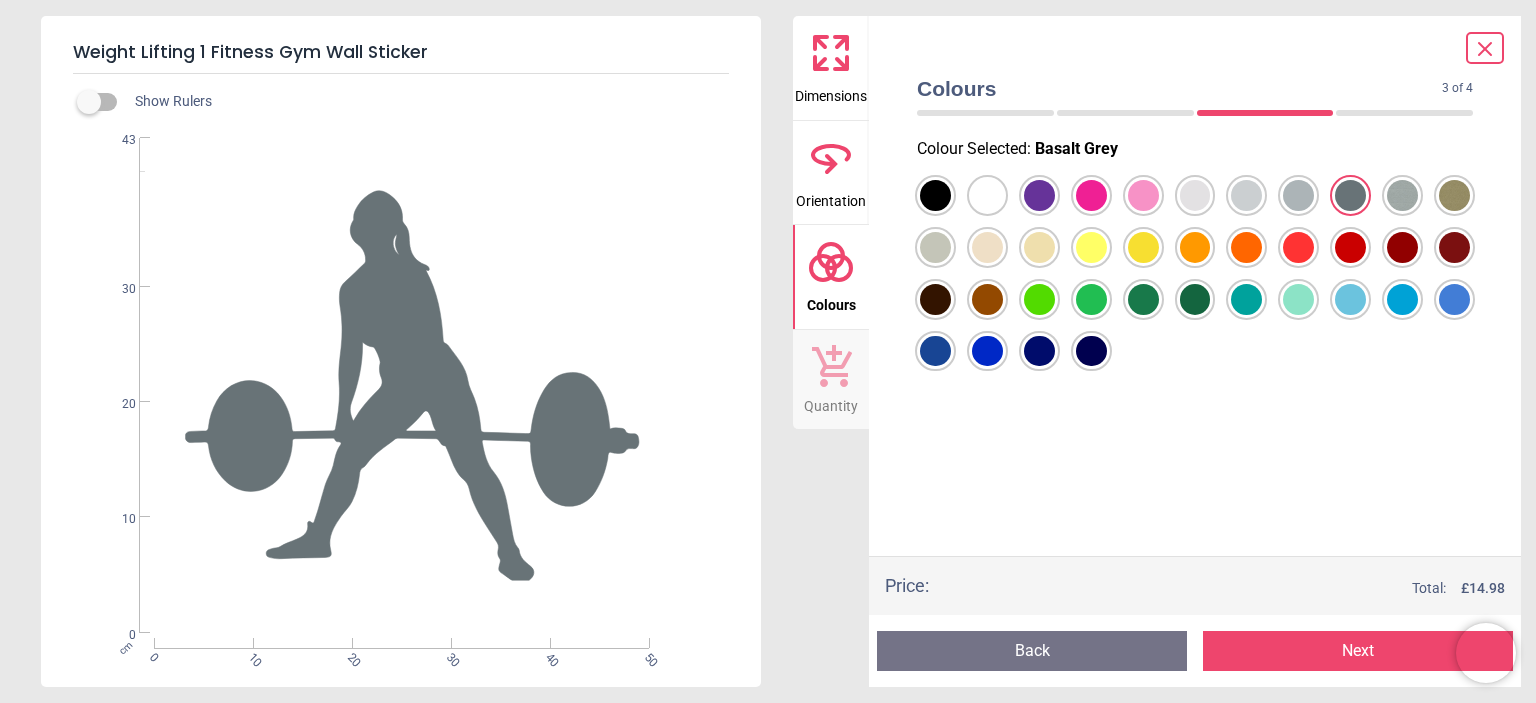 click at bounding box center [935, 195] 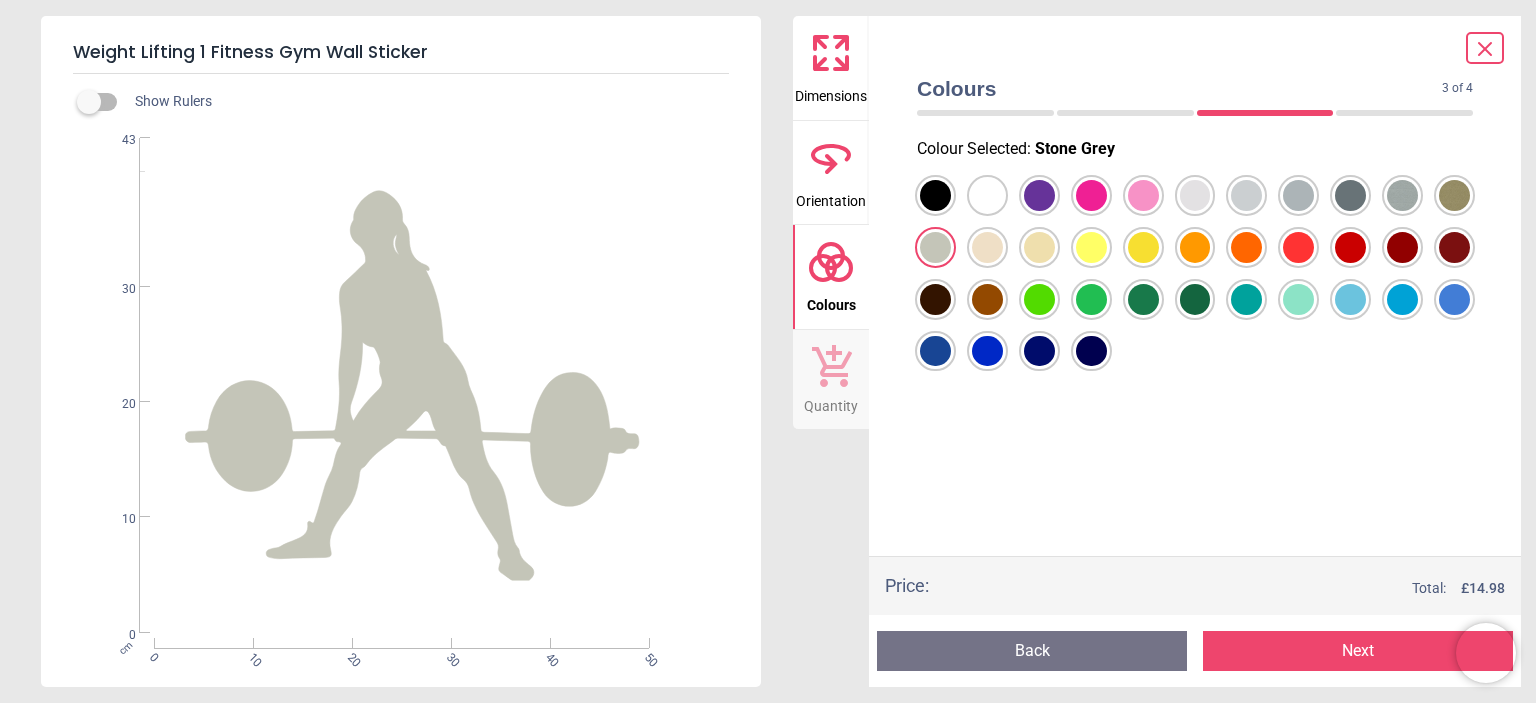 click at bounding box center (935, 195) 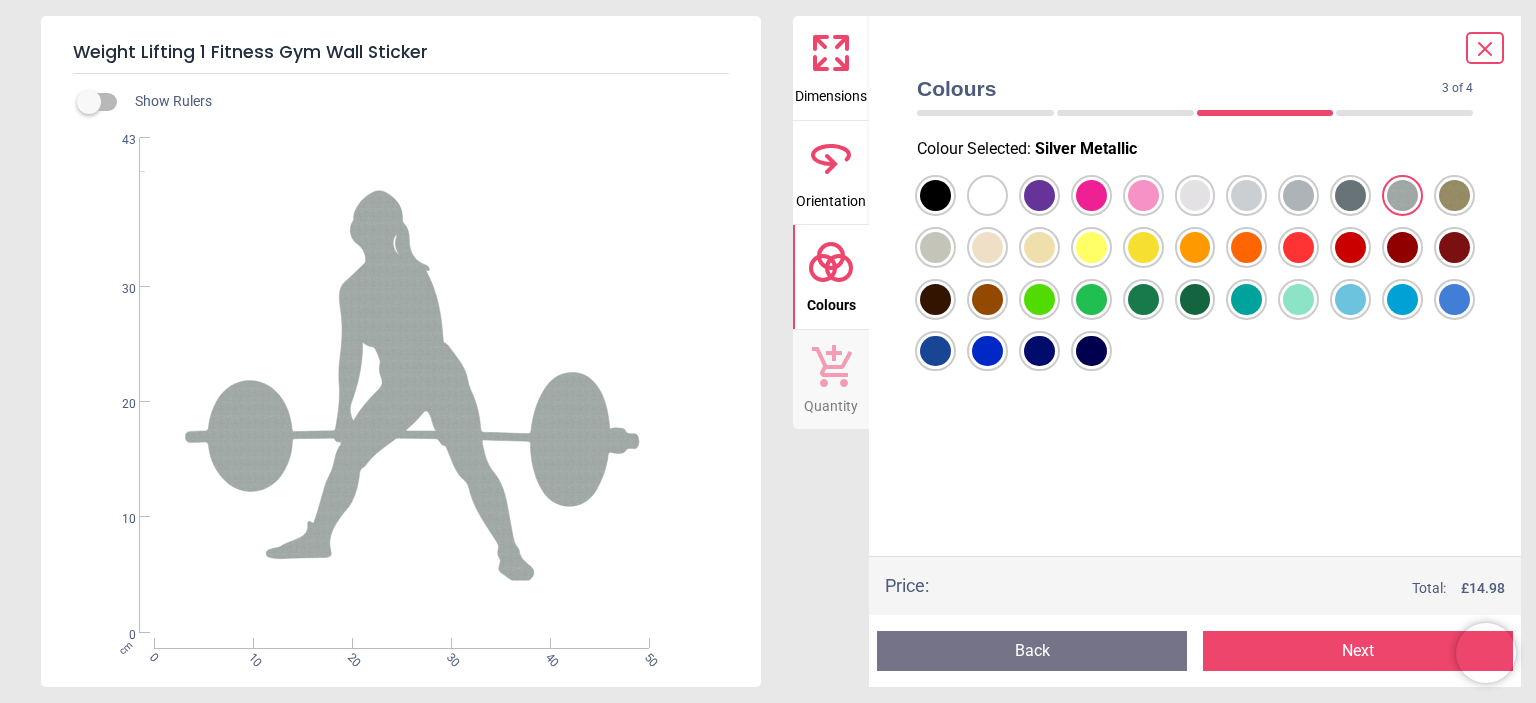 click at bounding box center (1195, 273) 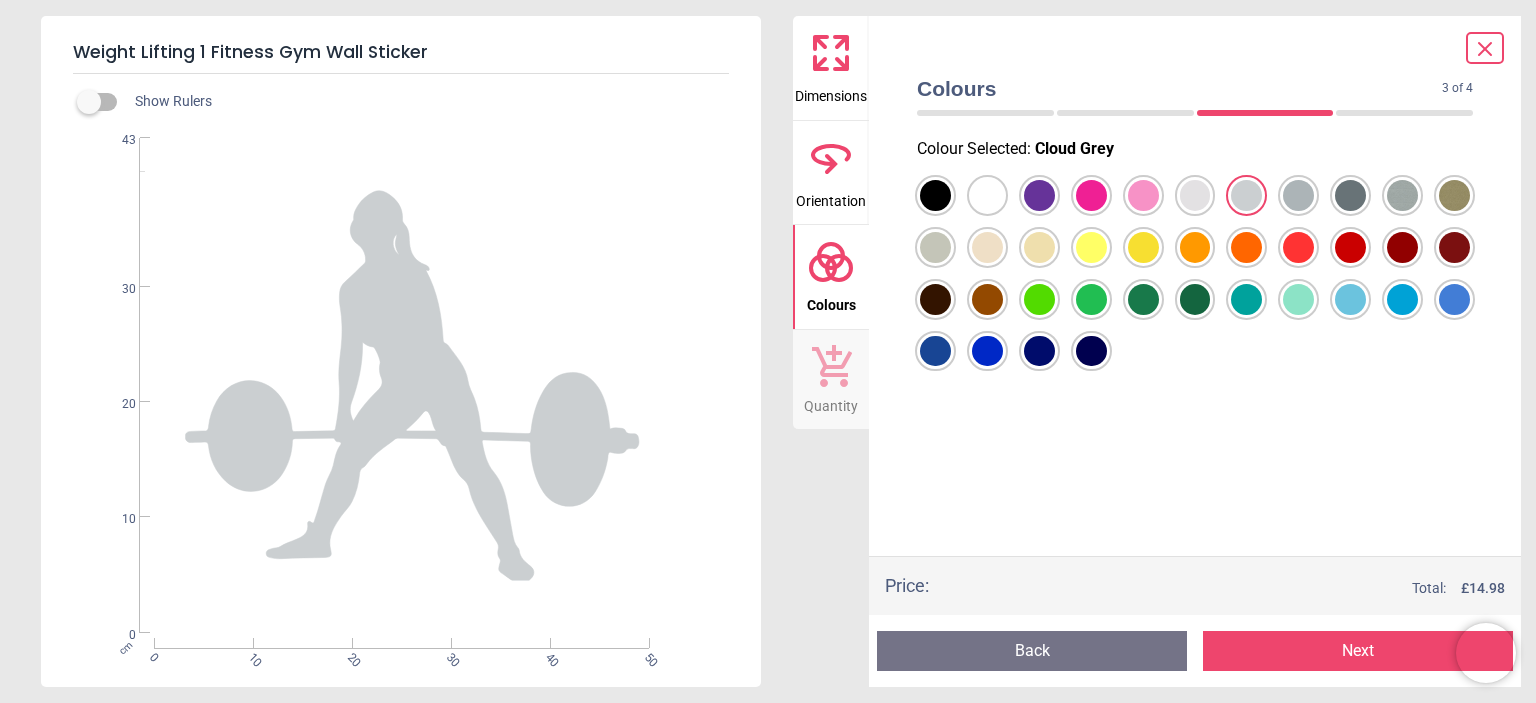 click at bounding box center (935, 195) 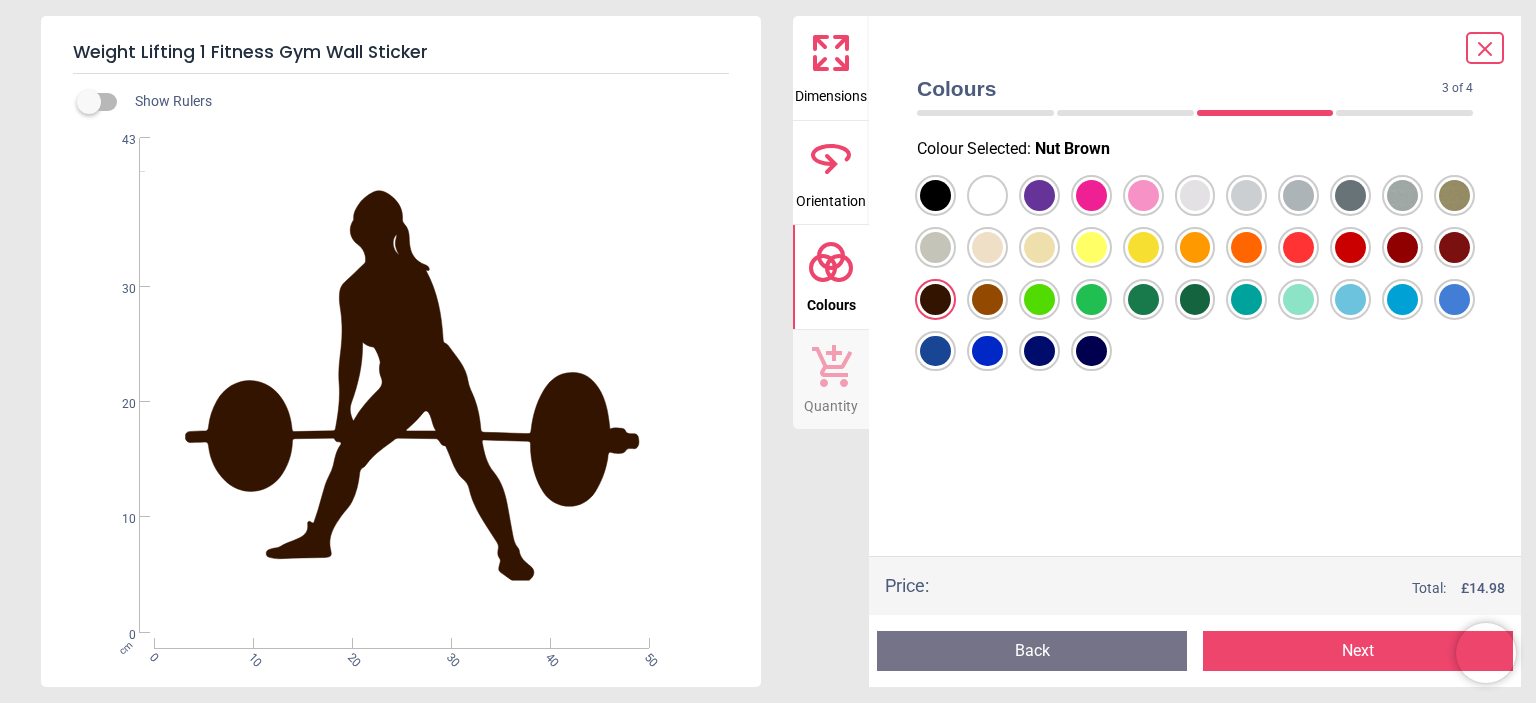 click at bounding box center (935, 195) 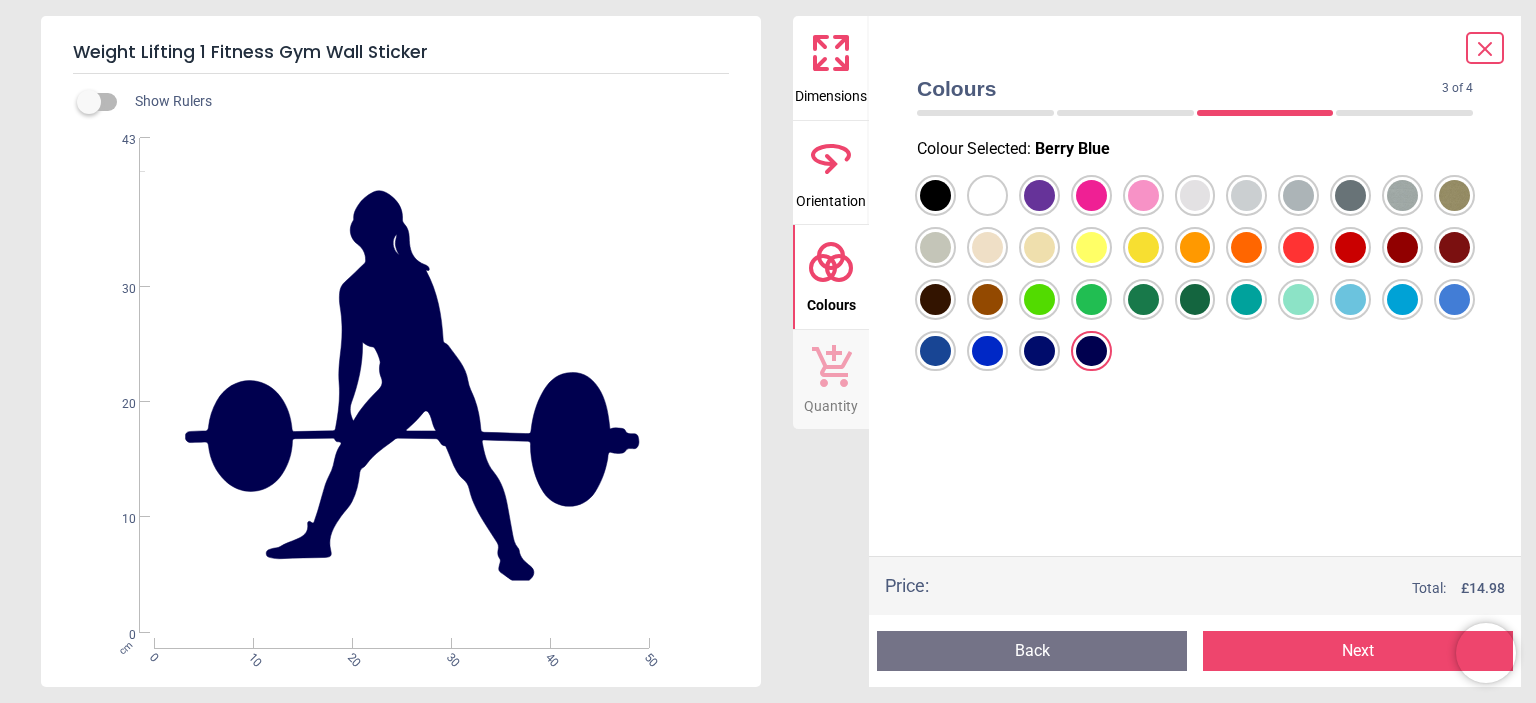 click at bounding box center [935, 195] 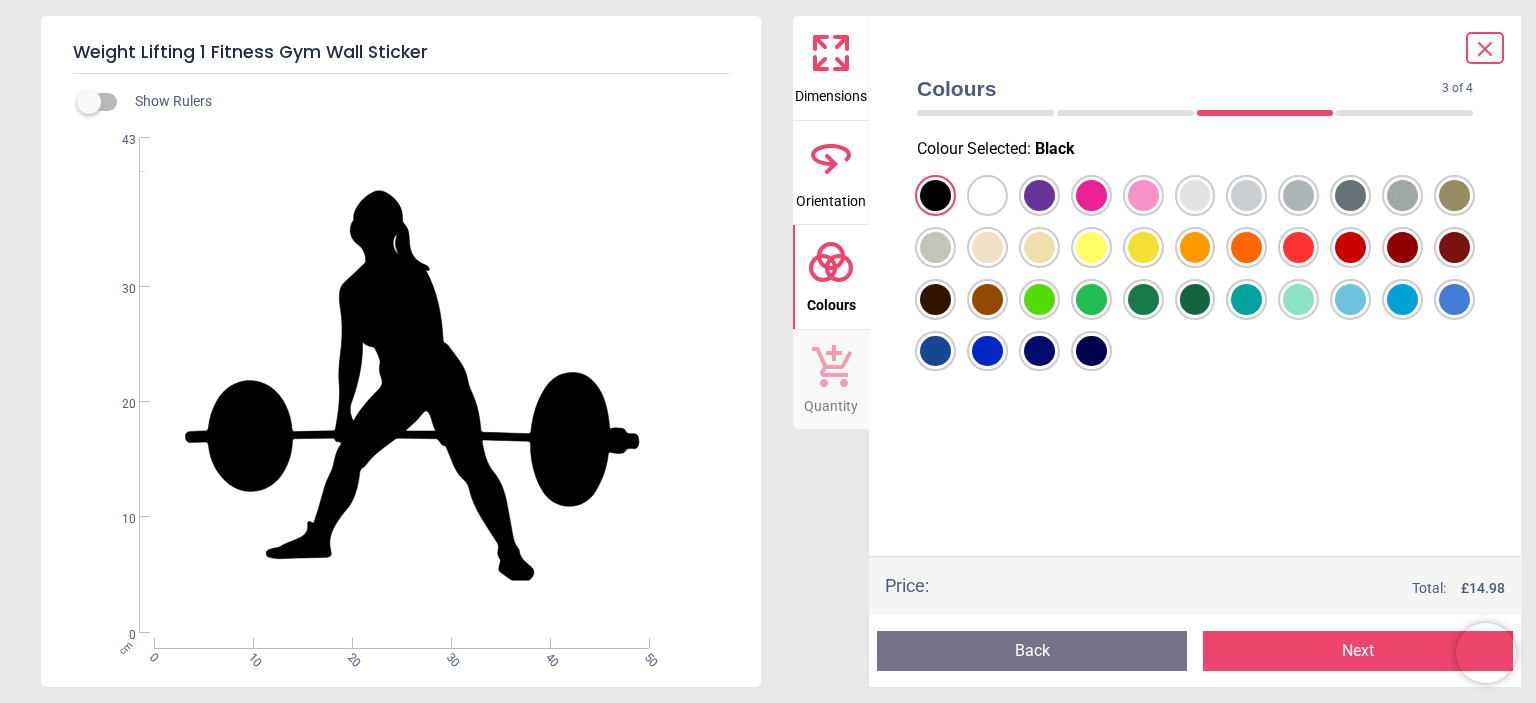 click at bounding box center (935, 195) 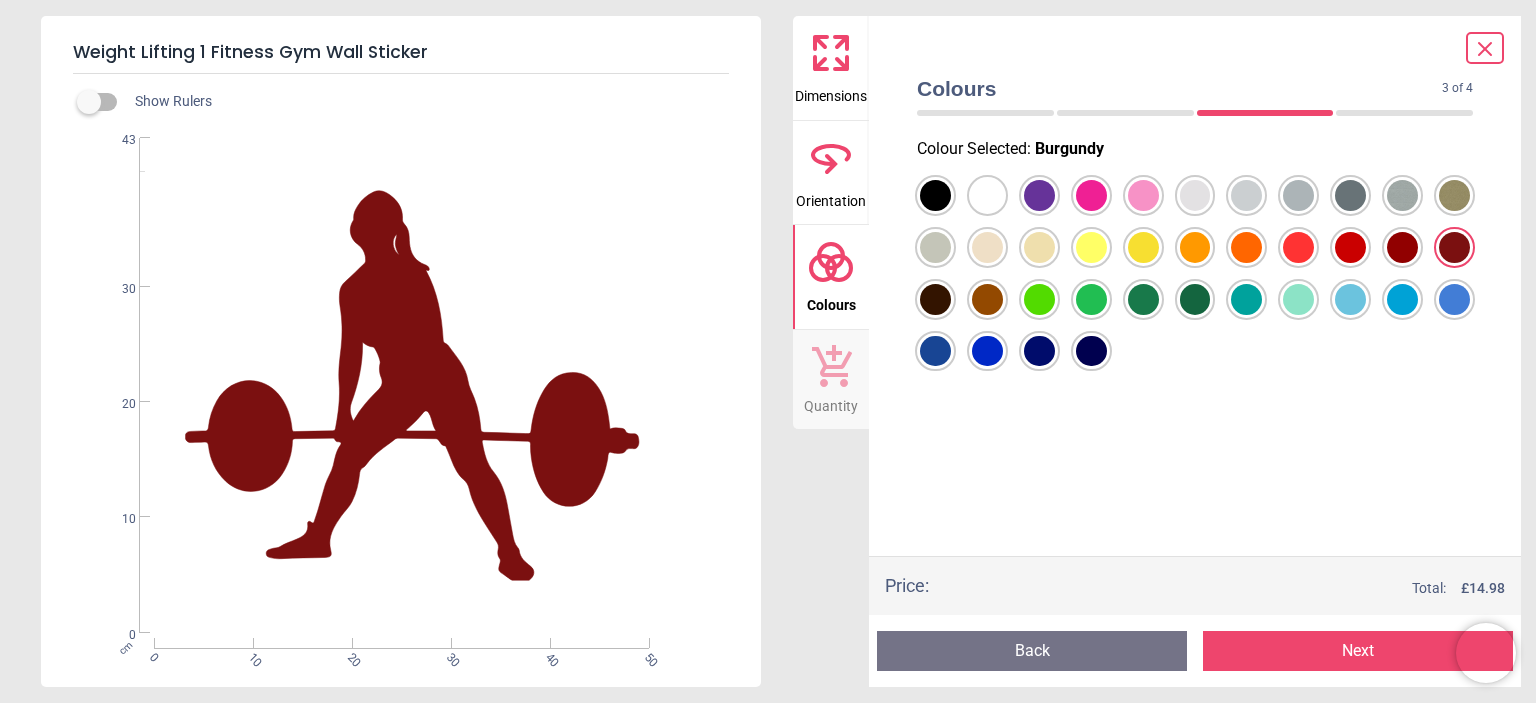 click at bounding box center (935, 195) 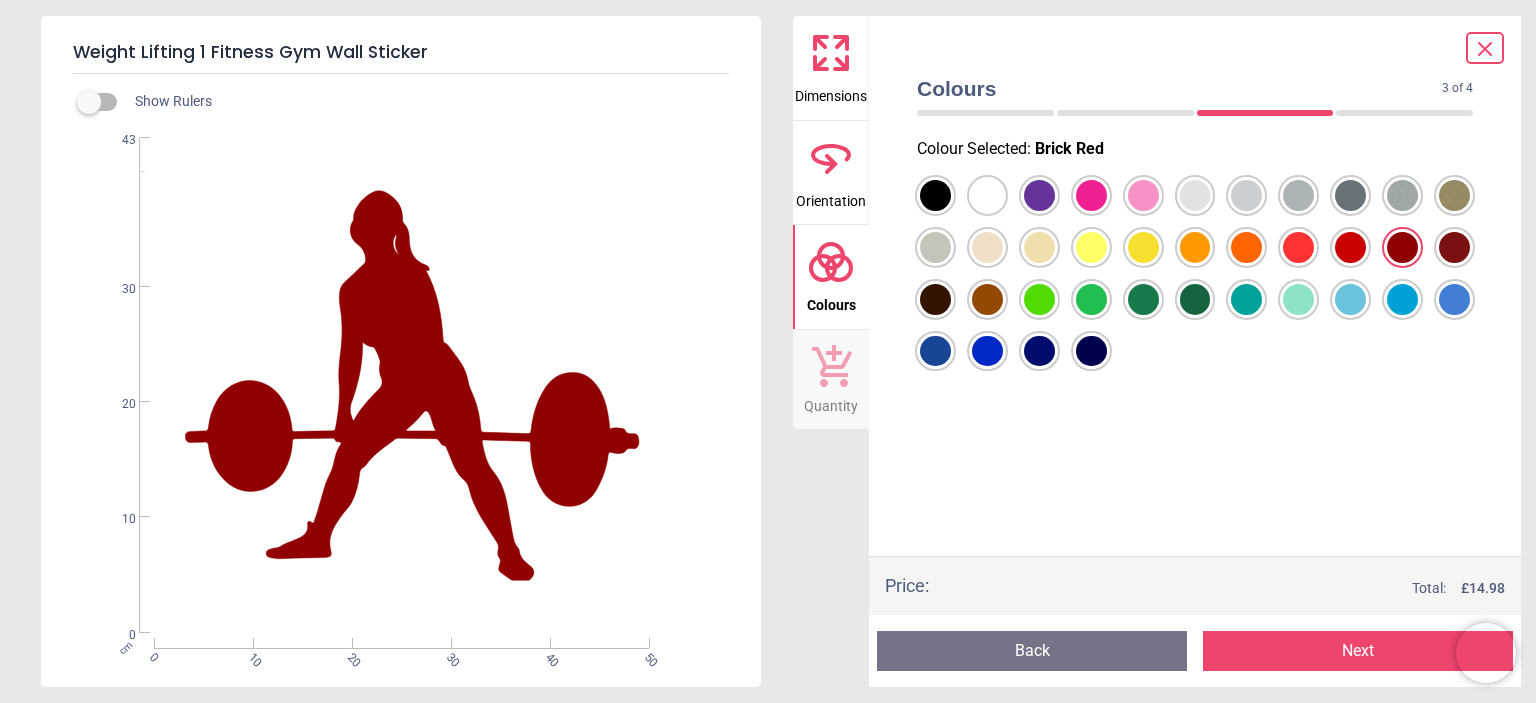 click at bounding box center (935, 195) 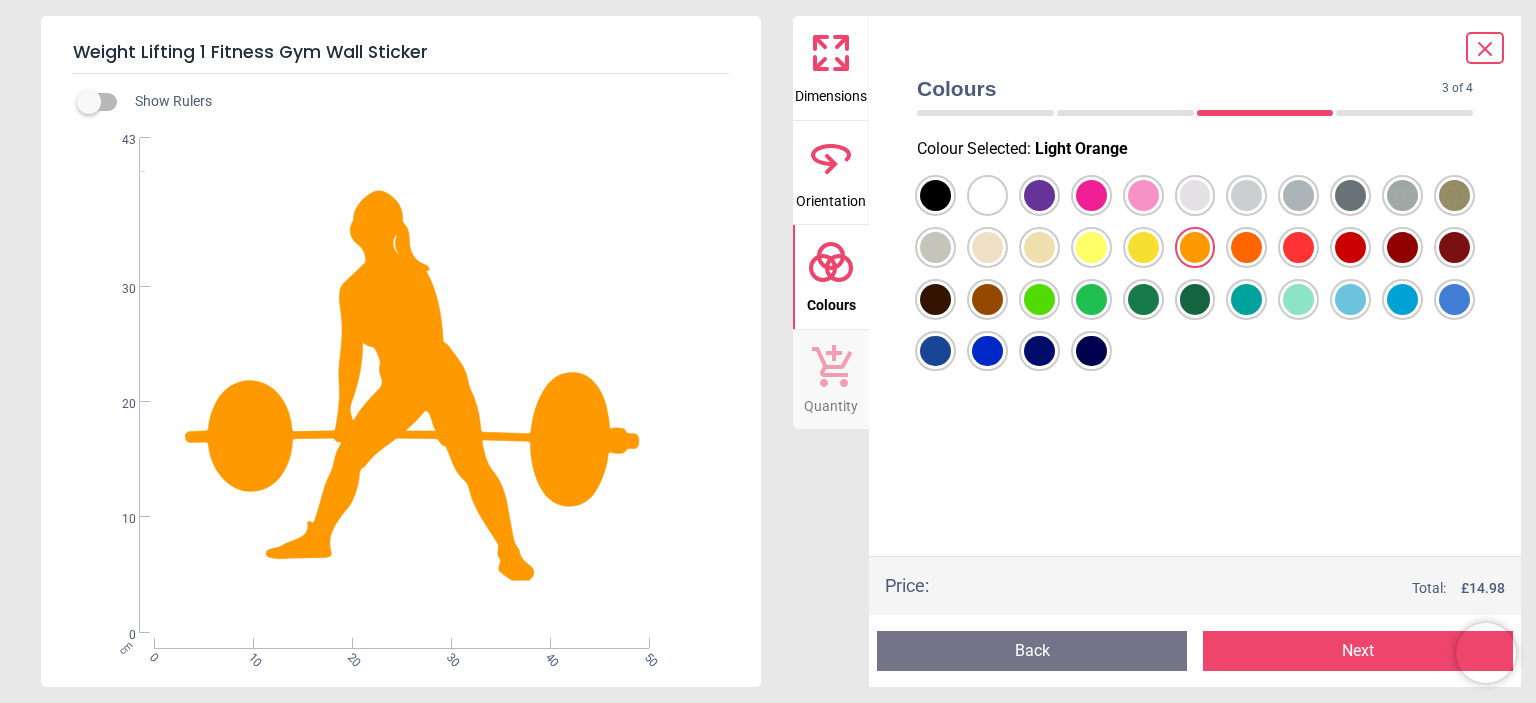 click at bounding box center (935, 195) 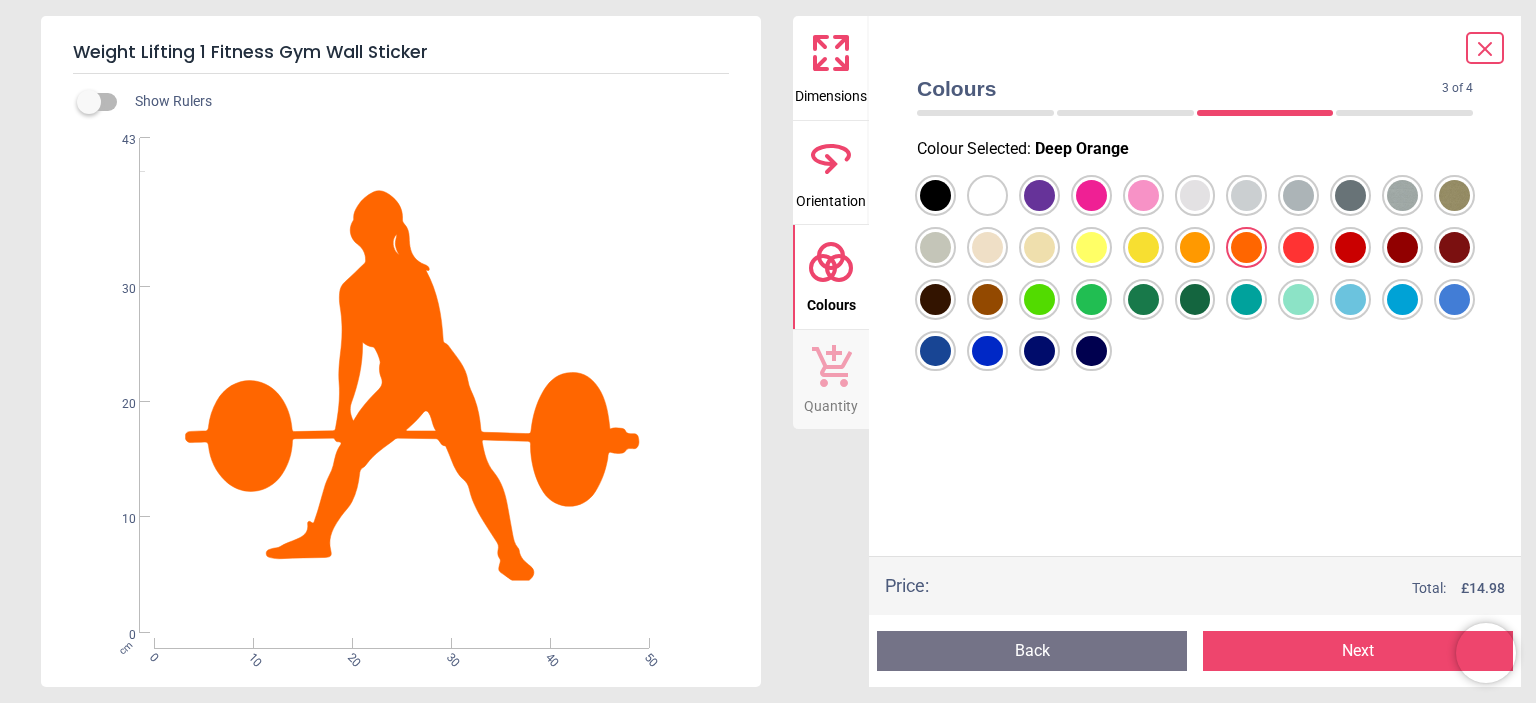 click at bounding box center (935, 195) 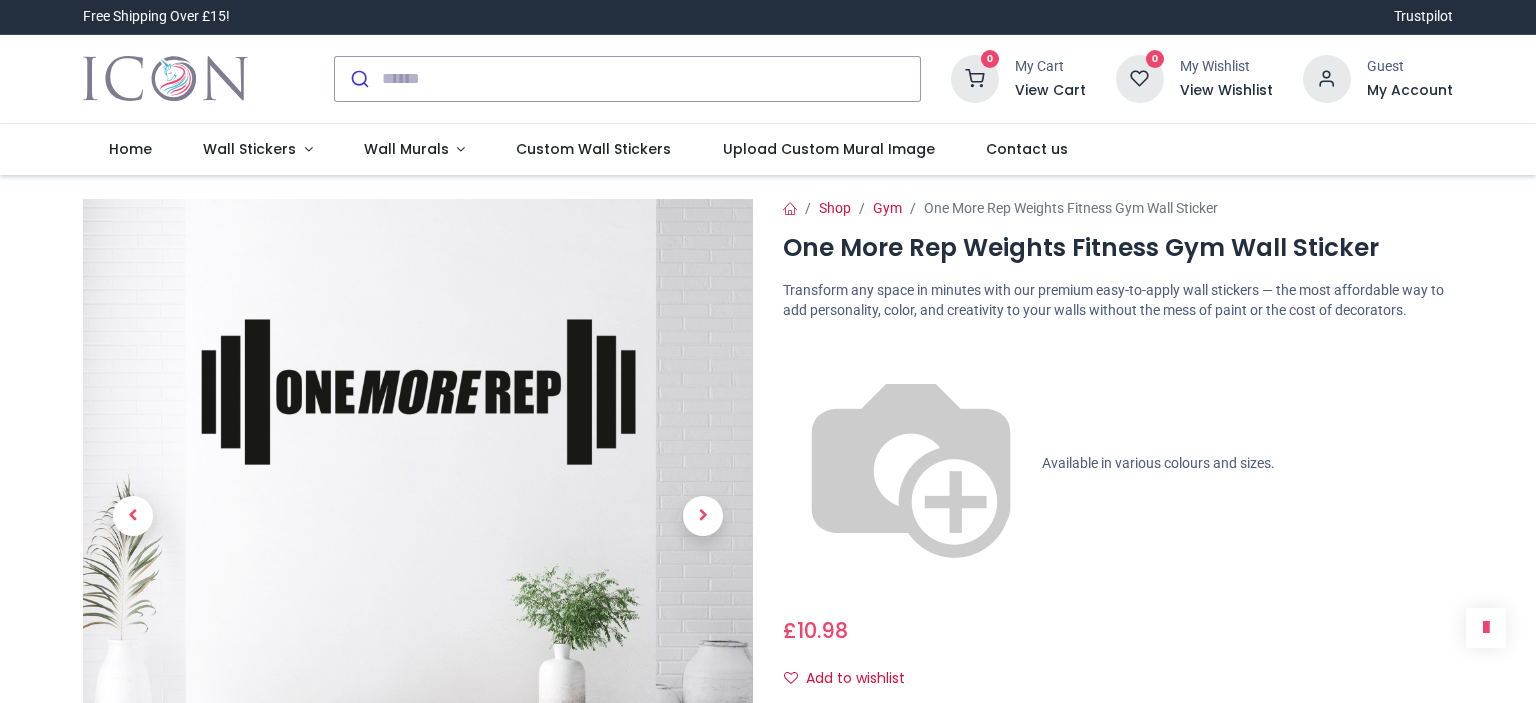 scroll, scrollTop: 0, scrollLeft: 0, axis: both 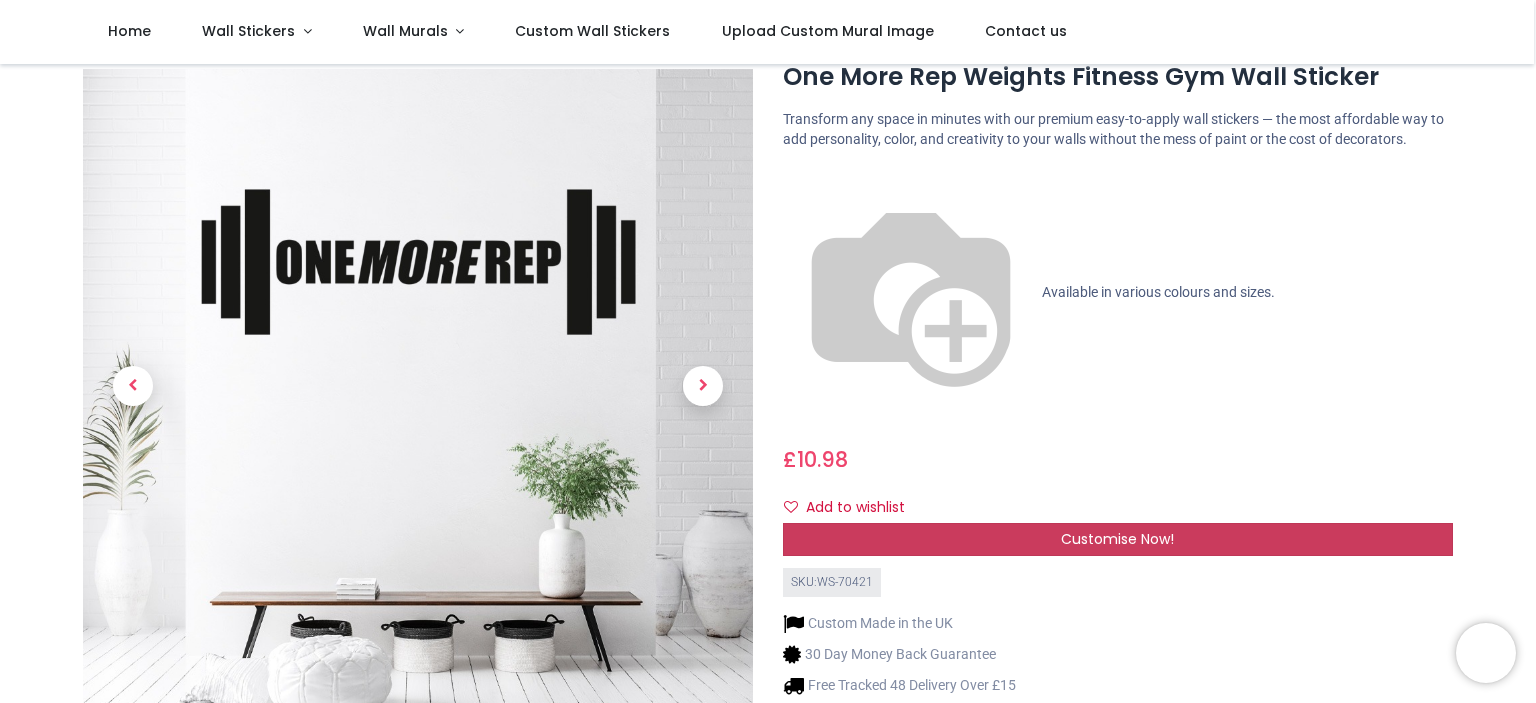 click on "Customise Now!" at bounding box center [1117, 539] 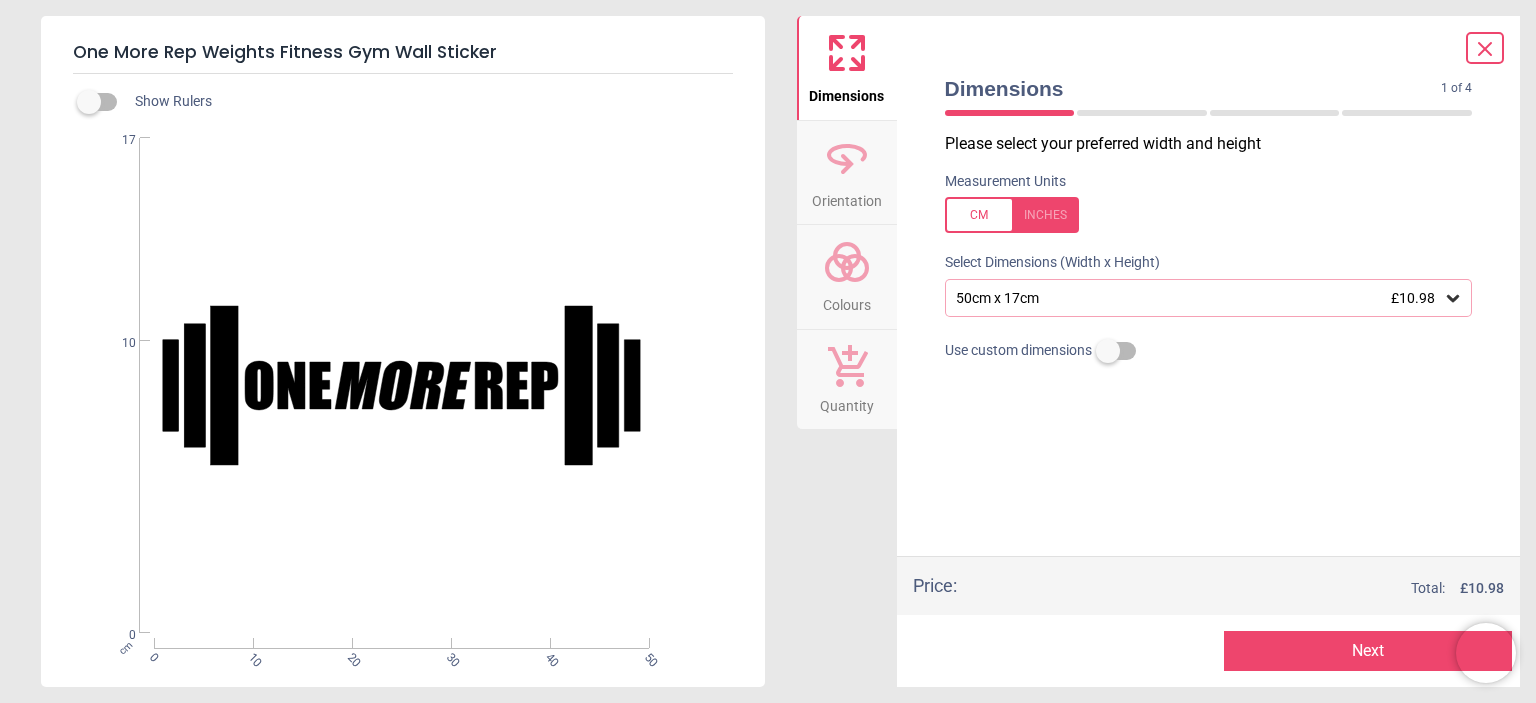 click 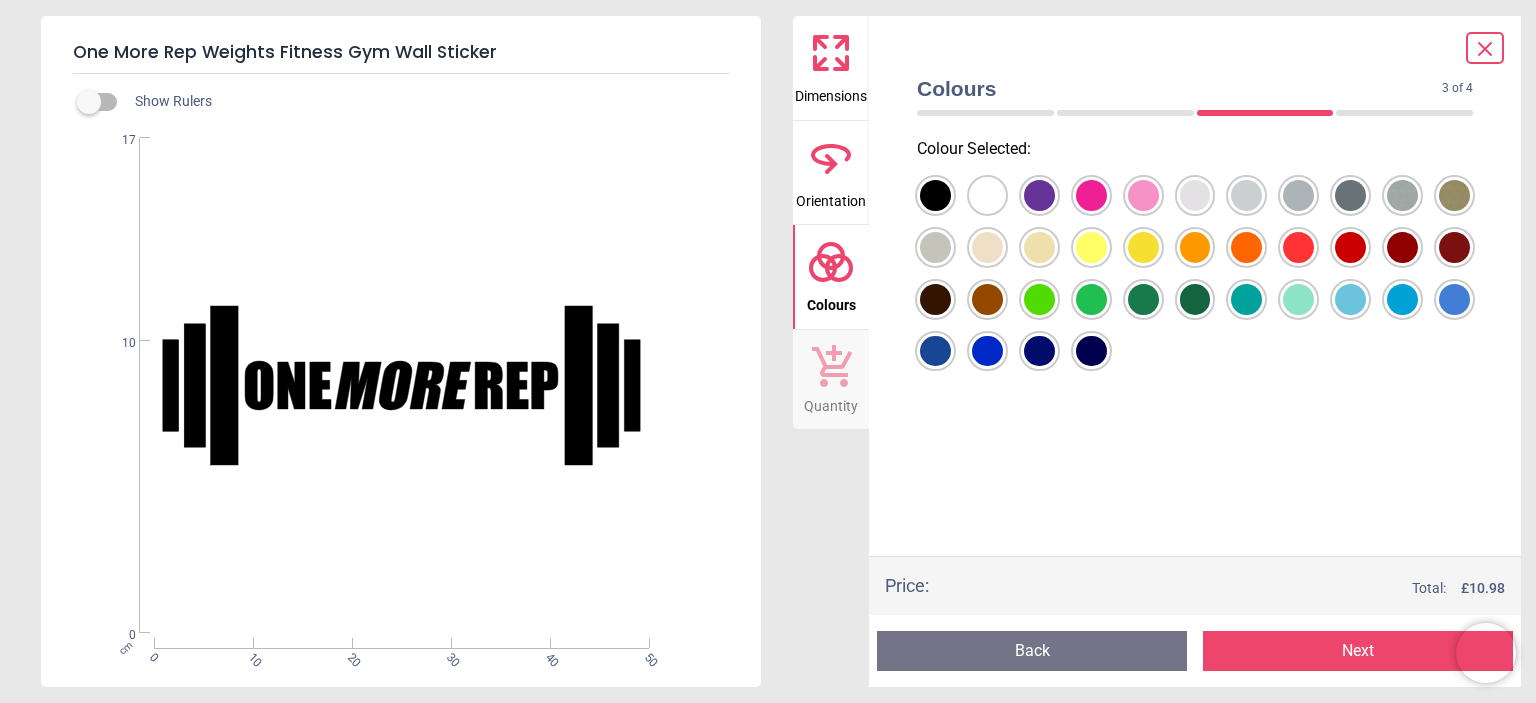click at bounding box center (935, 195) 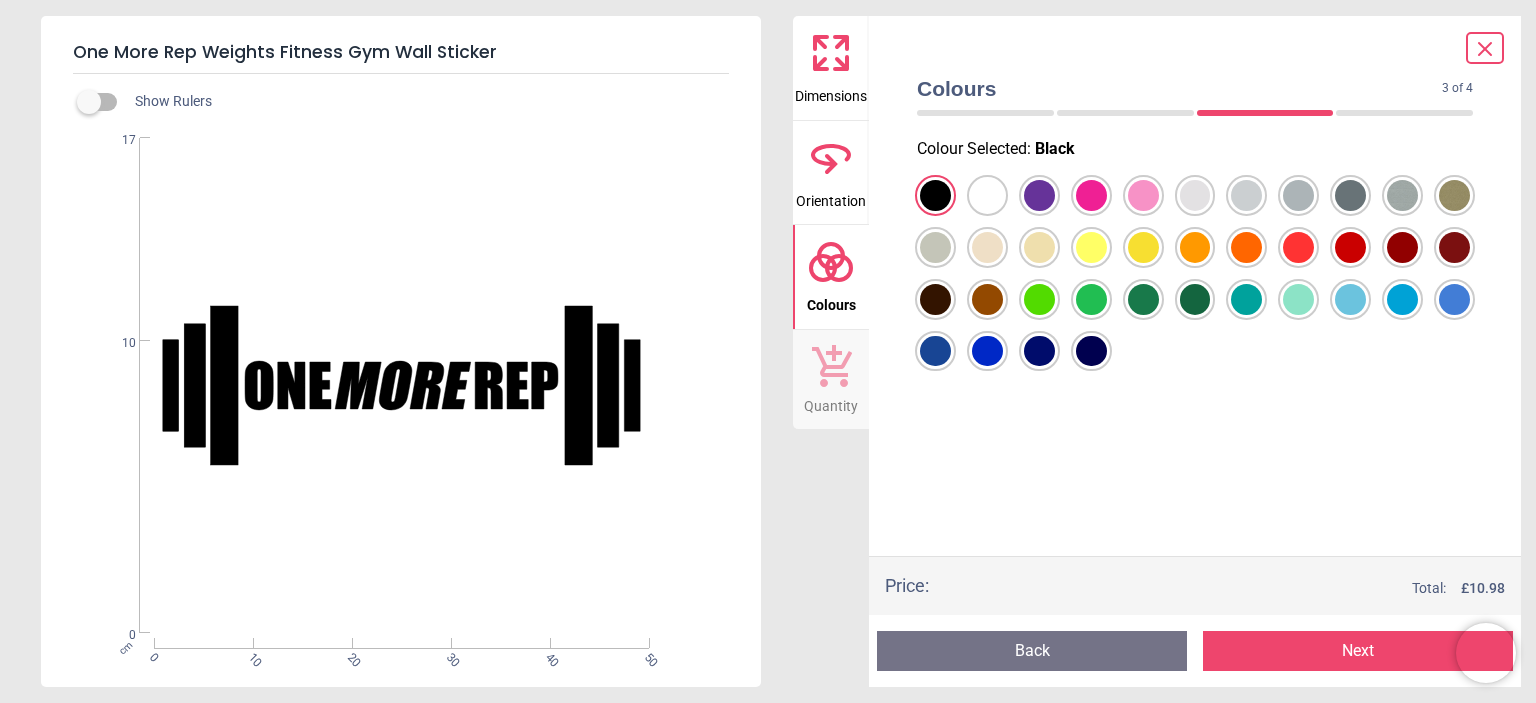 click at bounding box center (935, 195) 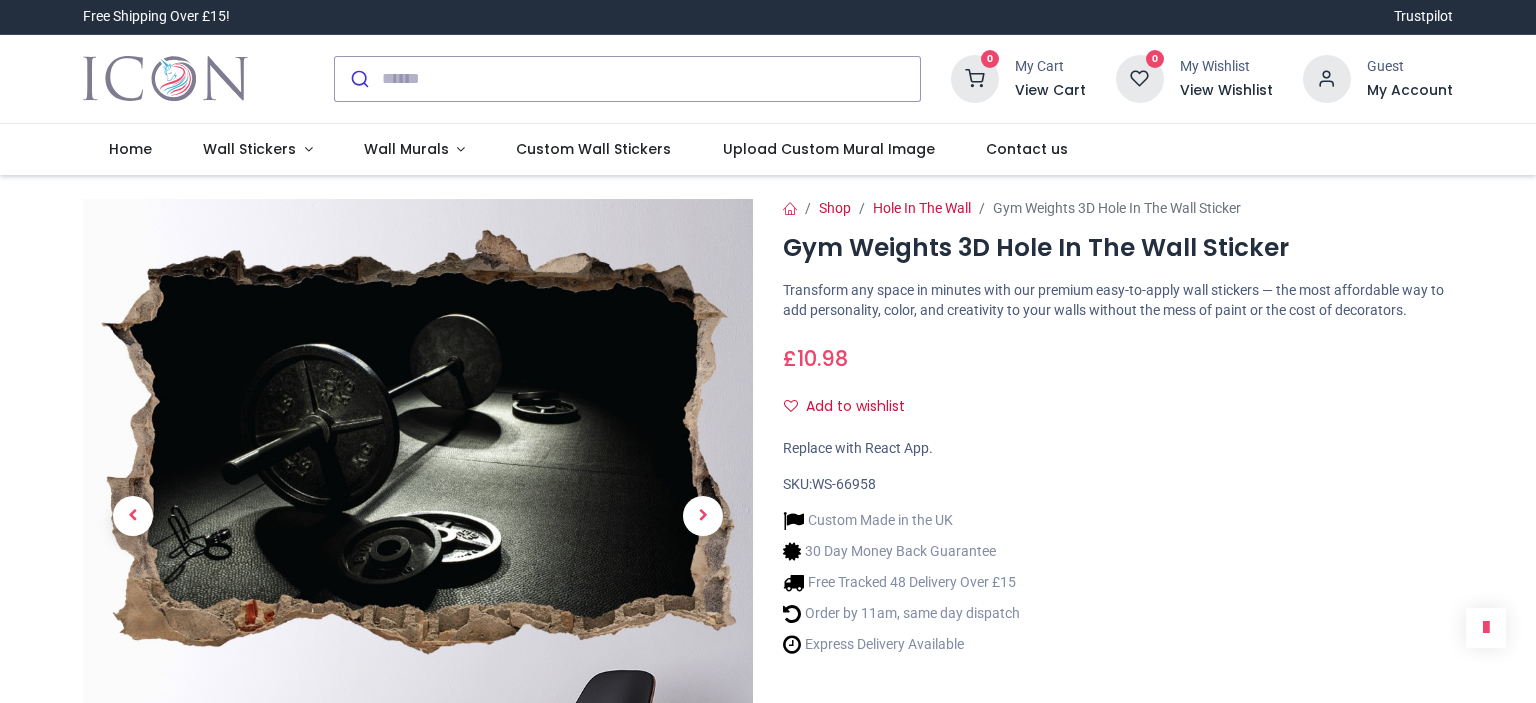 scroll, scrollTop: 0, scrollLeft: 0, axis: both 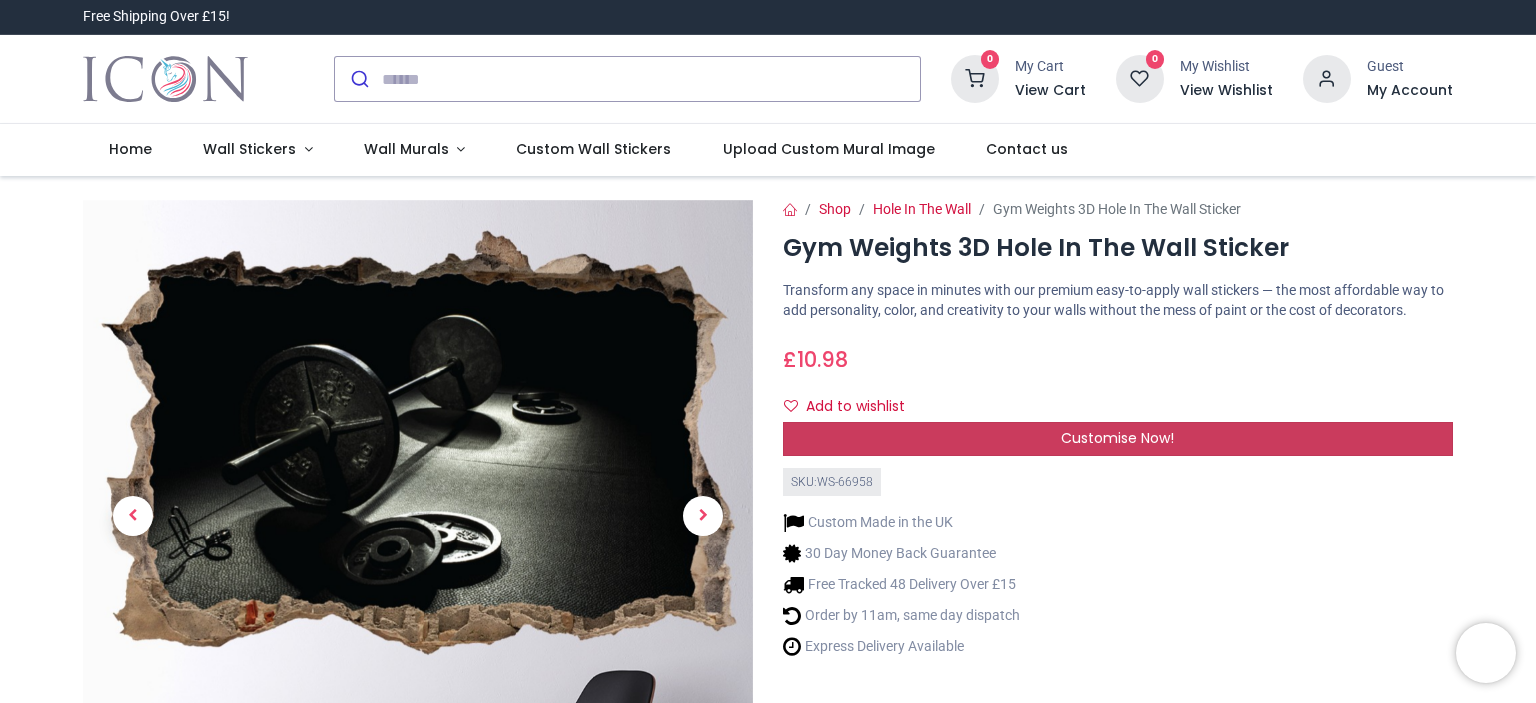click on "Customise Now!" at bounding box center (1118, 439) 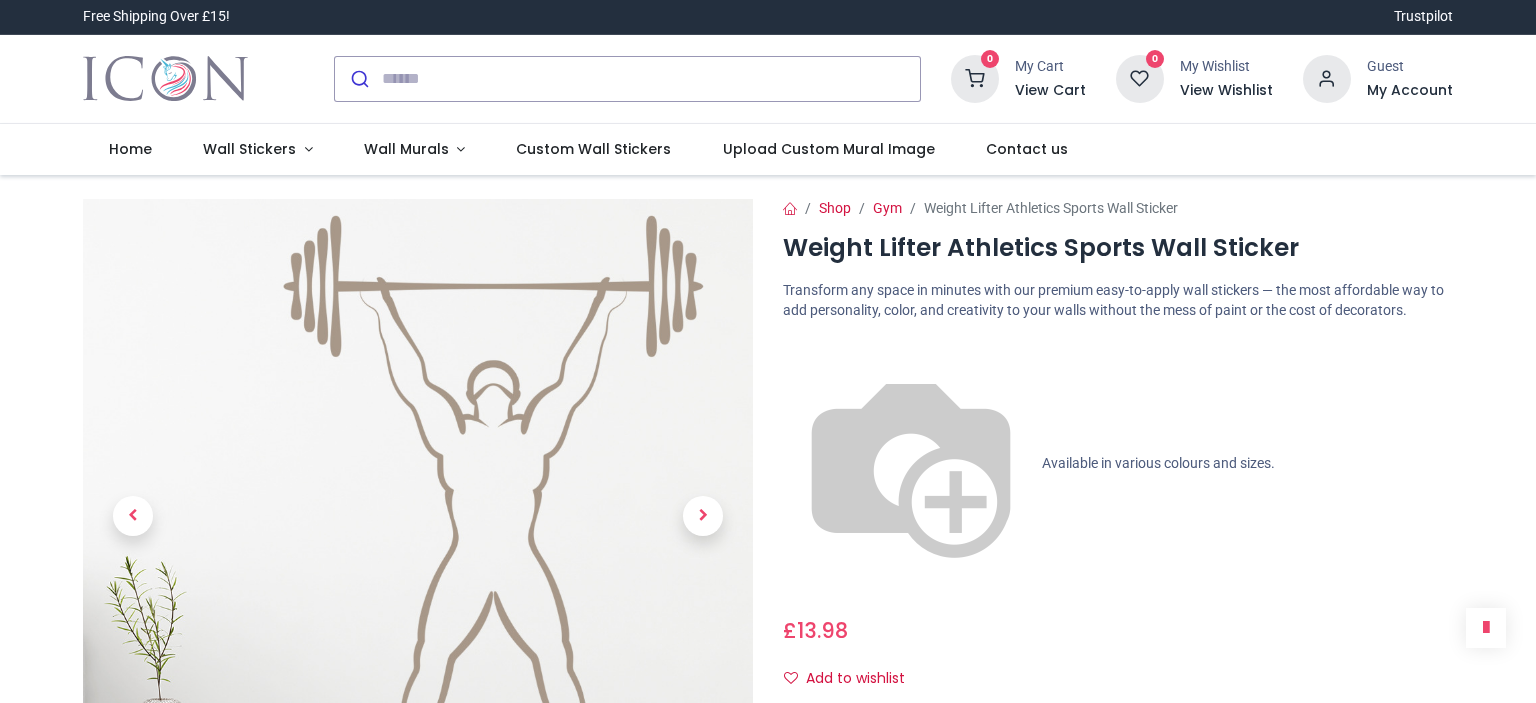 scroll, scrollTop: 0, scrollLeft: 0, axis: both 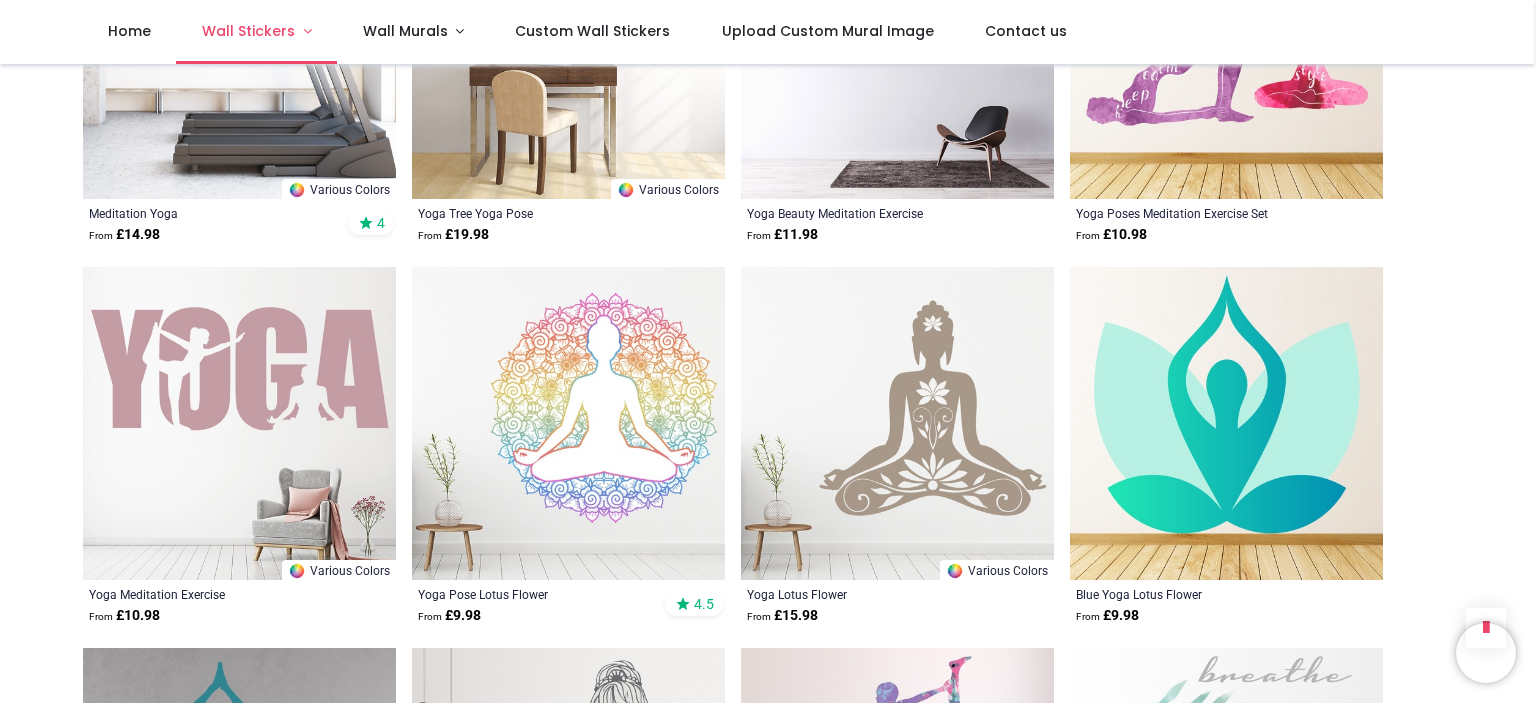 click on "Wall Stickers" at bounding box center (248, 31) 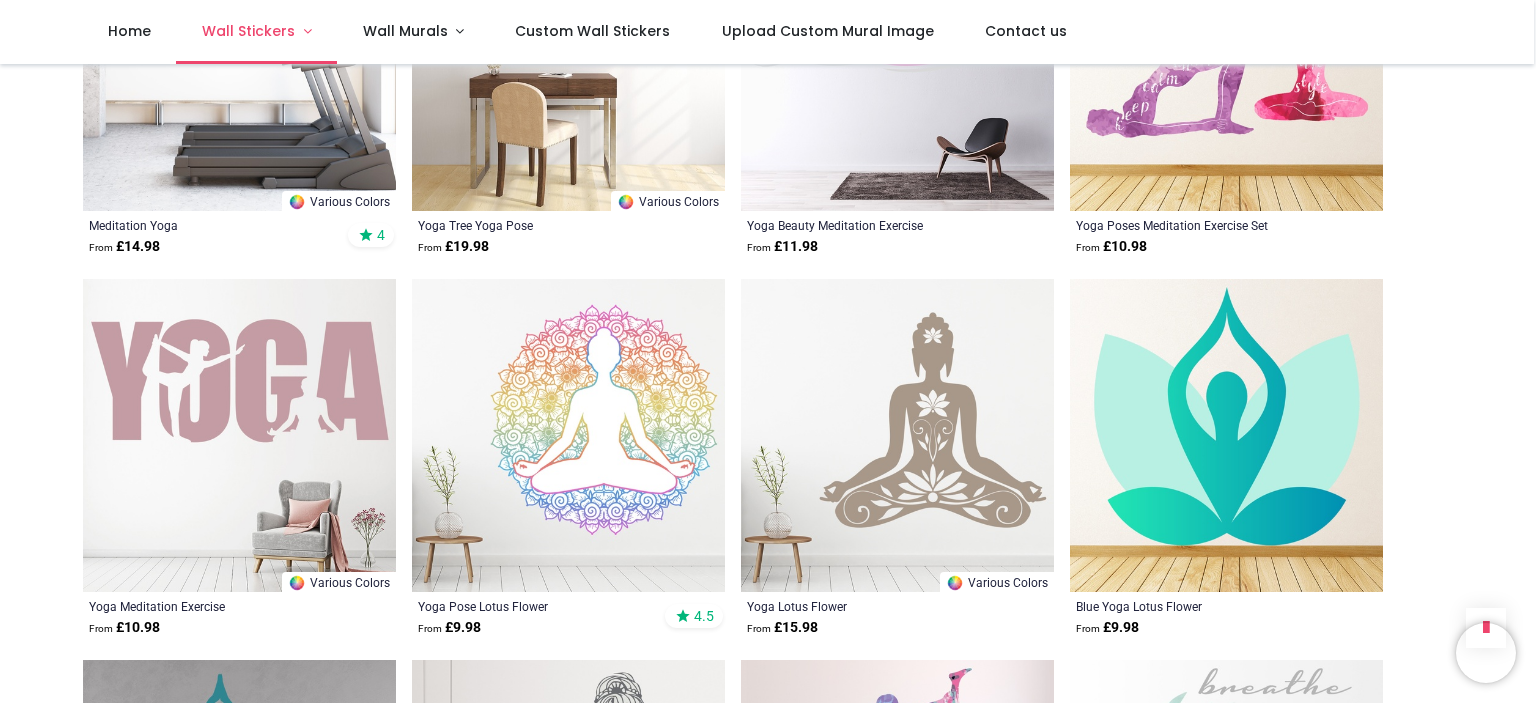 scroll, scrollTop: 908, scrollLeft: 0, axis: vertical 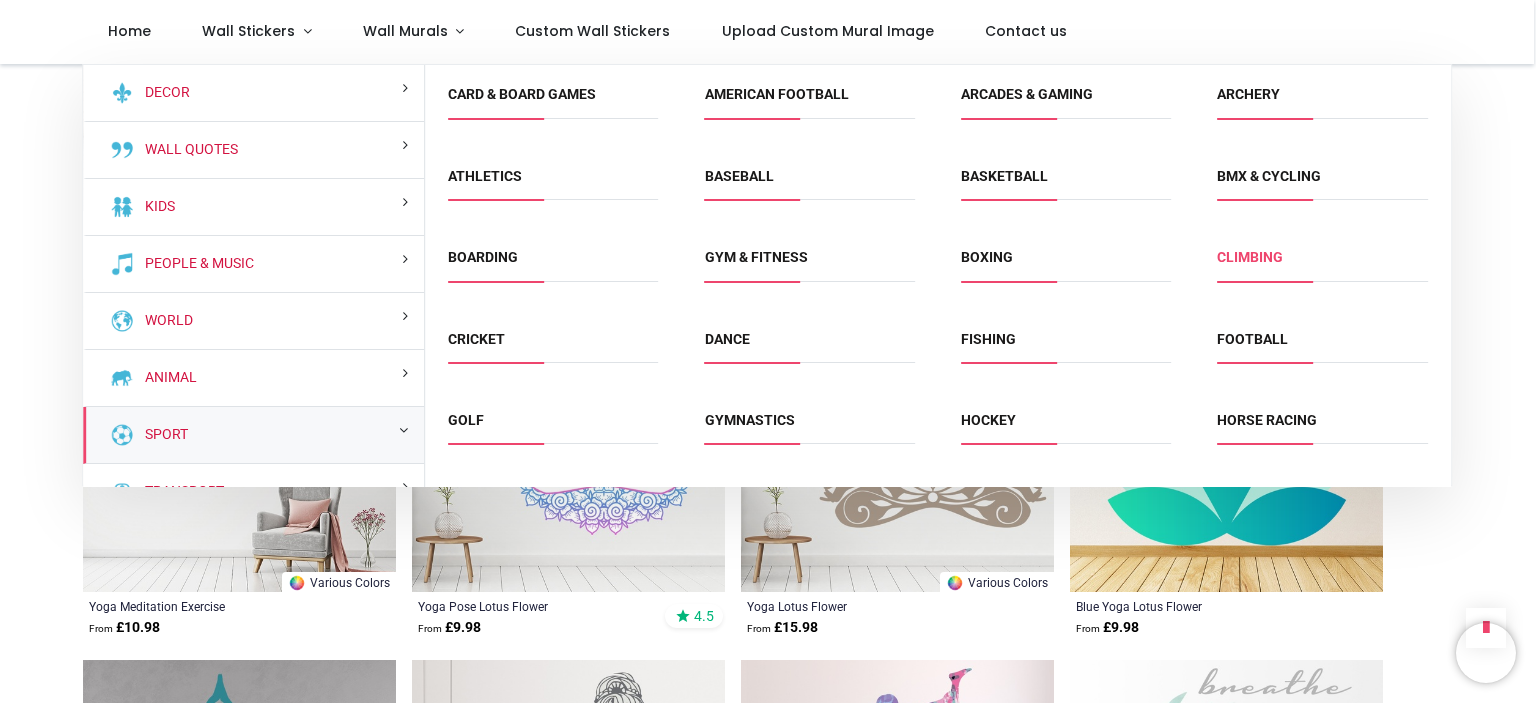 click on "Climbing" at bounding box center (1250, 257) 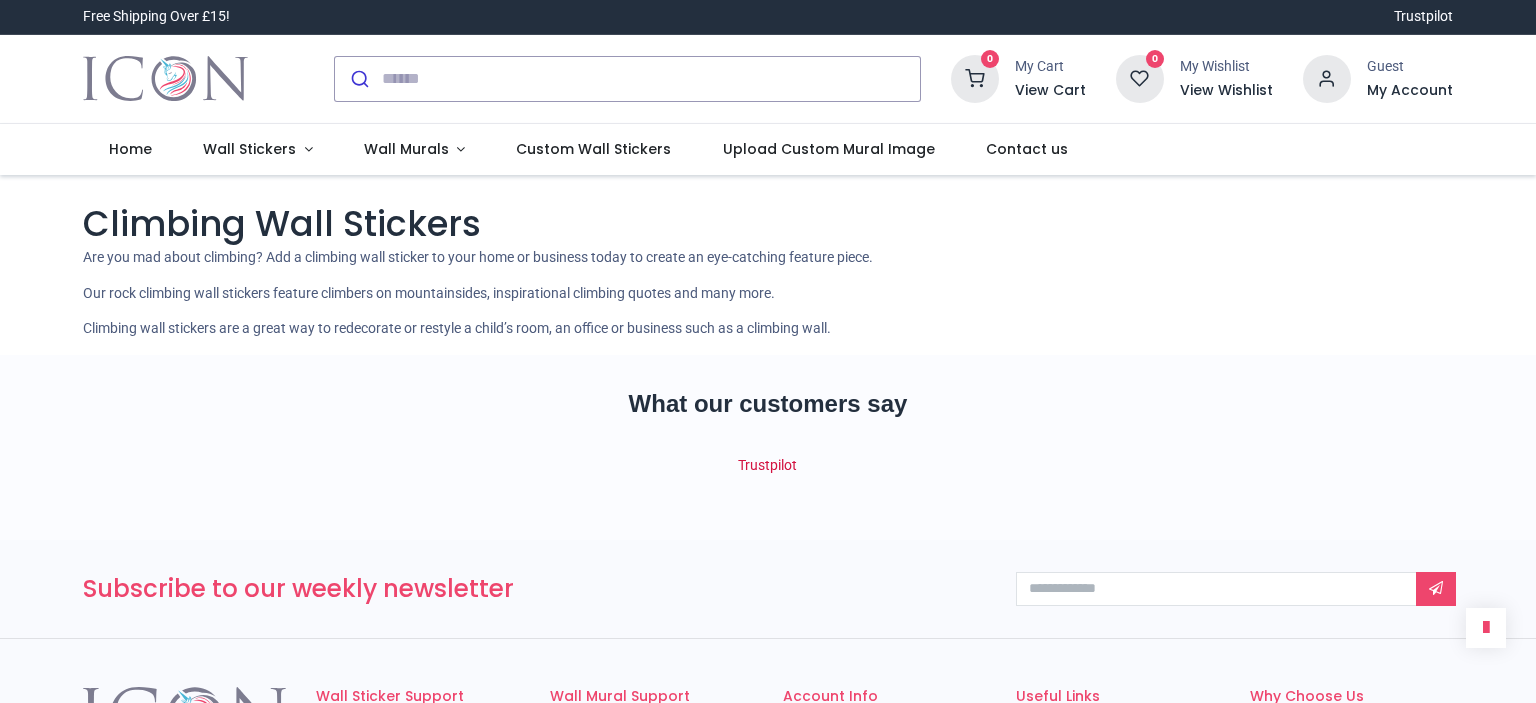scroll, scrollTop: 0, scrollLeft: 0, axis: both 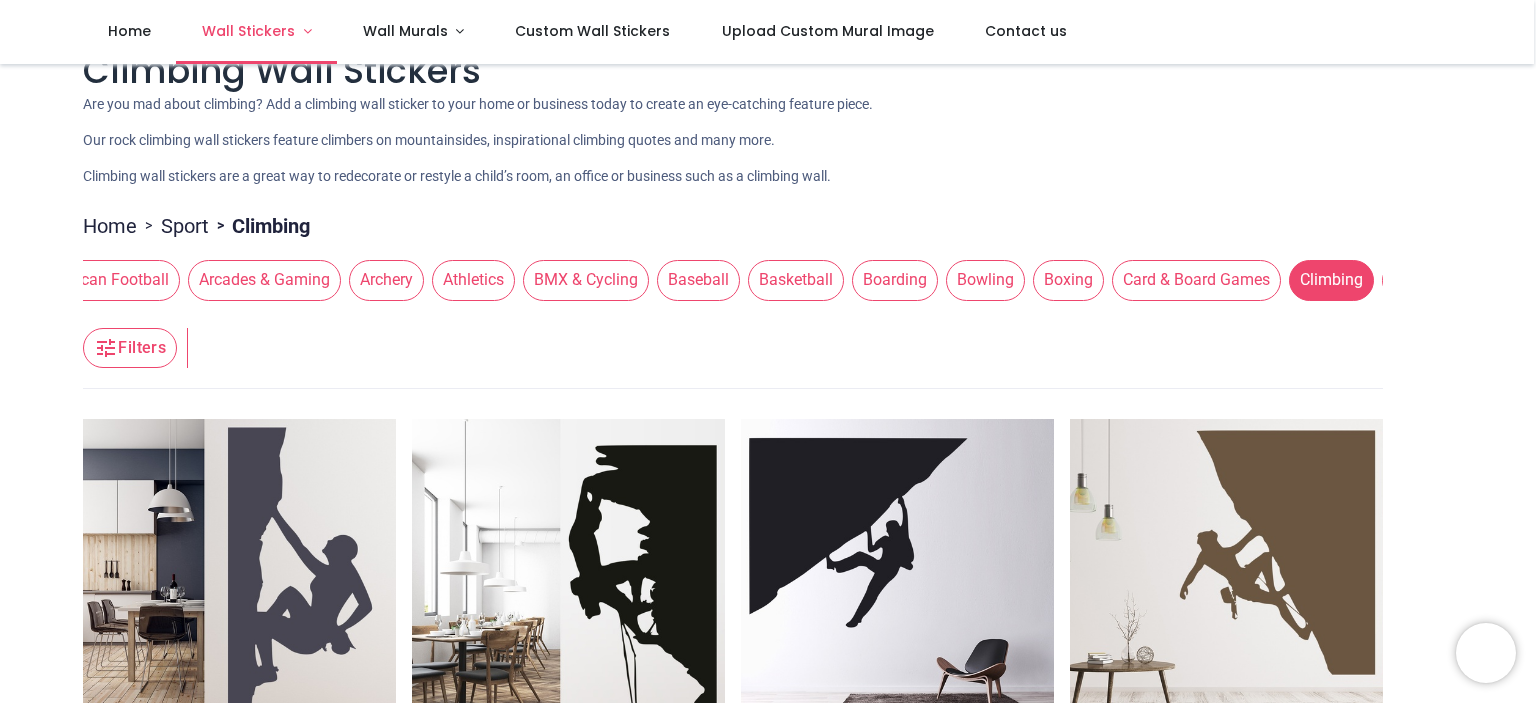 click on "Wall Stickers" at bounding box center (248, 31) 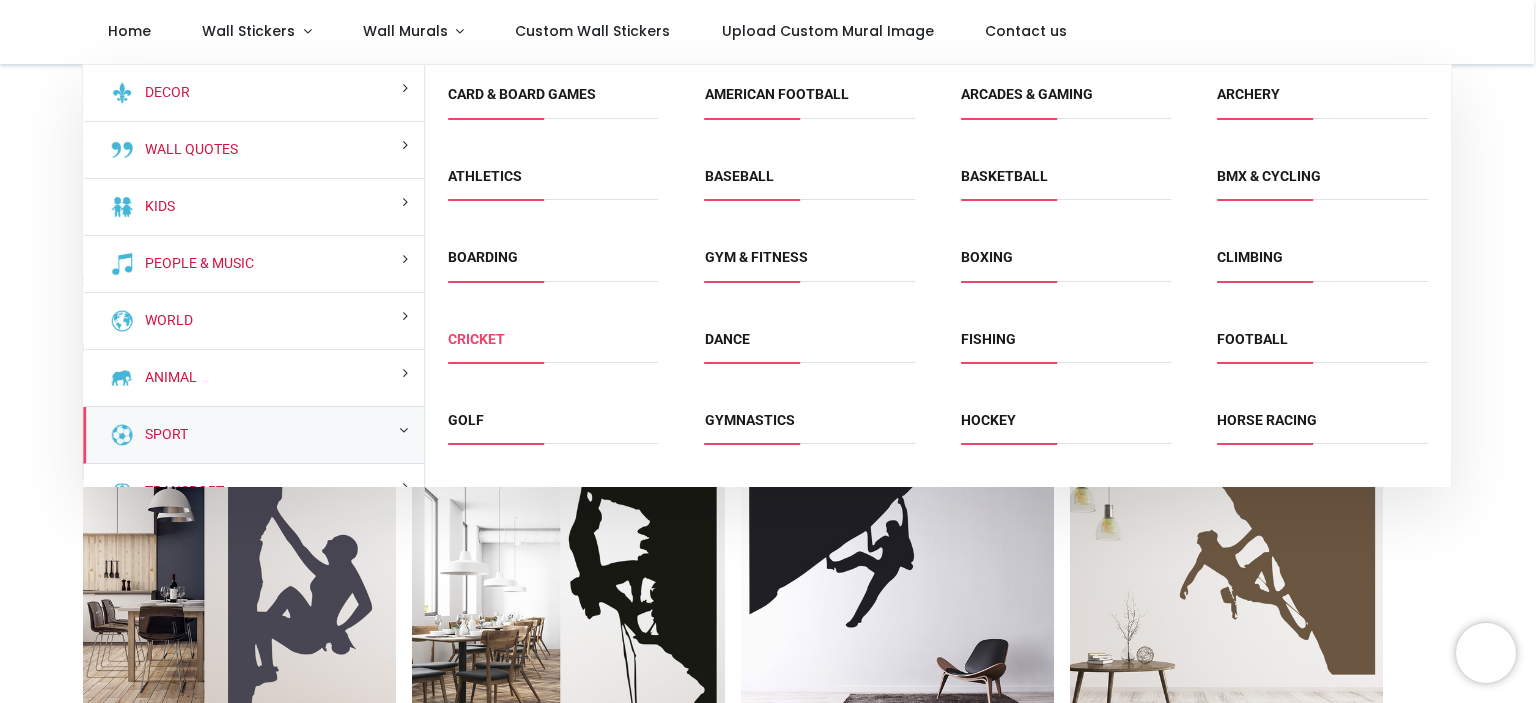 click on "Cricket" at bounding box center [476, 339] 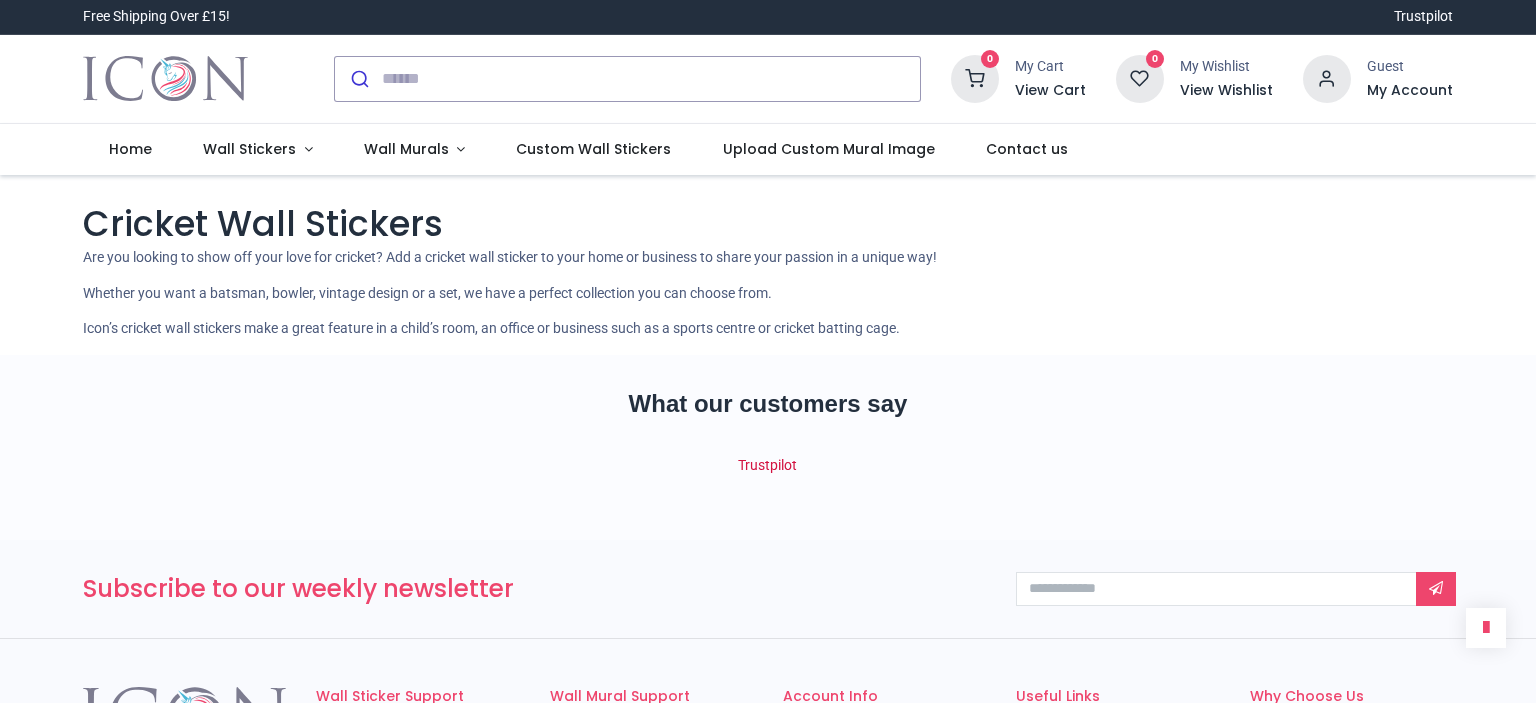 scroll, scrollTop: 0, scrollLeft: 0, axis: both 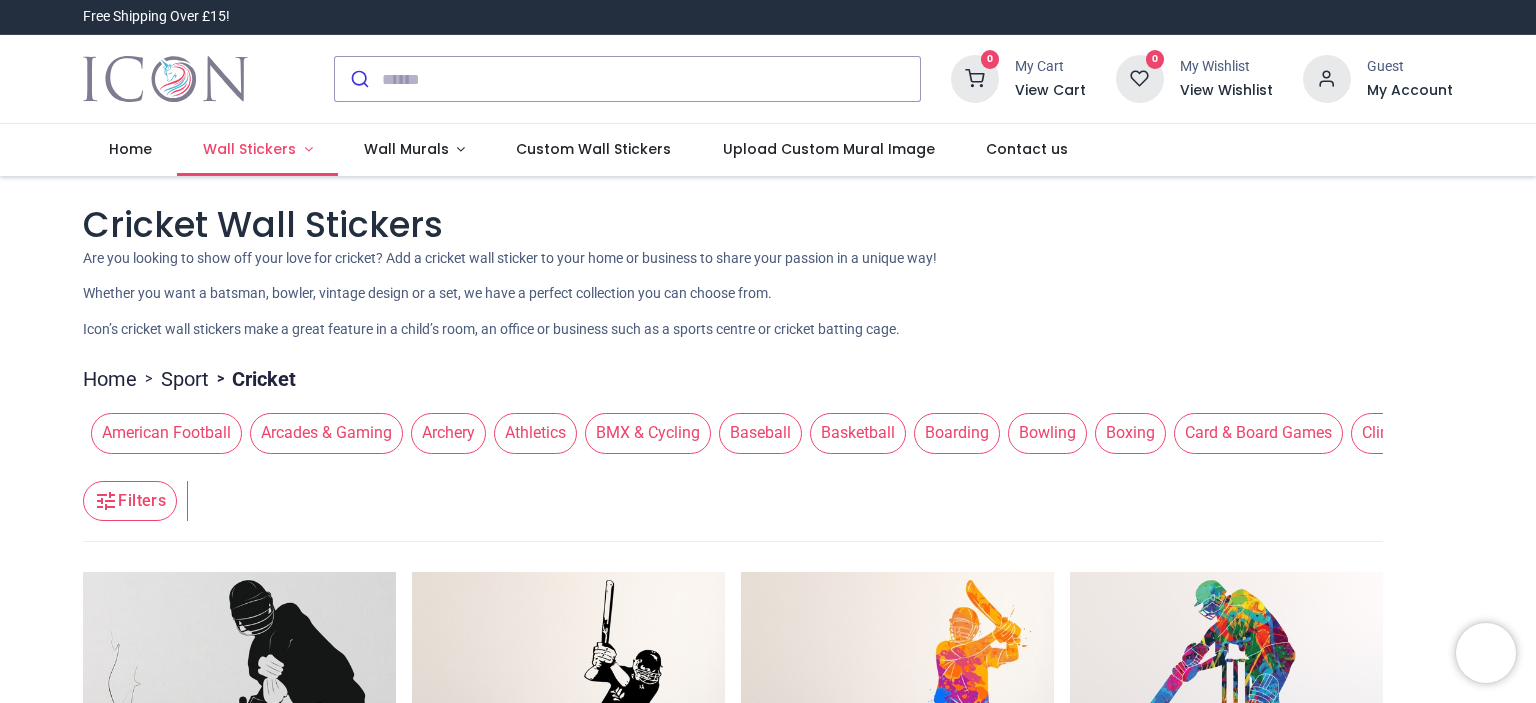 click on "Wall Stickers" at bounding box center [249, 149] 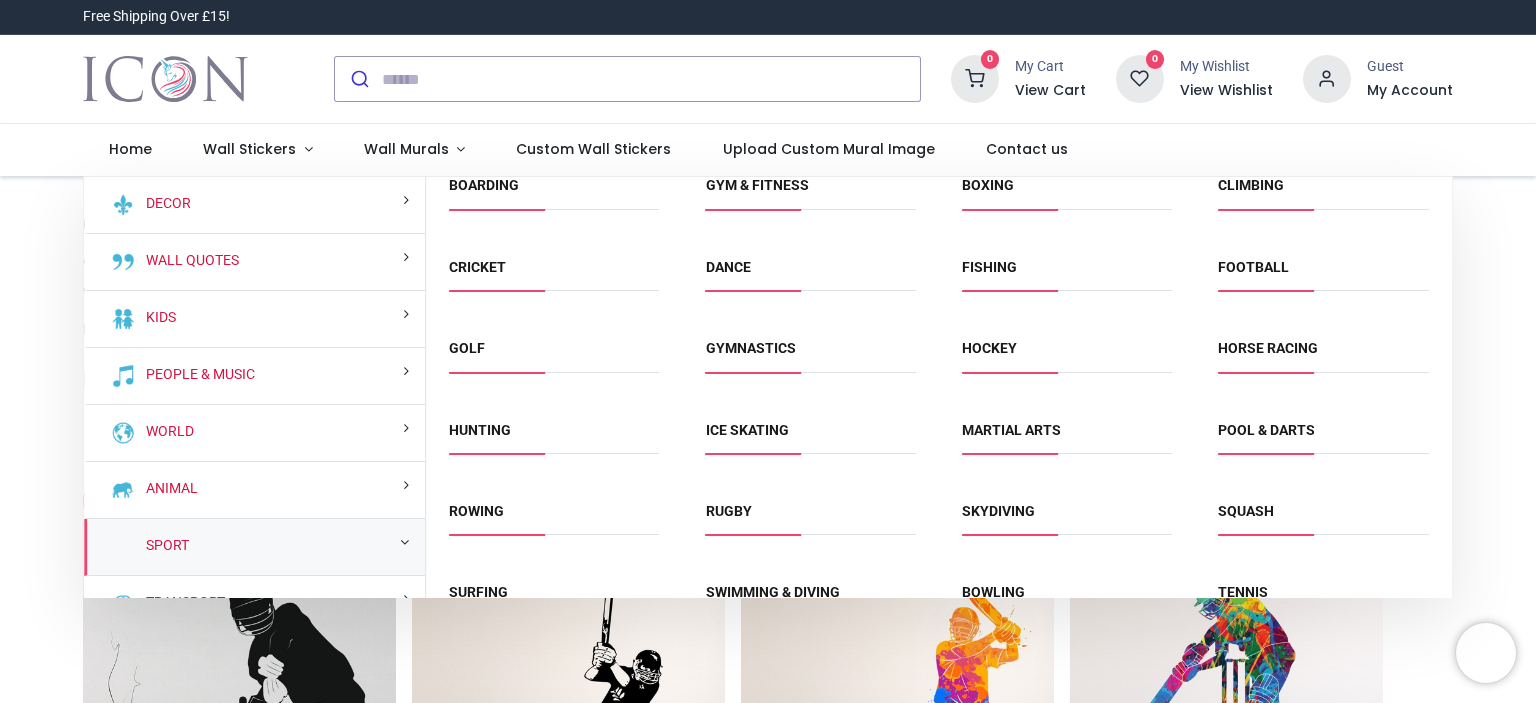scroll, scrollTop: 184, scrollLeft: 0, axis: vertical 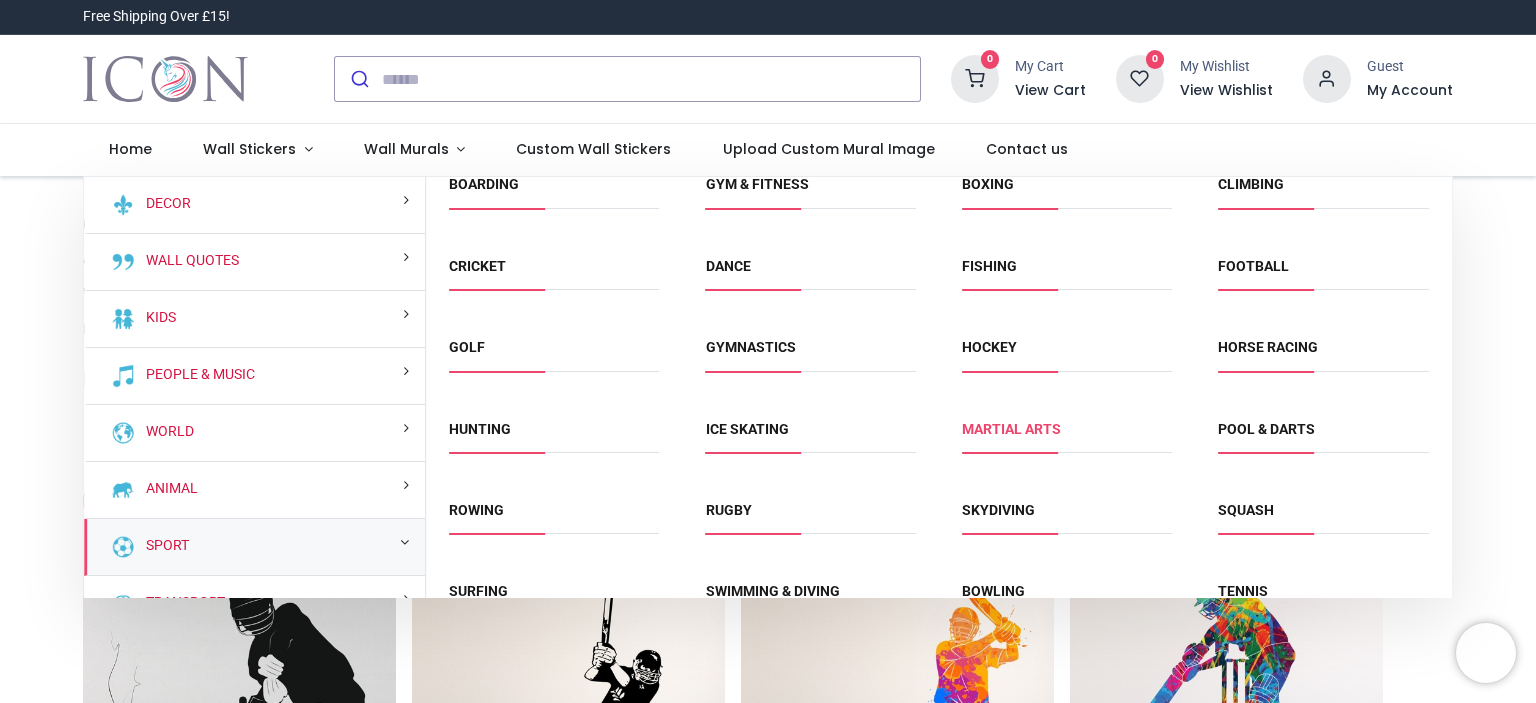 click on "Martial Arts" at bounding box center (1011, 429) 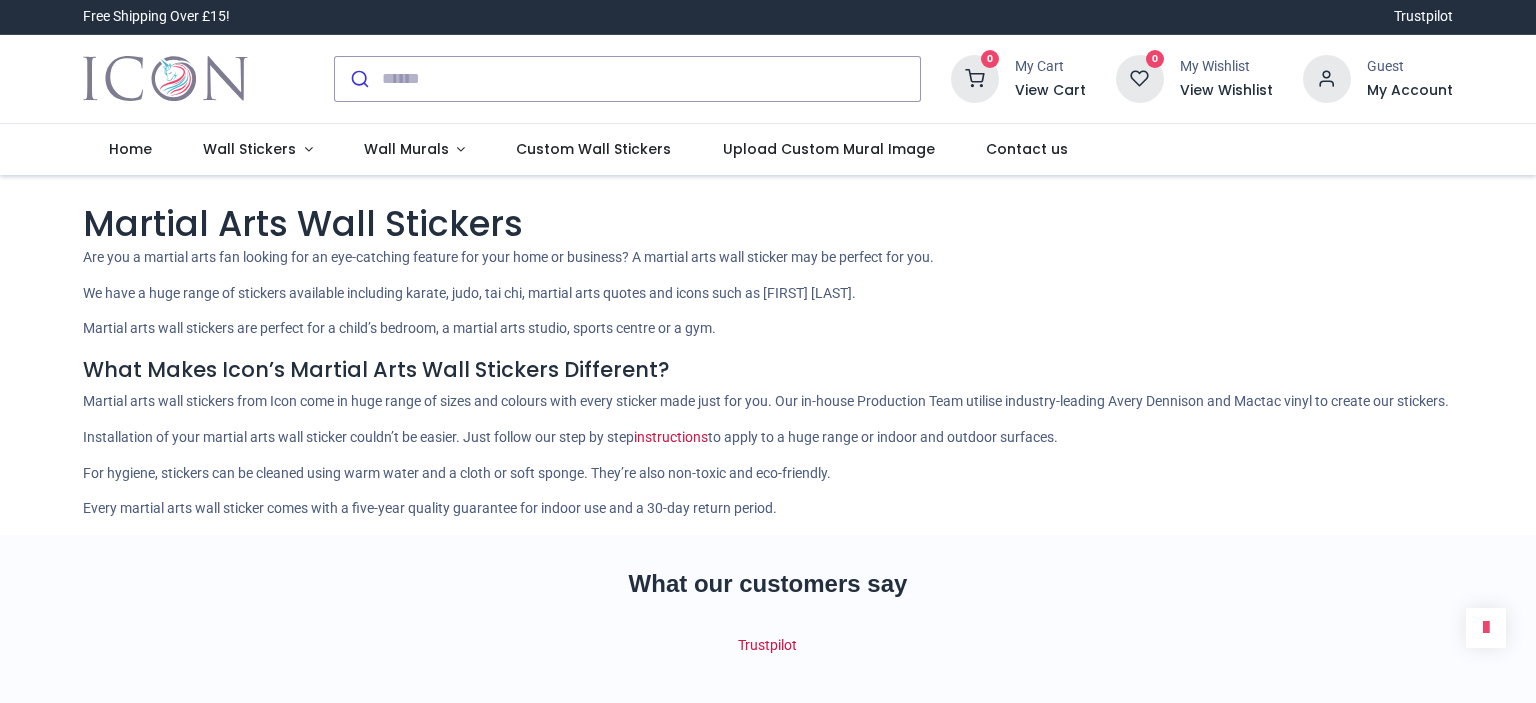 scroll, scrollTop: 0, scrollLeft: 0, axis: both 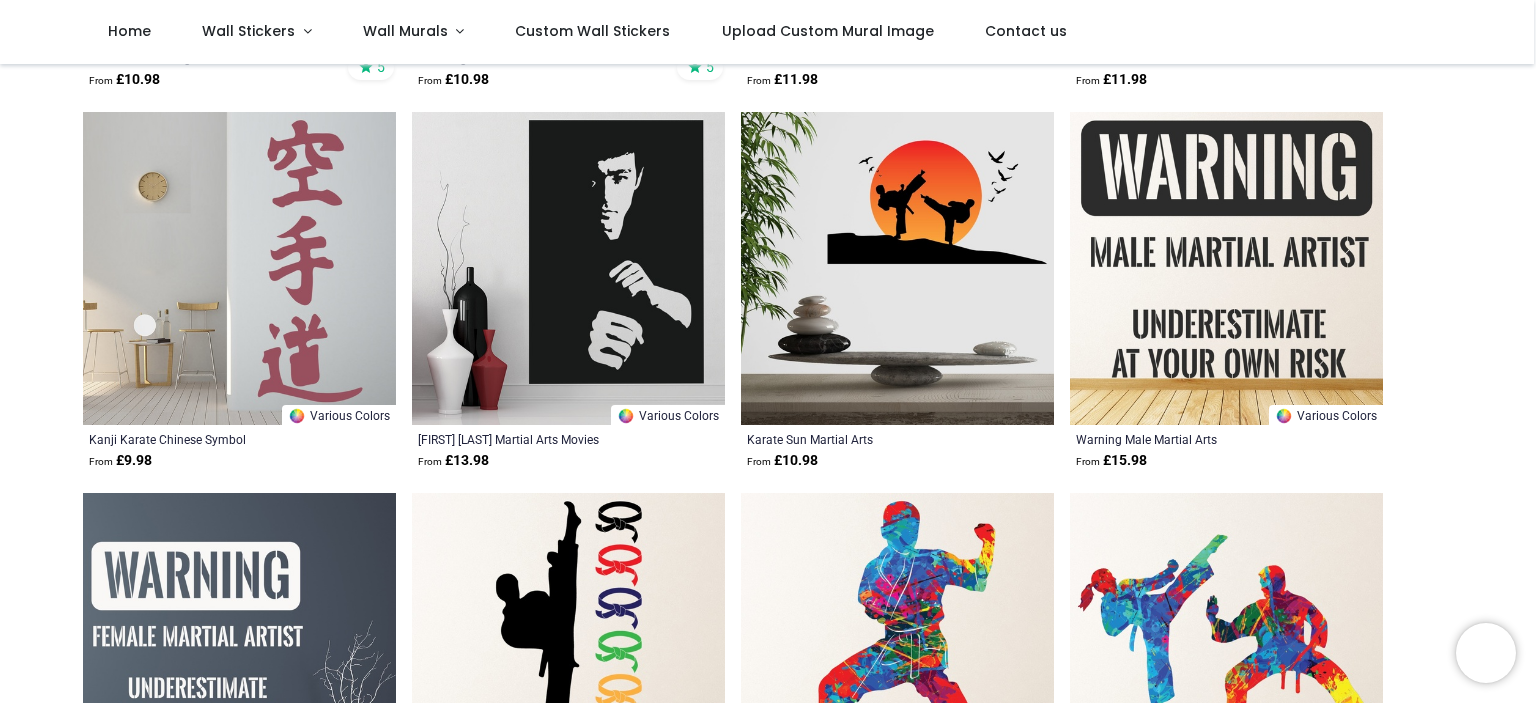 click at bounding box center (568, 268) 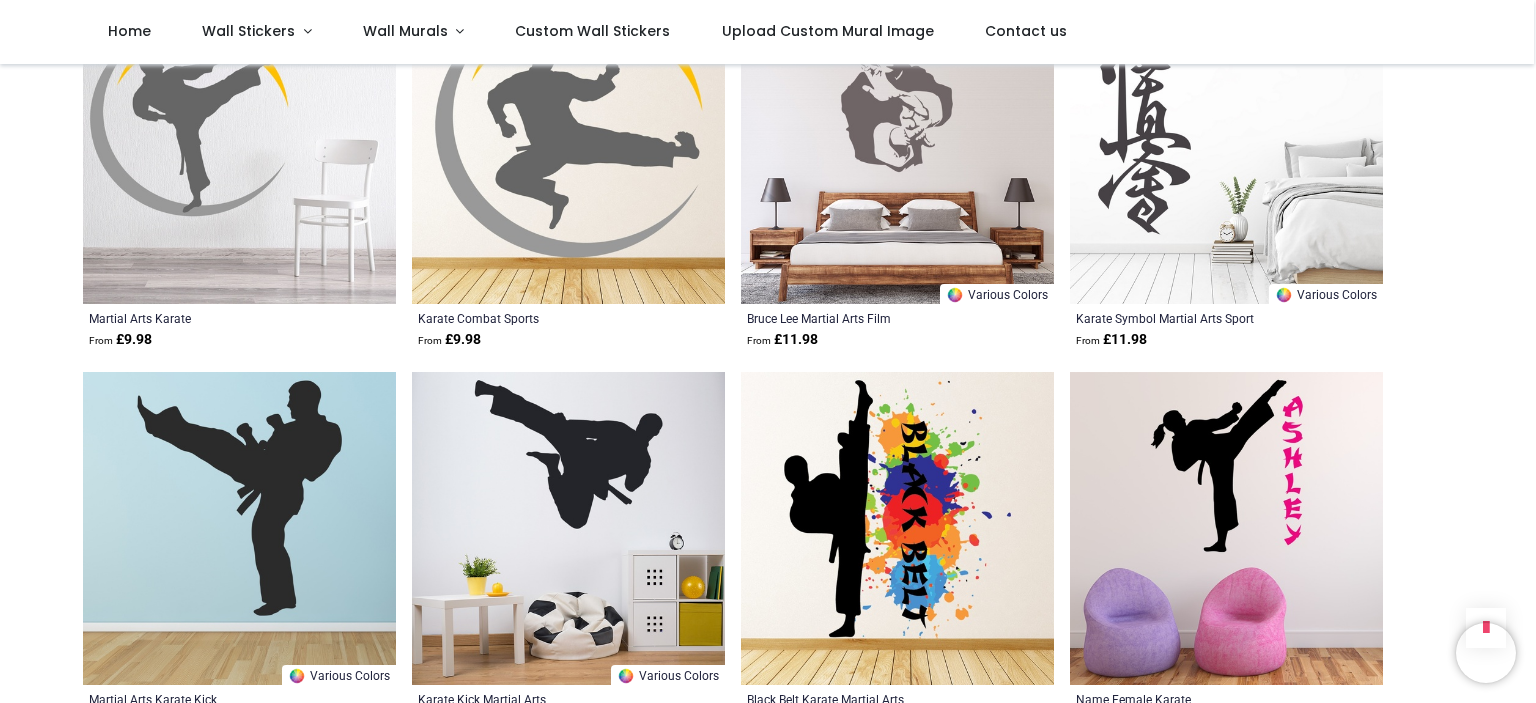scroll, scrollTop: 2756, scrollLeft: 0, axis: vertical 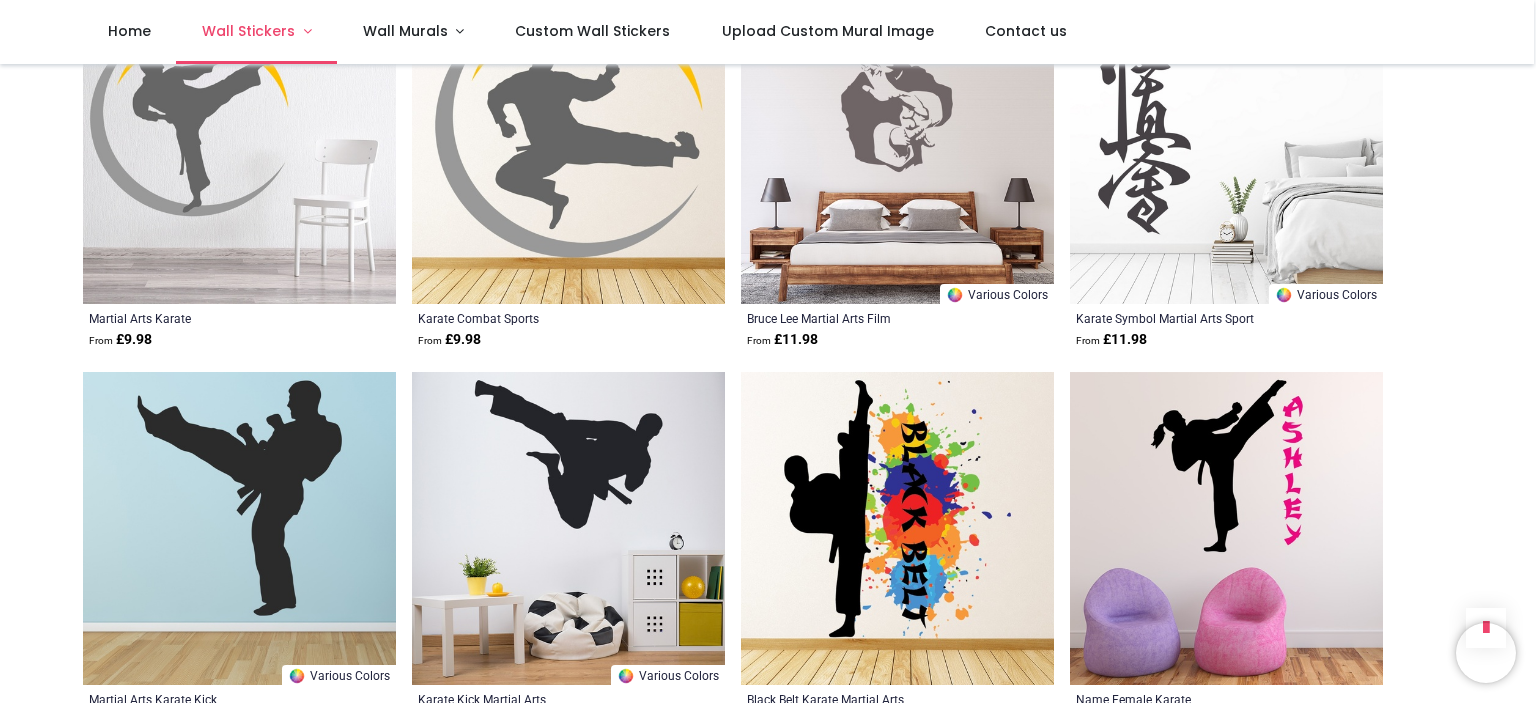 click on "Wall Stickers" at bounding box center (248, 31) 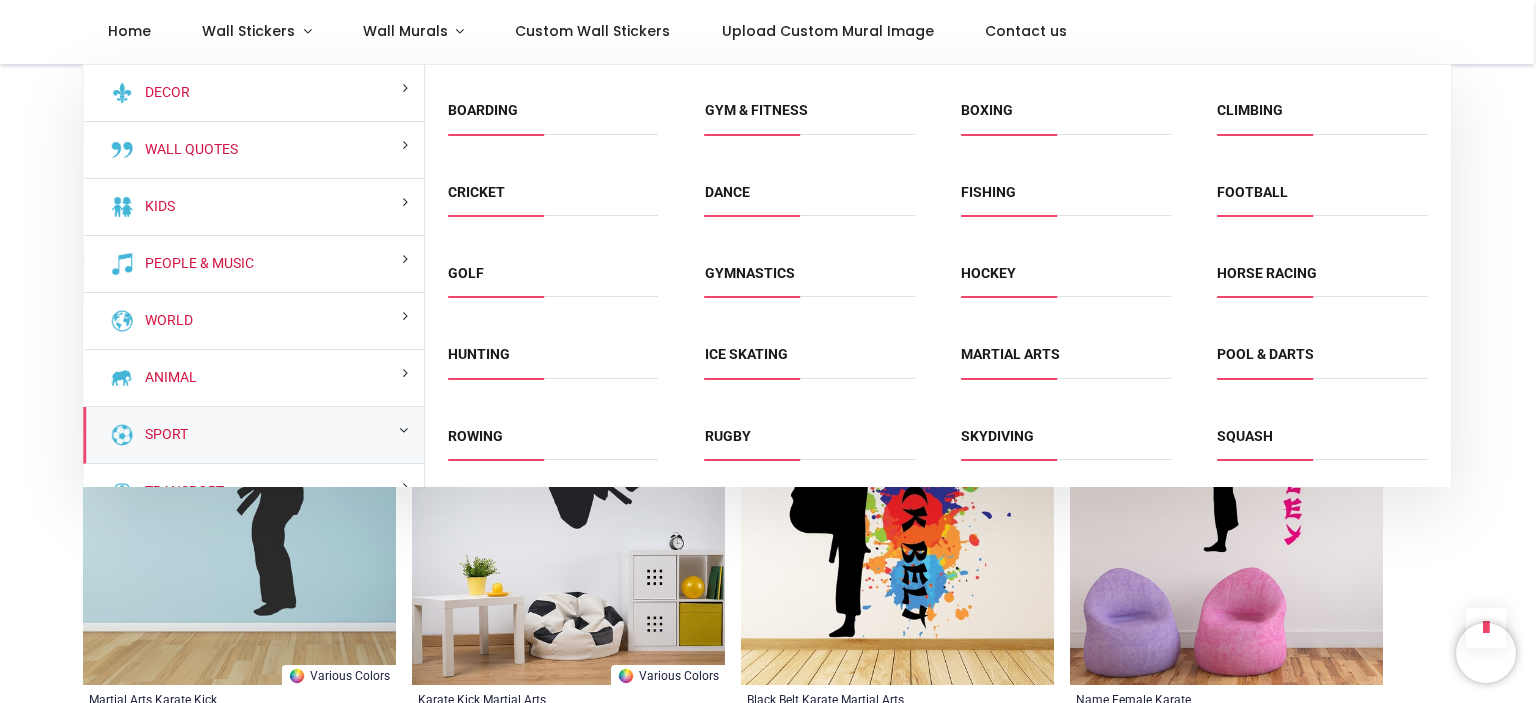 scroll, scrollTop: 160, scrollLeft: 0, axis: vertical 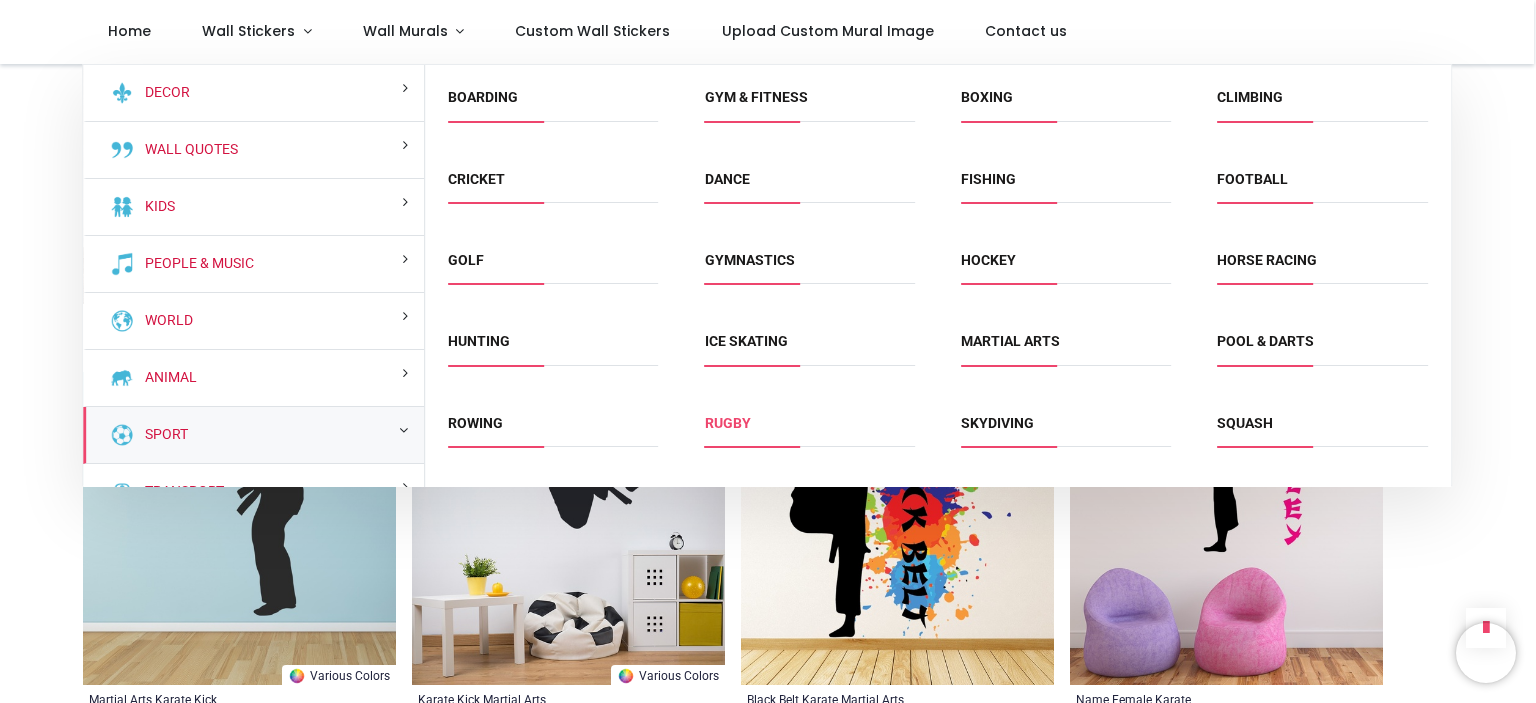 click on "Rugby" at bounding box center [728, 423] 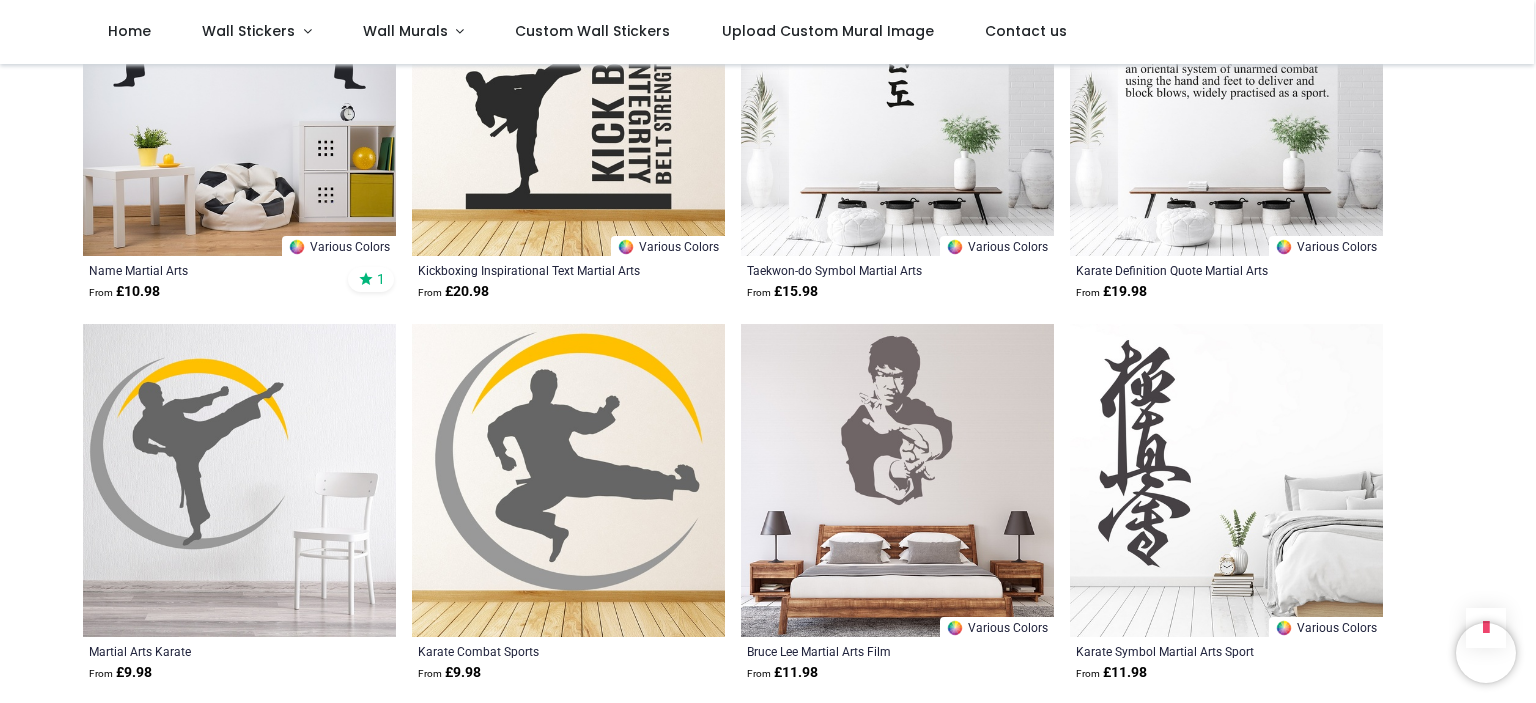 scroll, scrollTop: 2420, scrollLeft: 0, axis: vertical 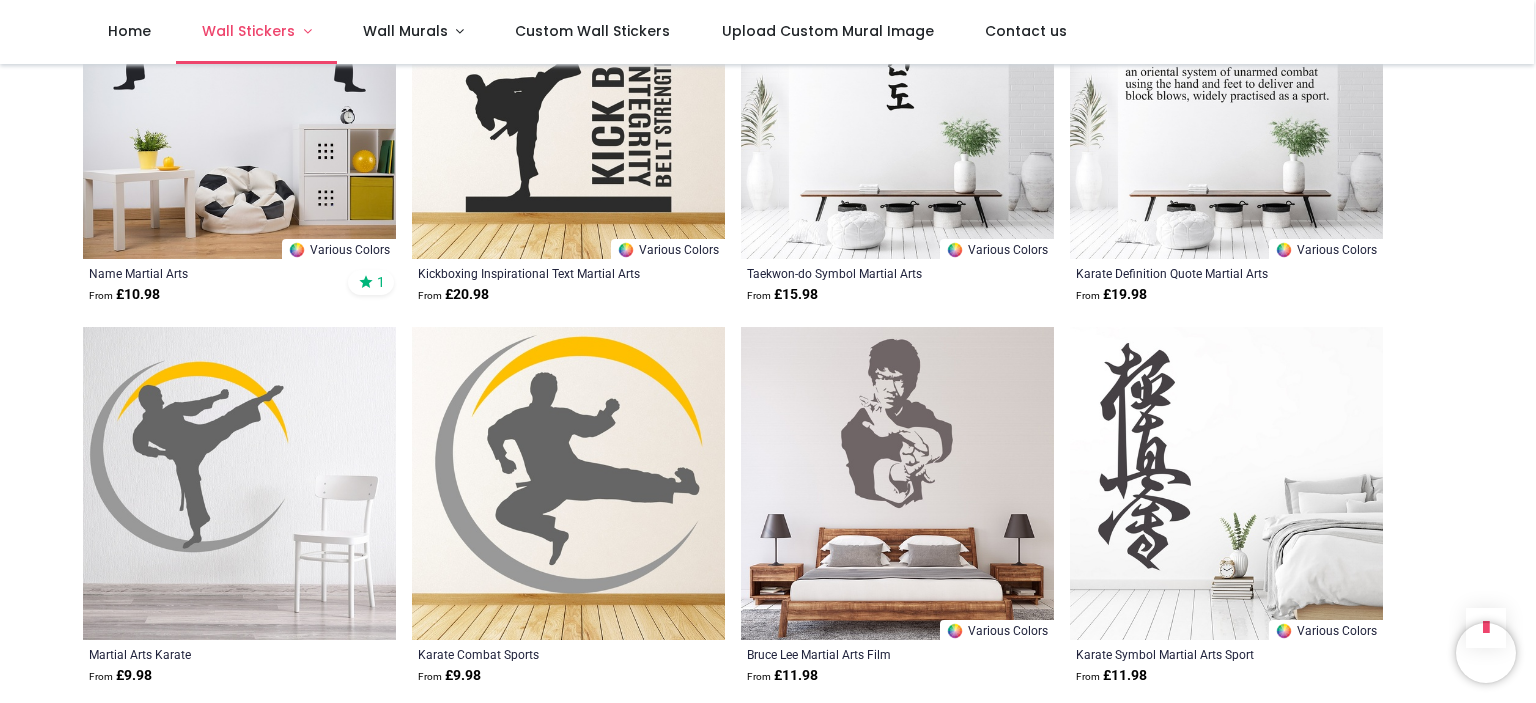 click on "Wall Stickers" at bounding box center [256, 32] 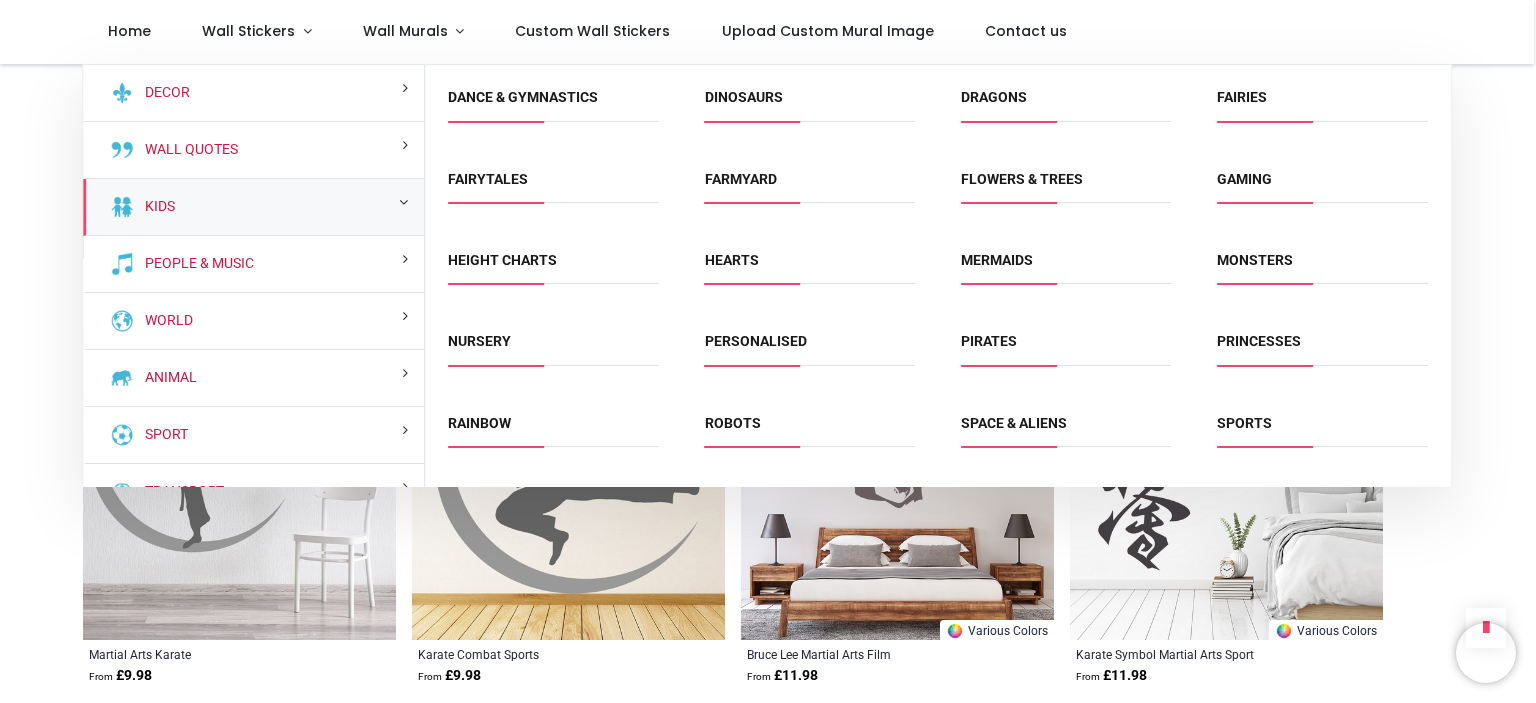 scroll, scrollTop: 0, scrollLeft: 0, axis: both 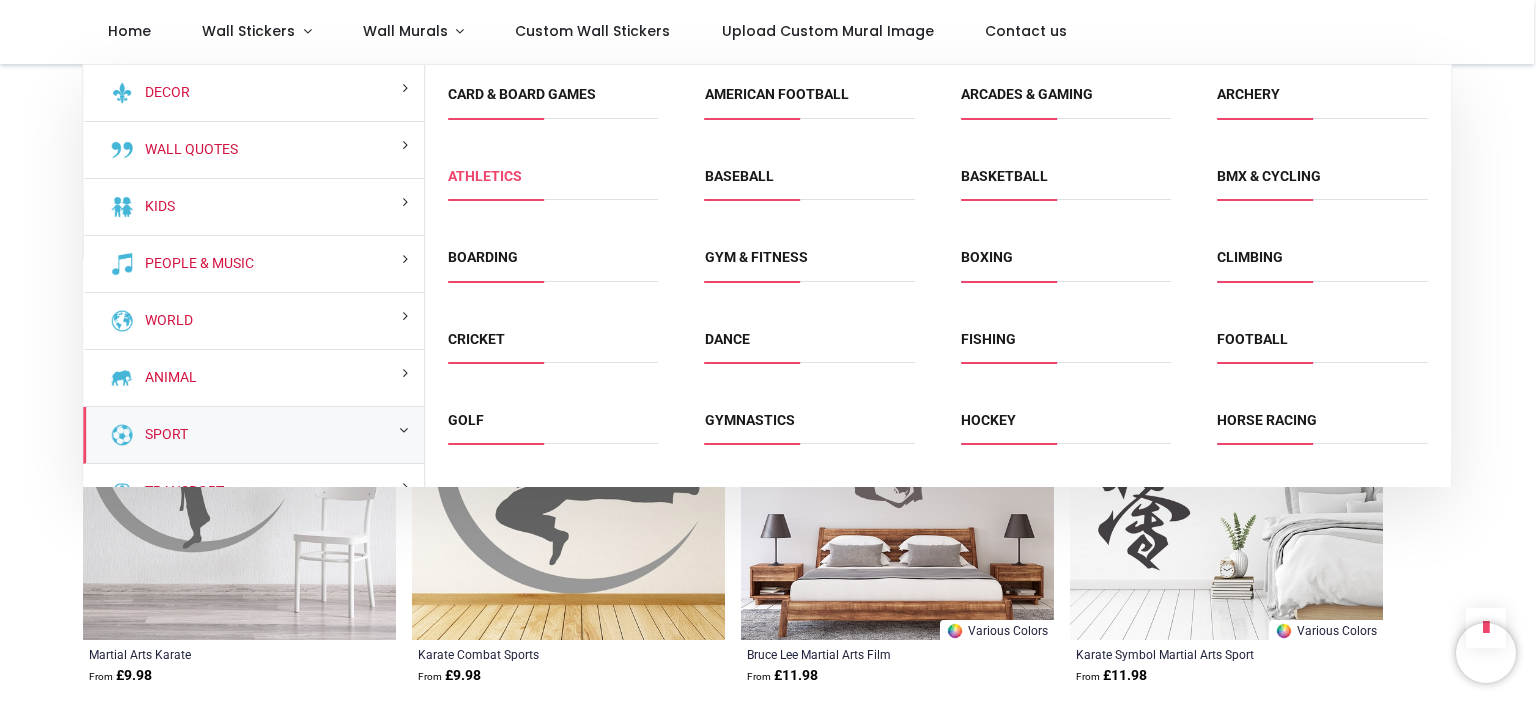 click on "Athletics" at bounding box center [485, 176] 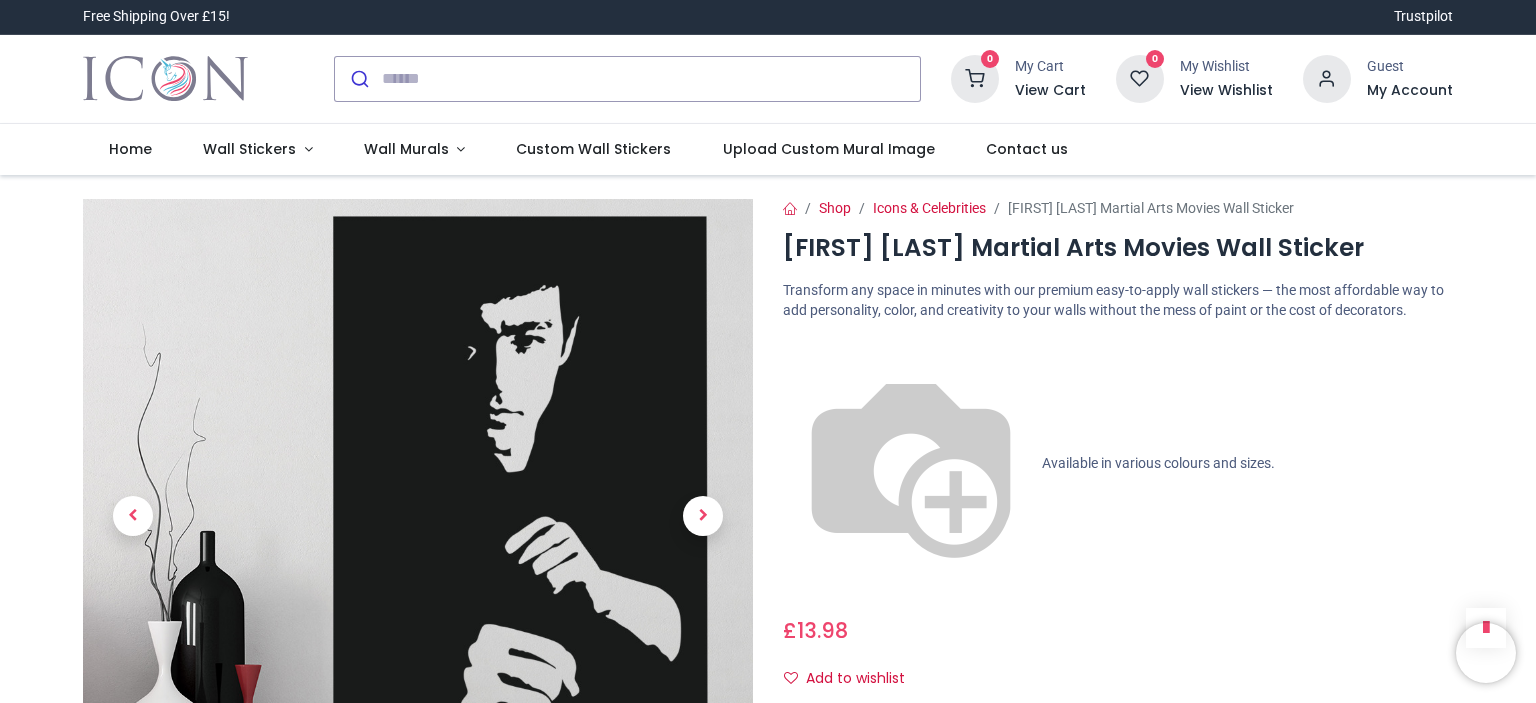 scroll, scrollTop: 0, scrollLeft: 0, axis: both 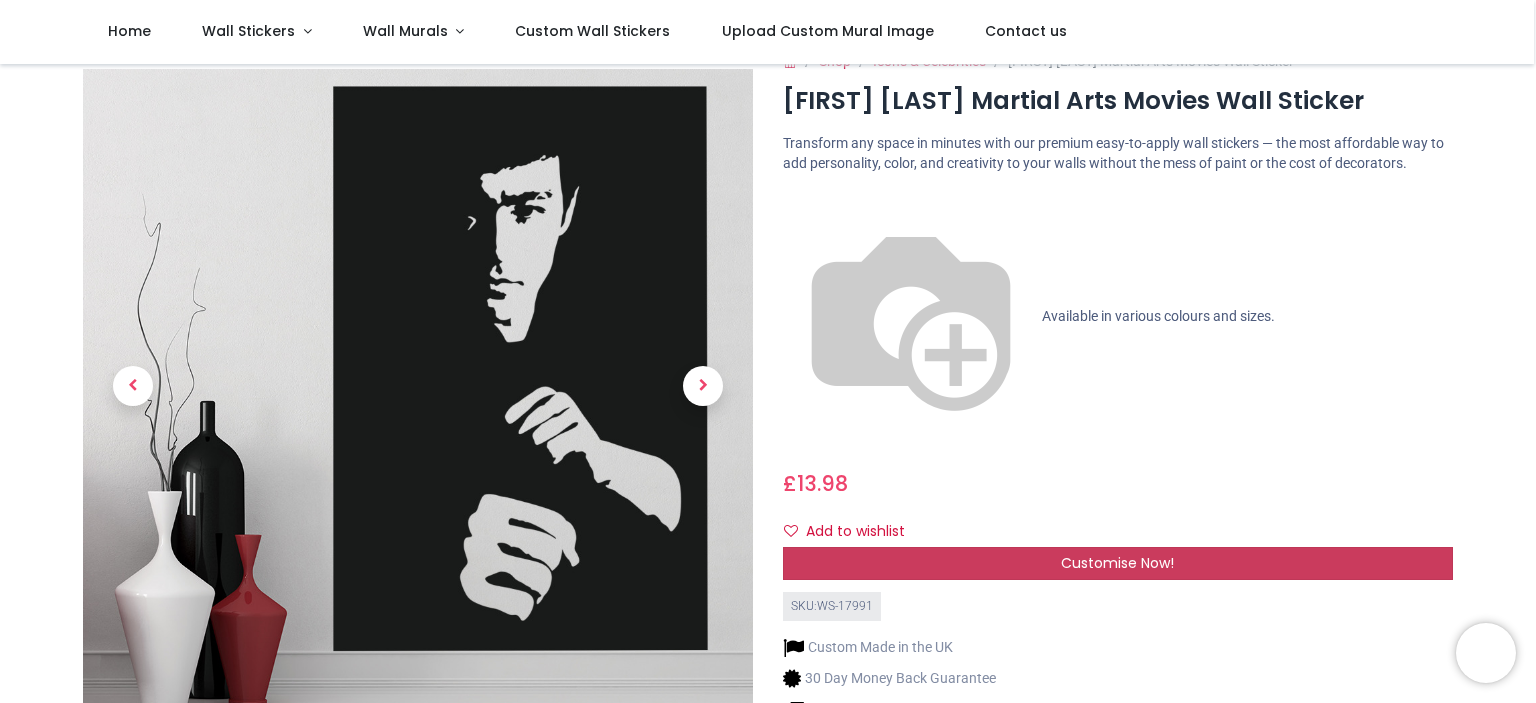 click on "Customise Now!" at bounding box center (1118, 564) 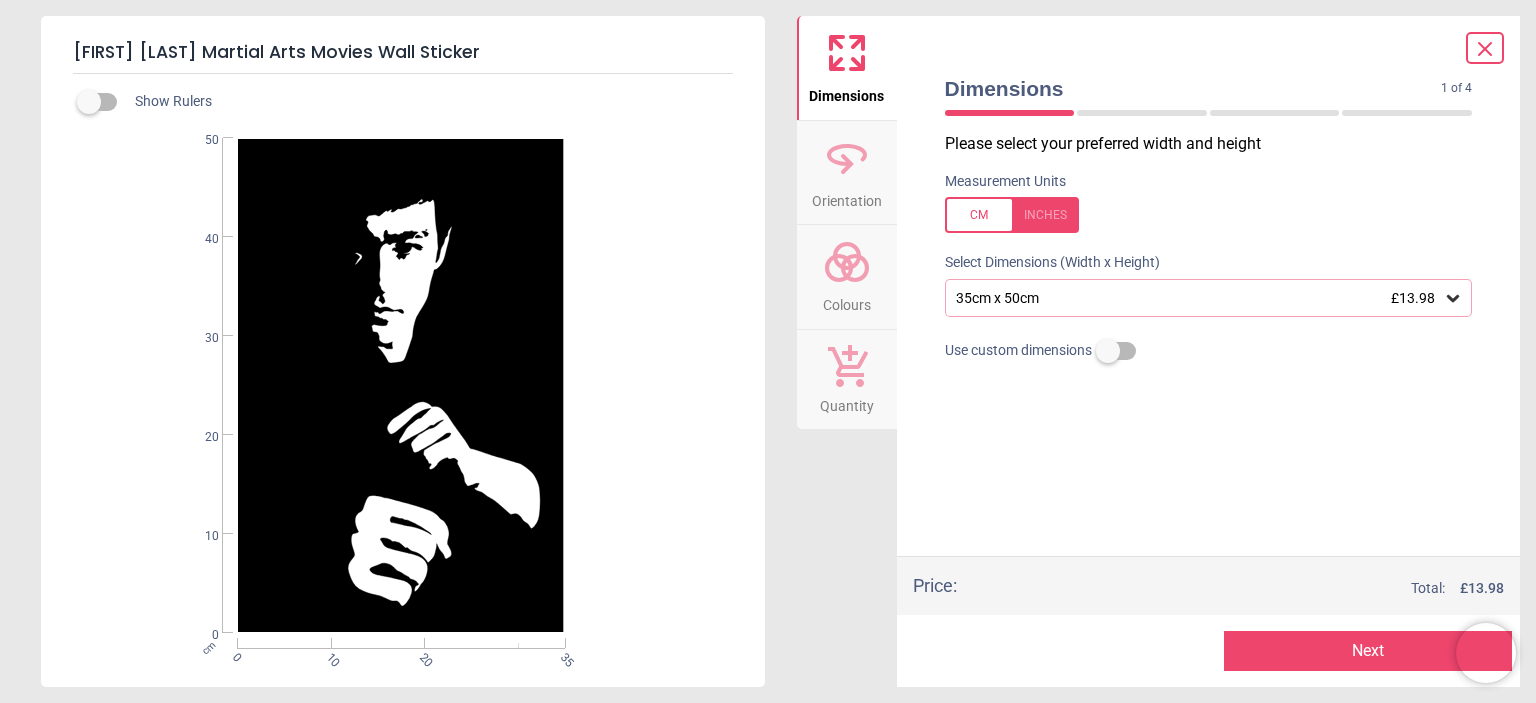 click 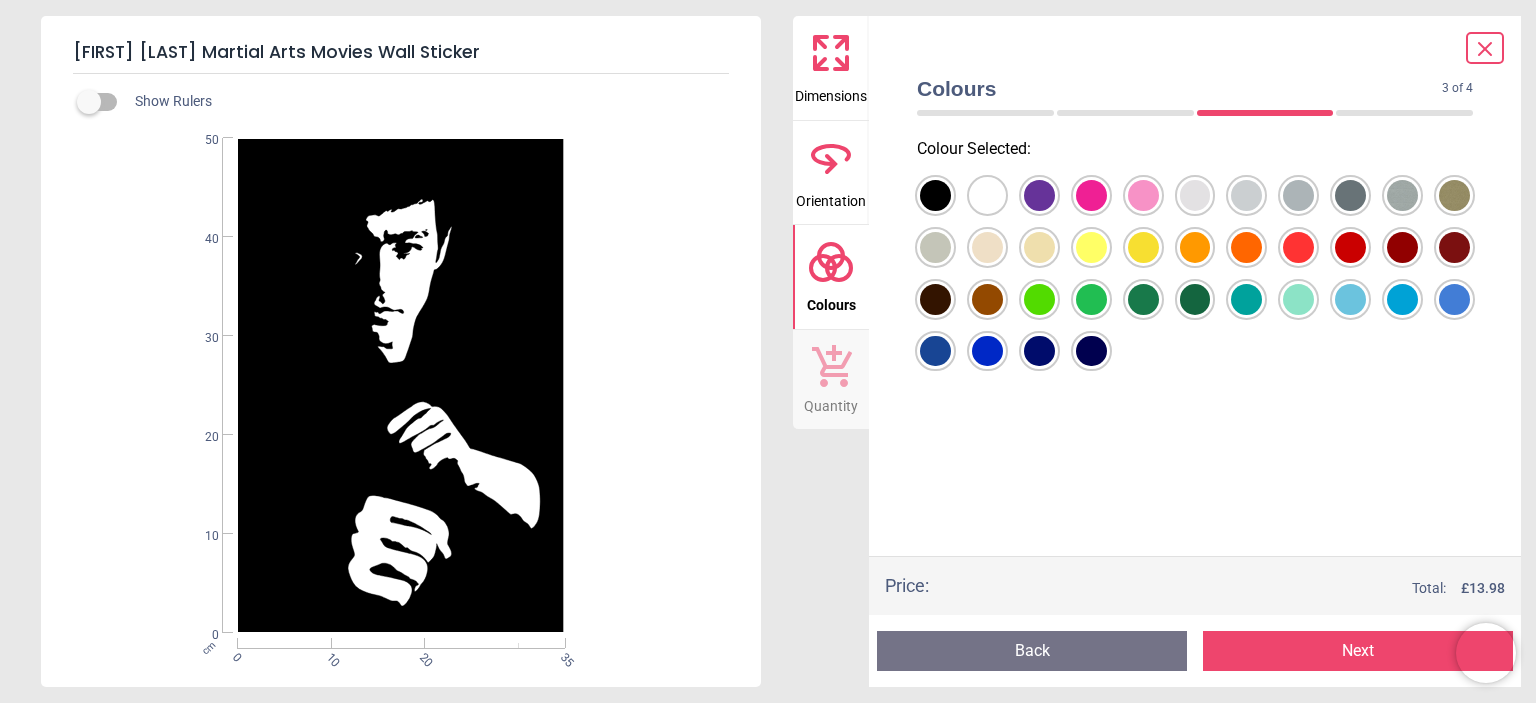 click at bounding box center (935, 195) 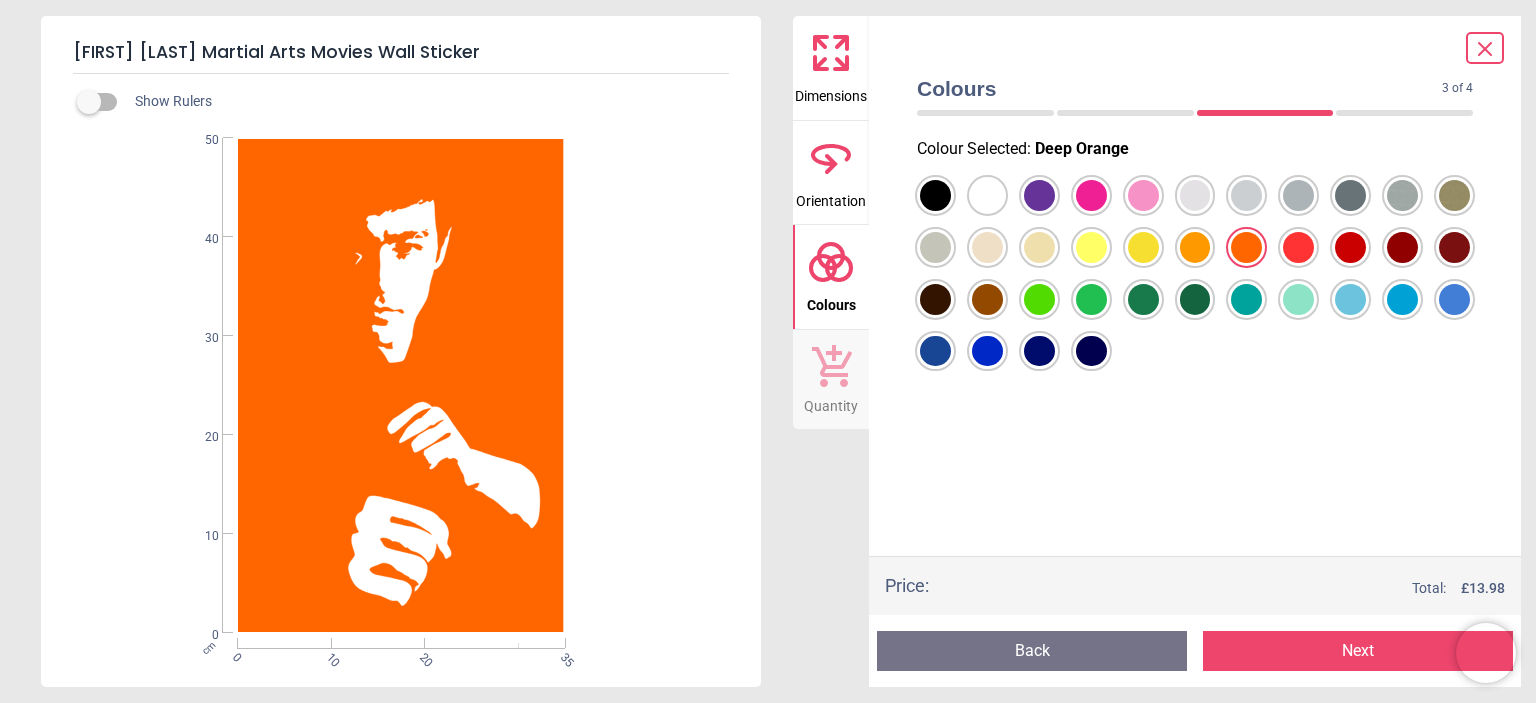 click at bounding box center [935, 195] 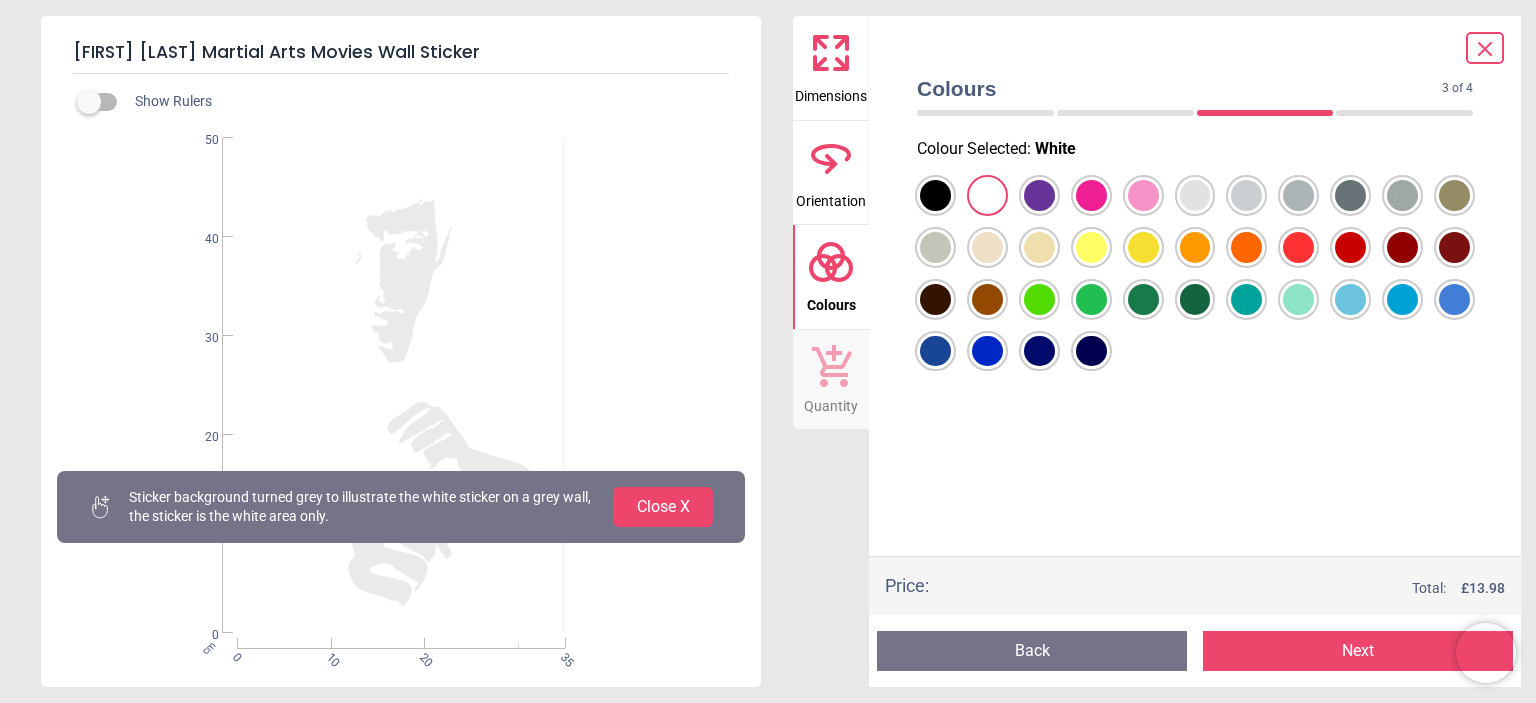 click on "Colour Selected :   White" at bounding box center [1195, 344] 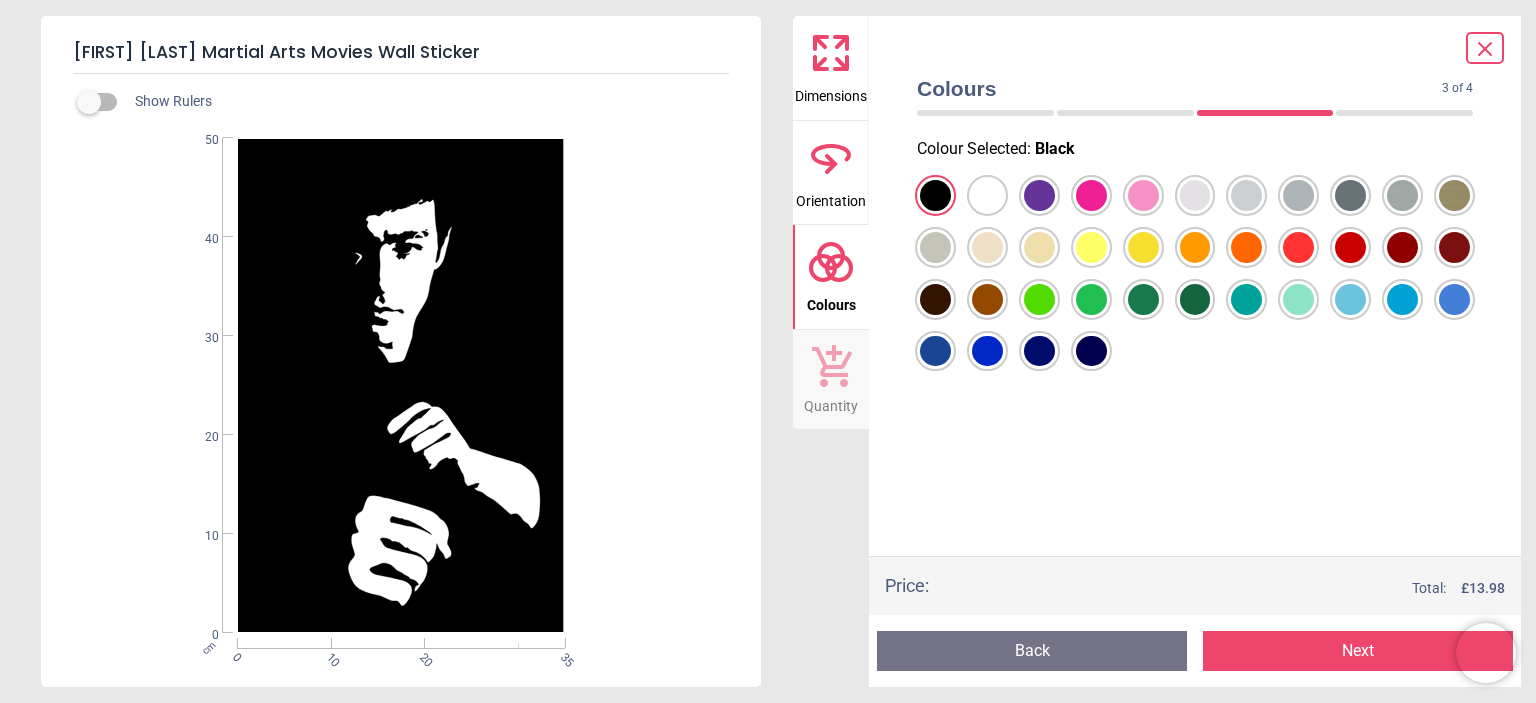drag, startPoint x: 942, startPoint y: 192, endPoint x: 977, endPoint y: 191, distance: 35.014282 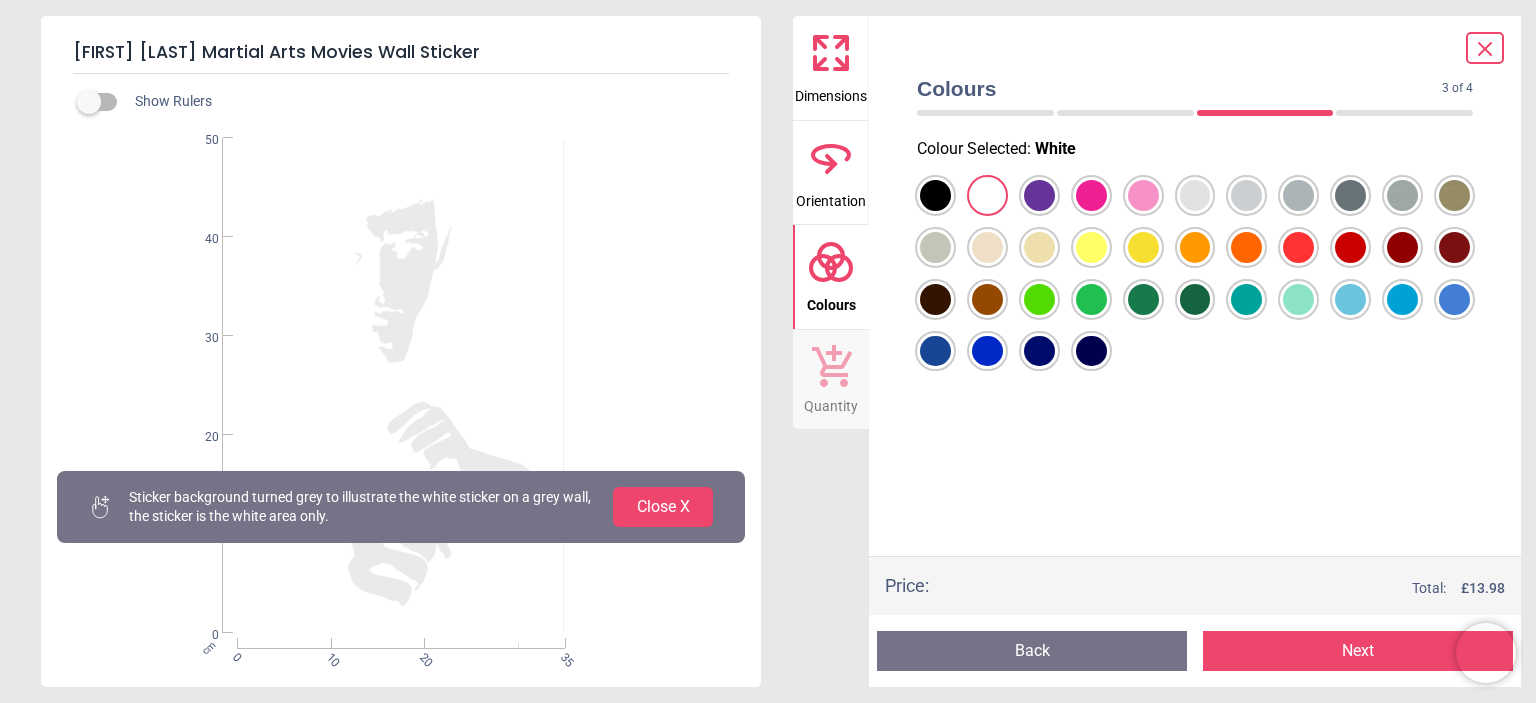 click at bounding box center (935, 195) 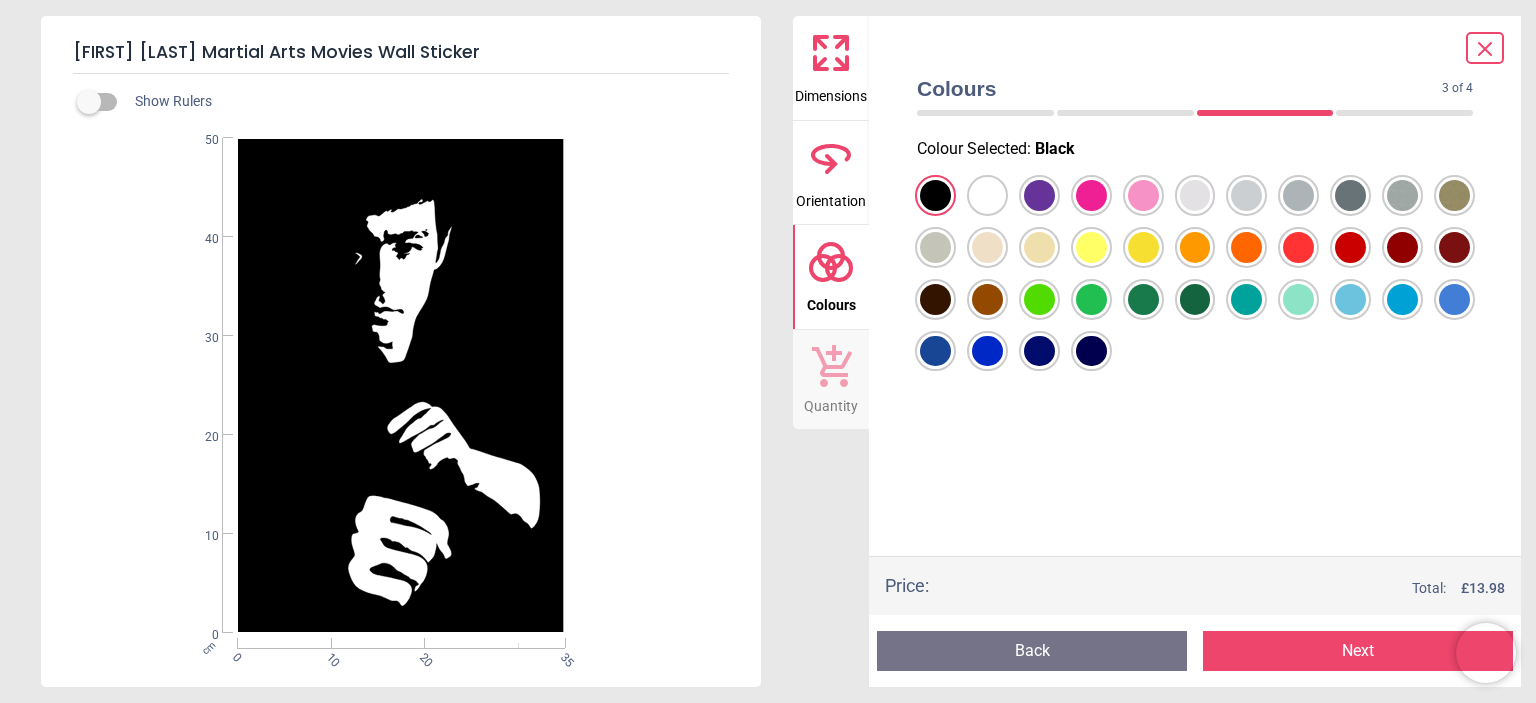 click at bounding box center (935, 195) 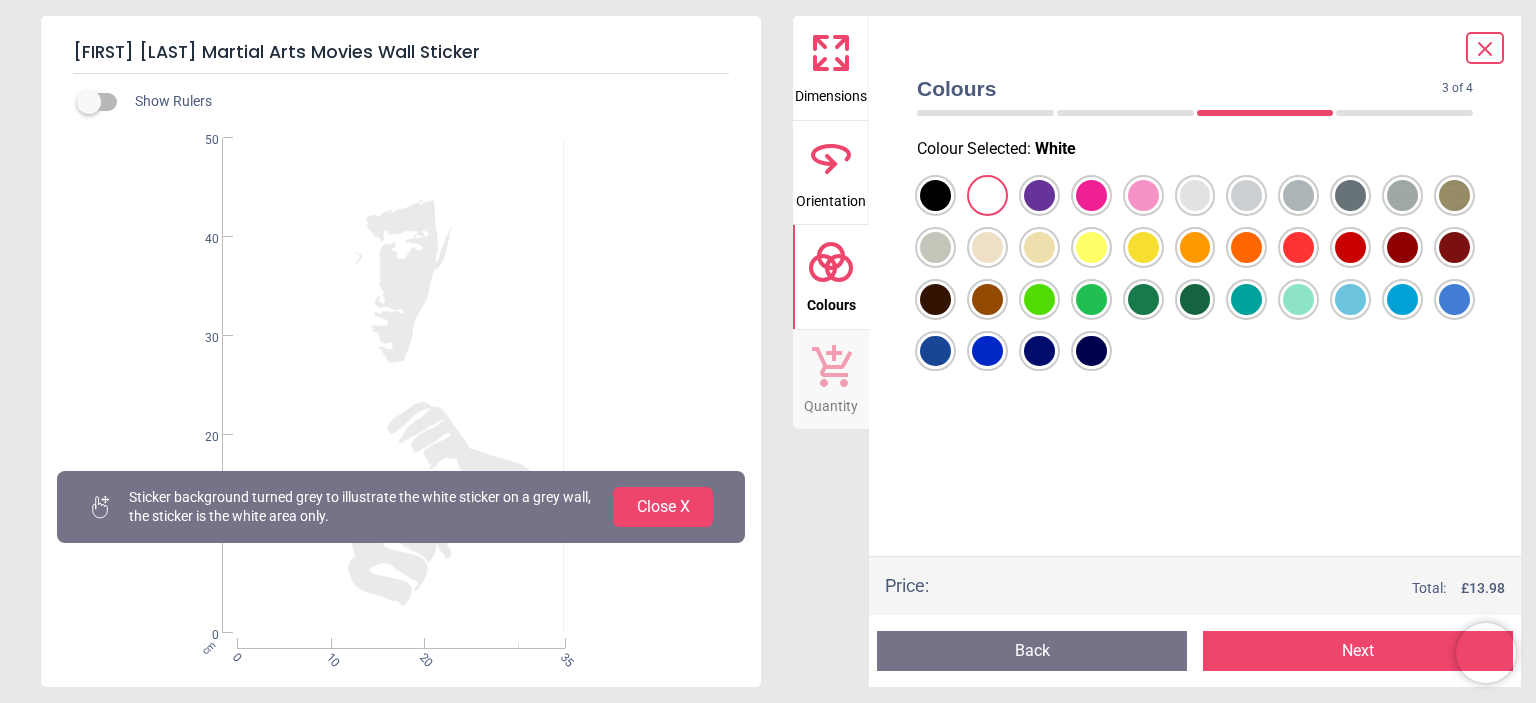 click at bounding box center (935, 195) 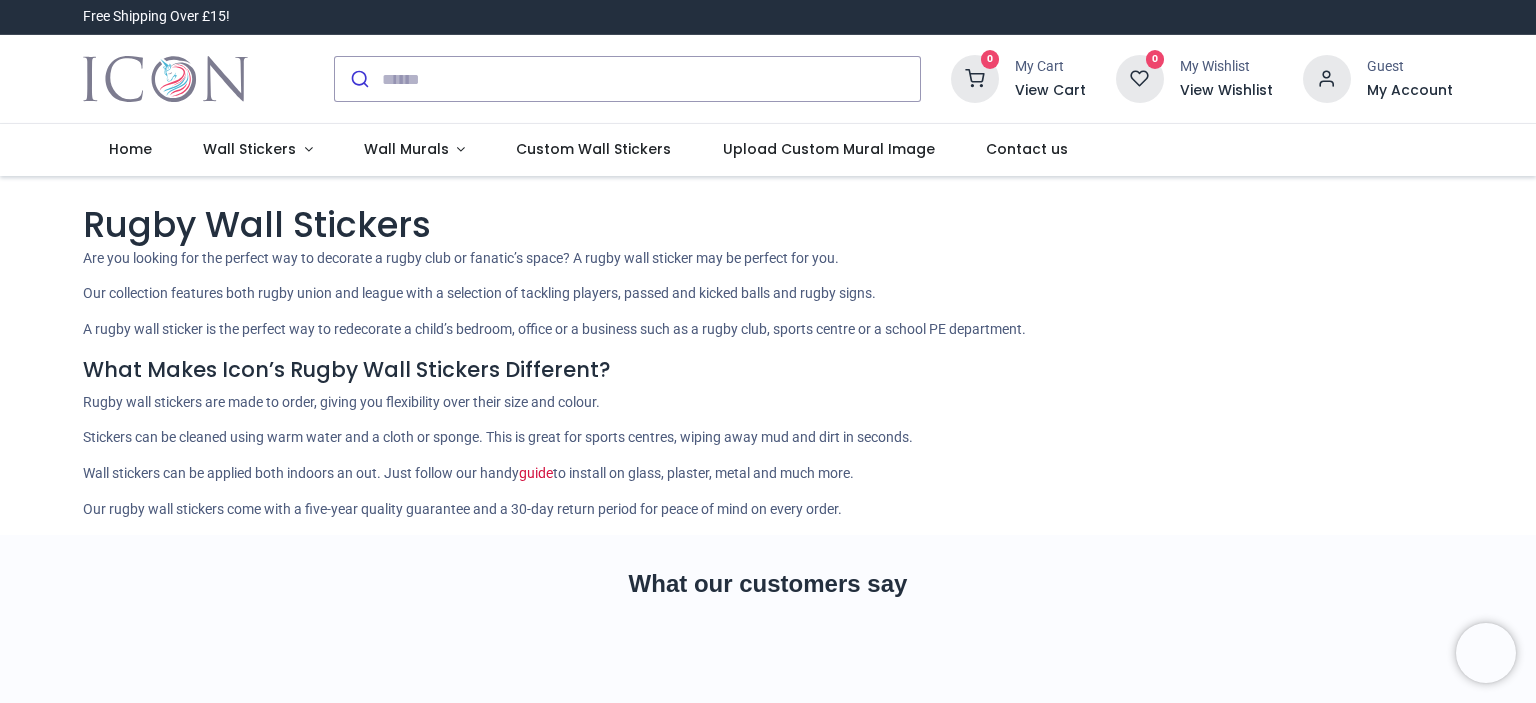 scroll, scrollTop: 0, scrollLeft: 0, axis: both 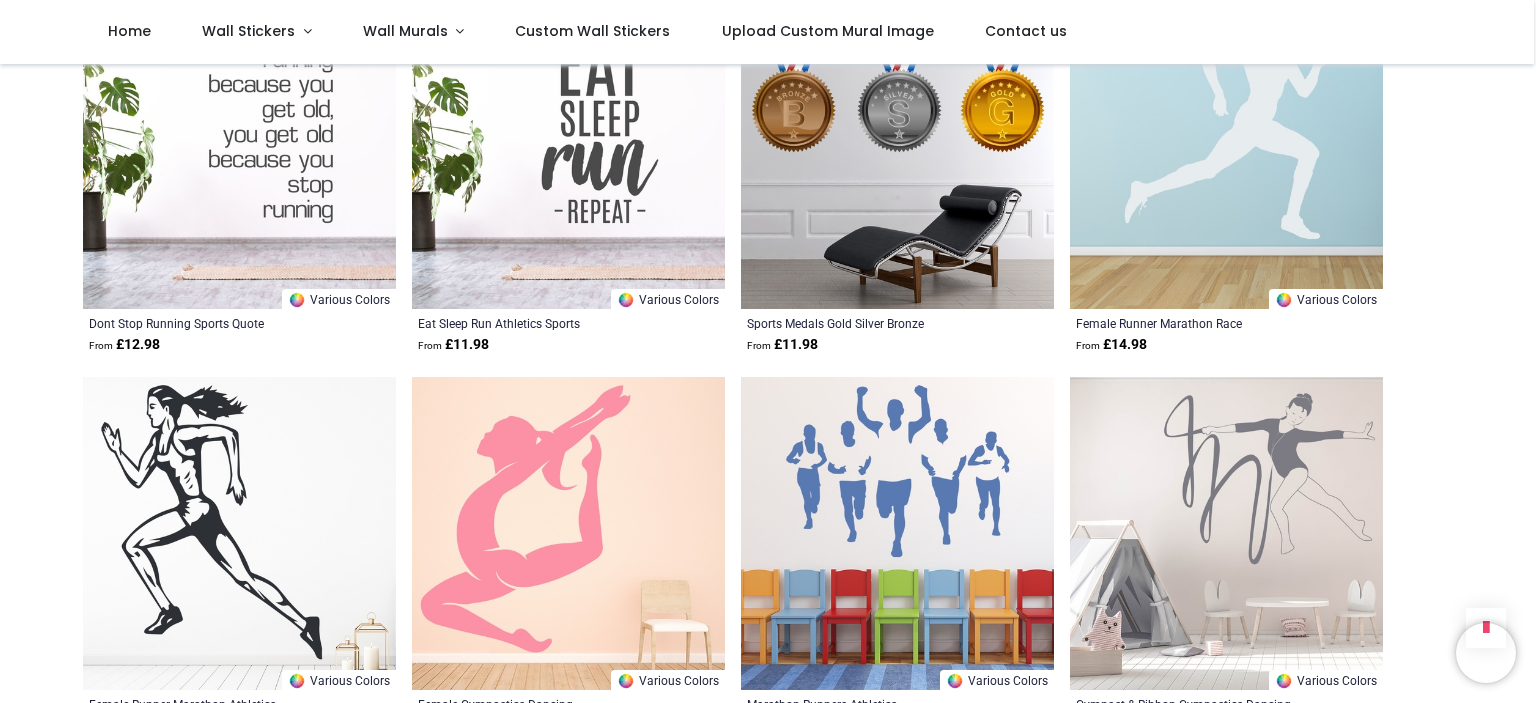 click at bounding box center (239, 533) 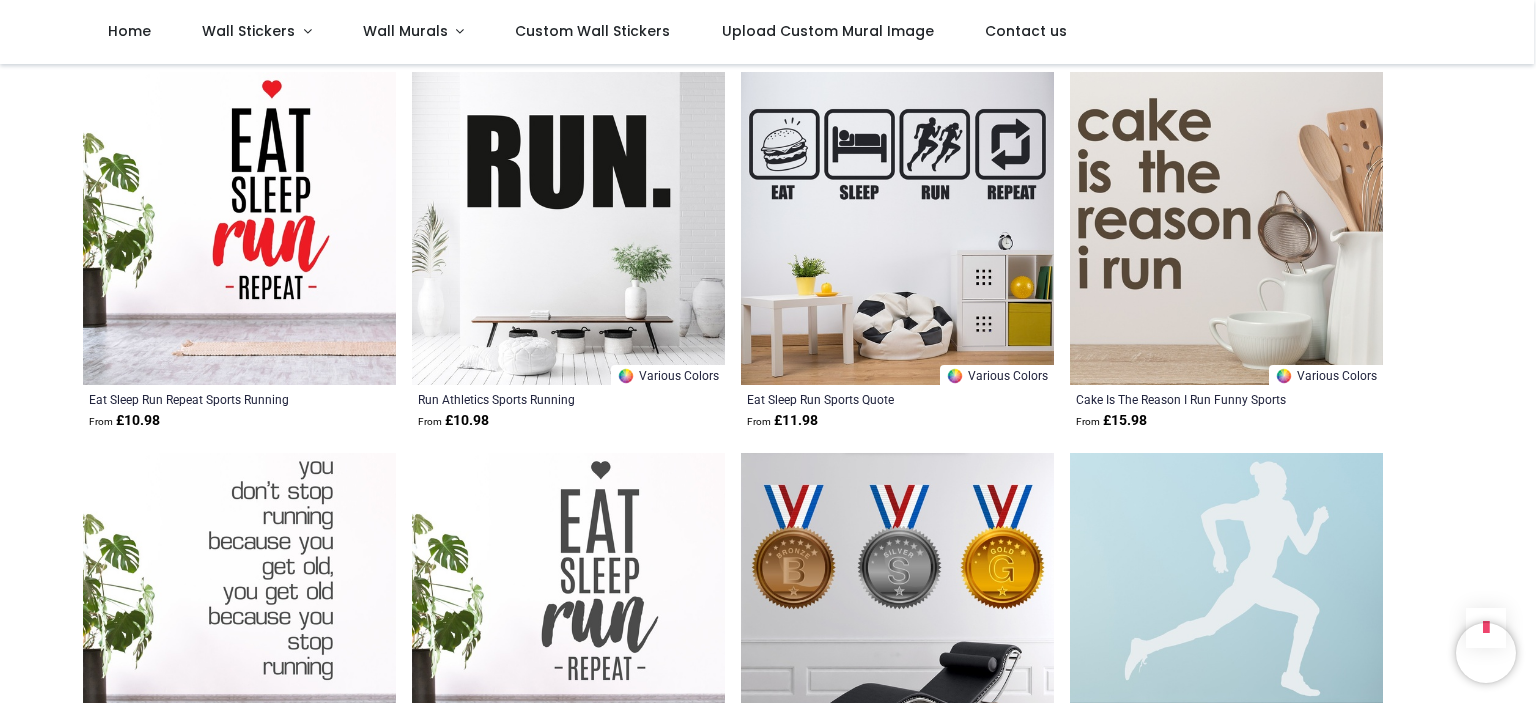 scroll, scrollTop: 2675, scrollLeft: 0, axis: vertical 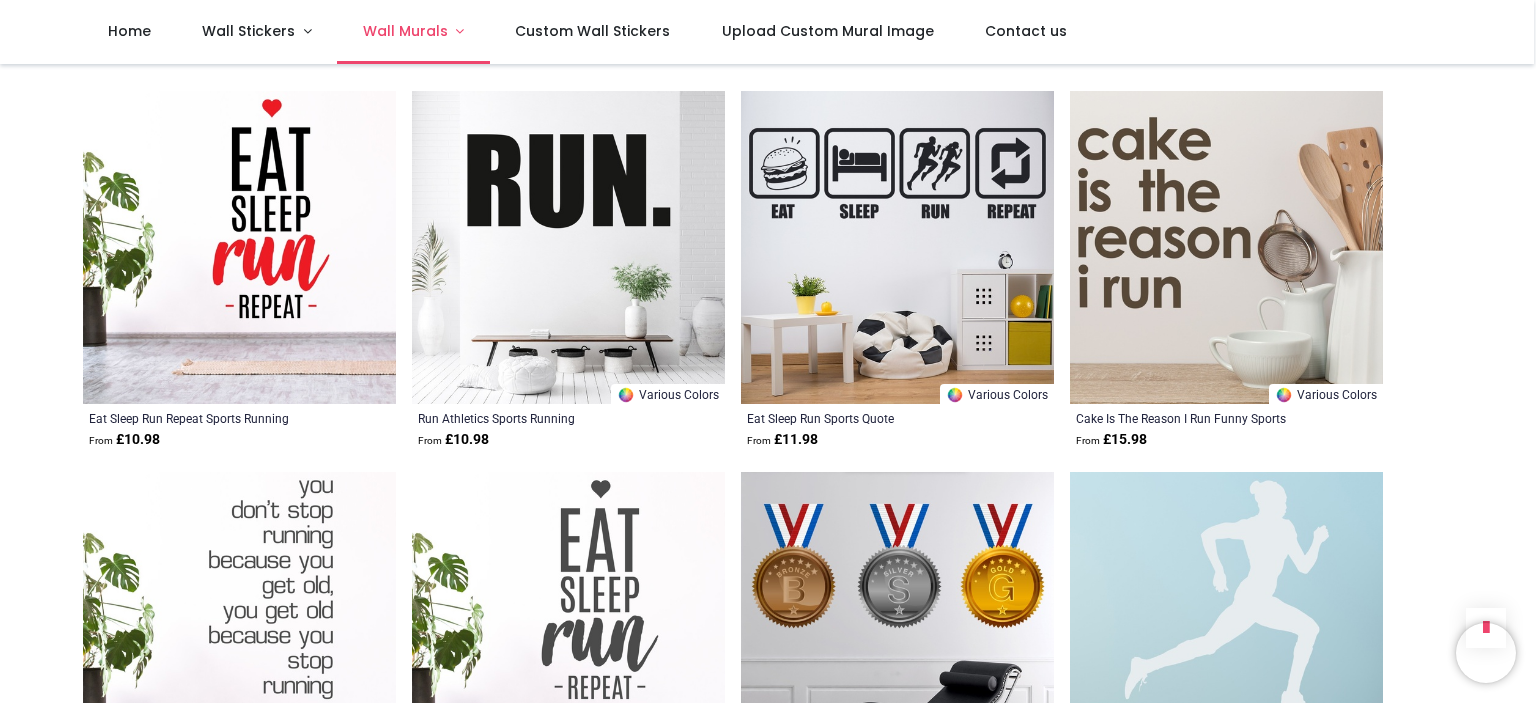 click on "Wall Murals" at bounding box center [405, 31] 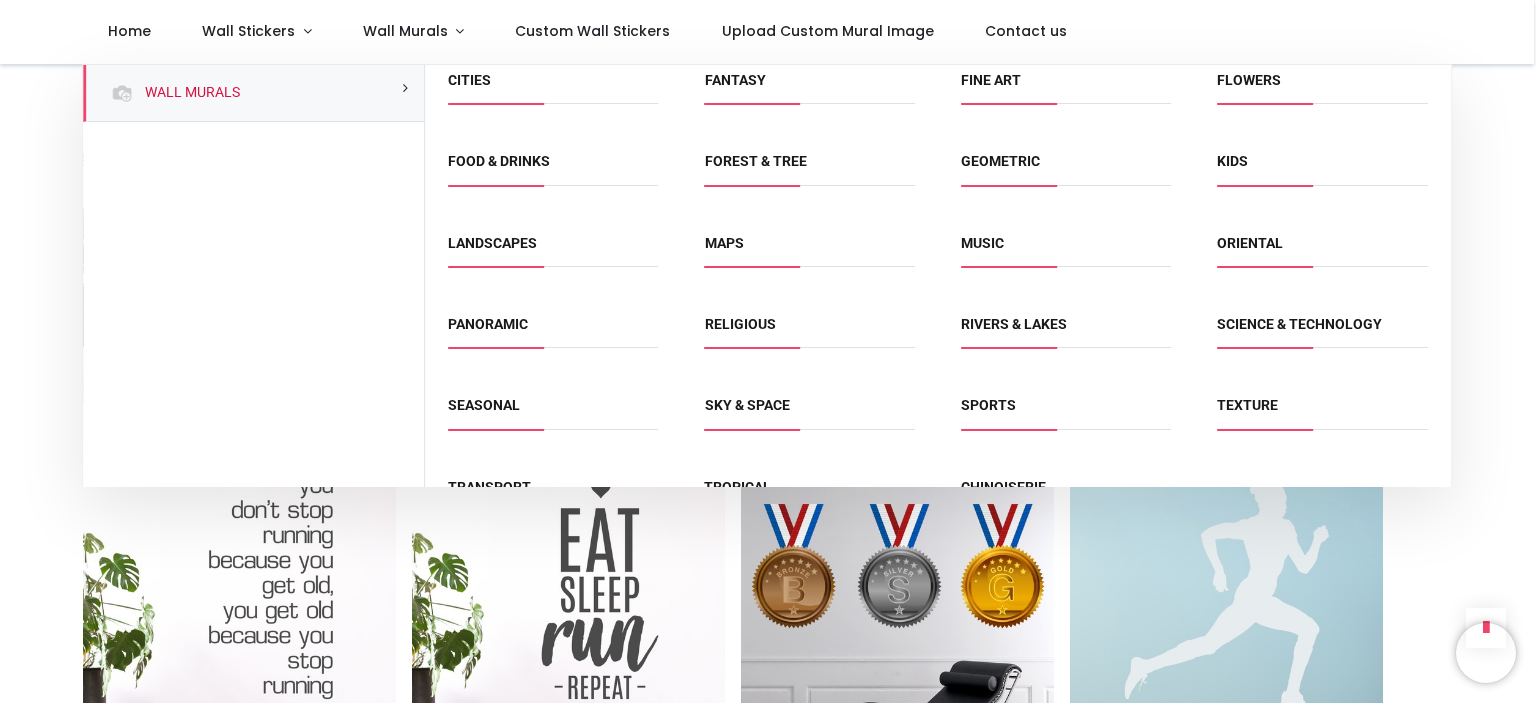 scroll, scrollTop: 112, scrollLeft: 0, axis: vertical 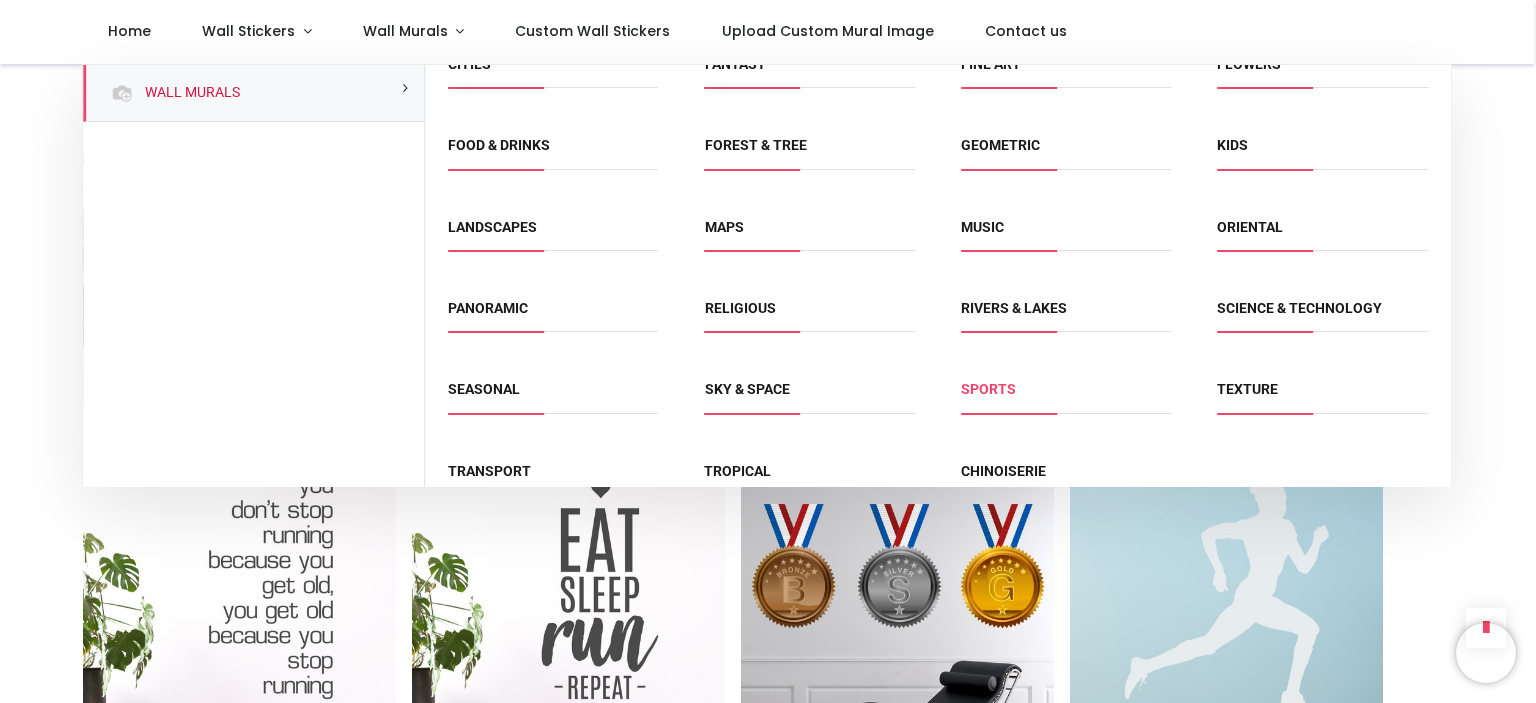 click on "Sports" at bounding box center (988, 389) 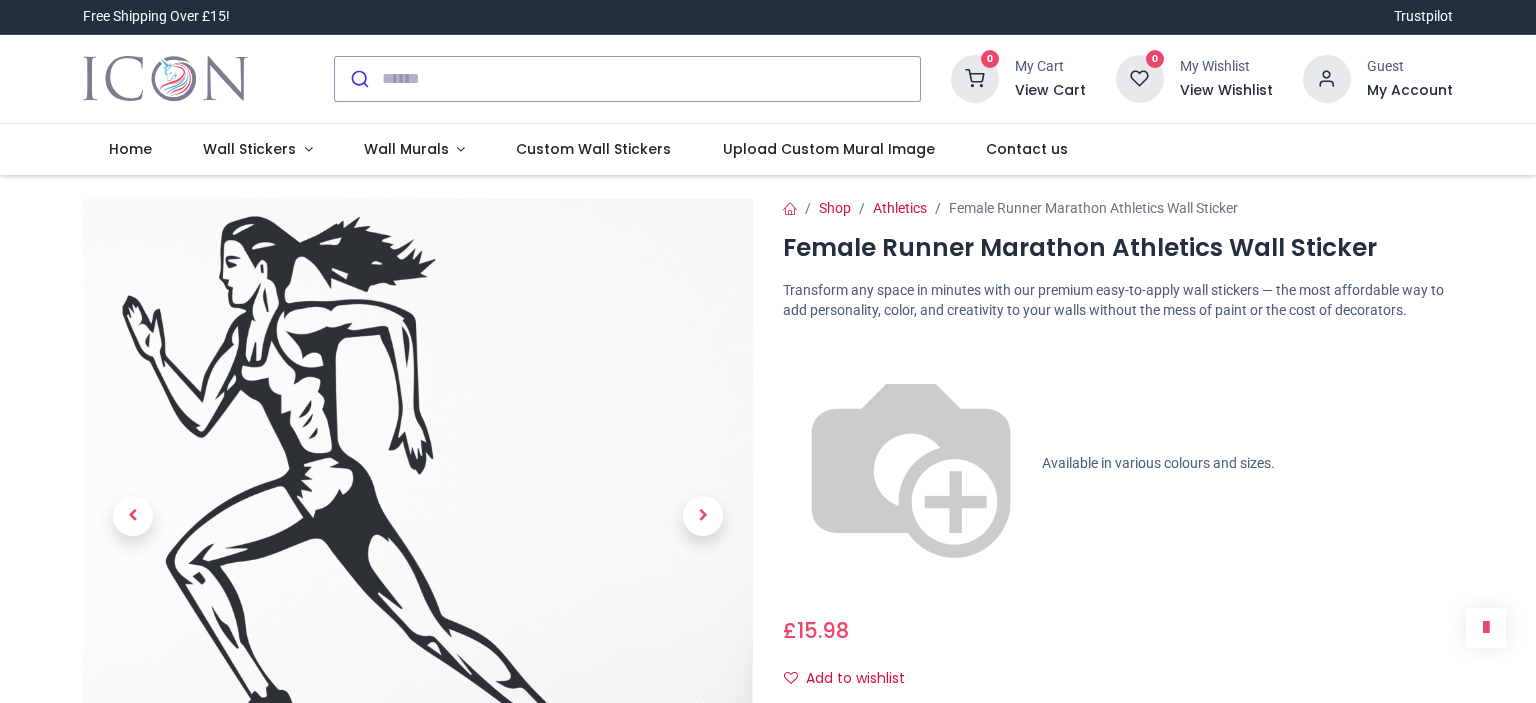 scroll, scrollTop: 0, scrollLeft: 0, axis: both 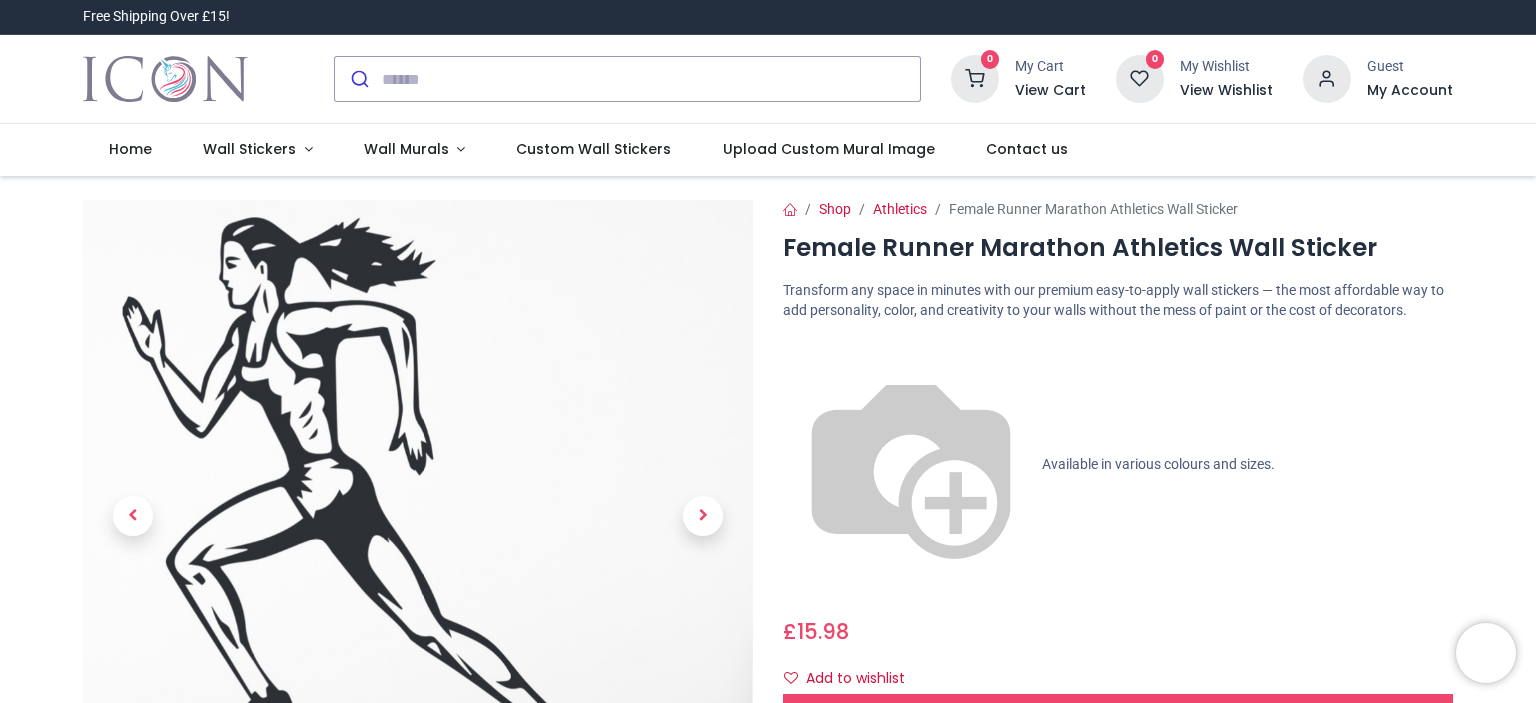 click on "Customise Now!" at bounding box center [1117, 710] 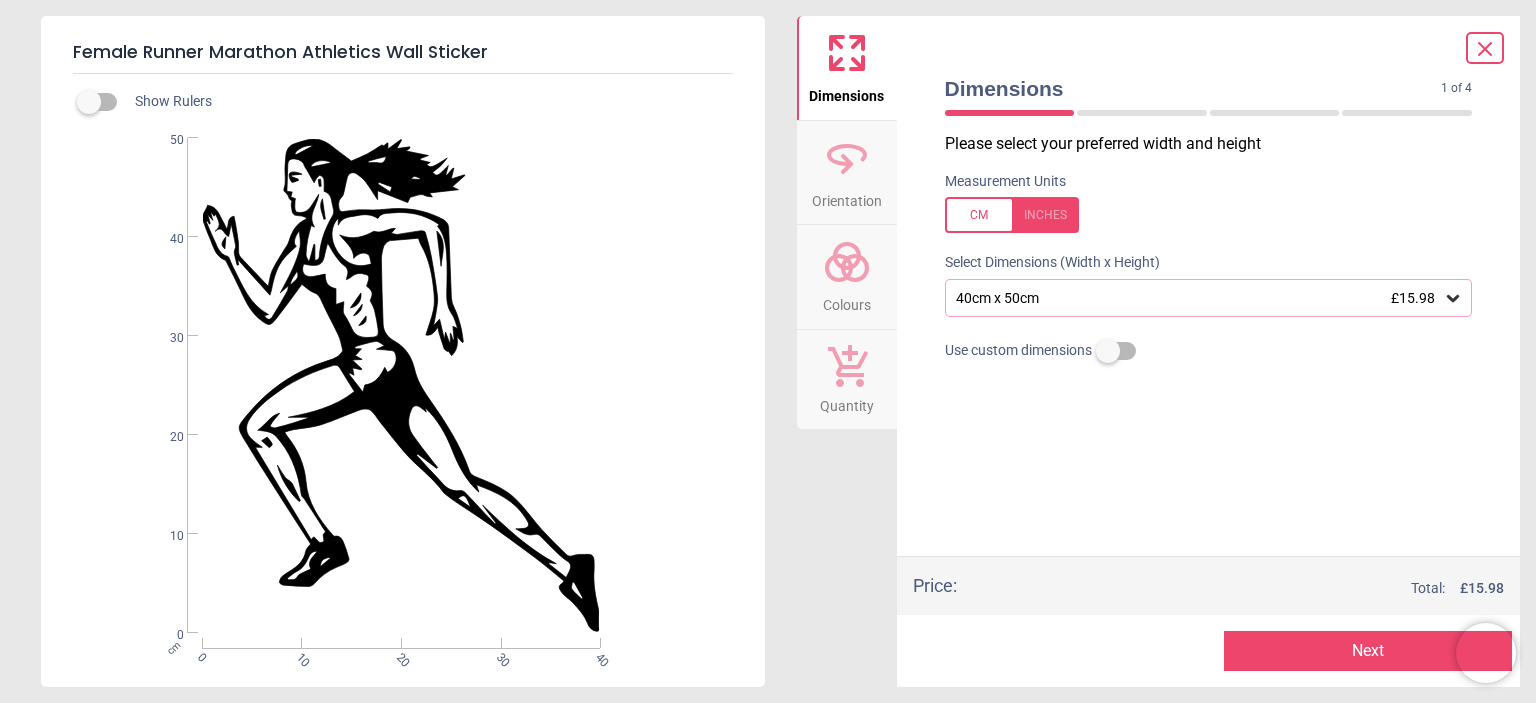 click on "Orientation" at bounding box center (847, 173) 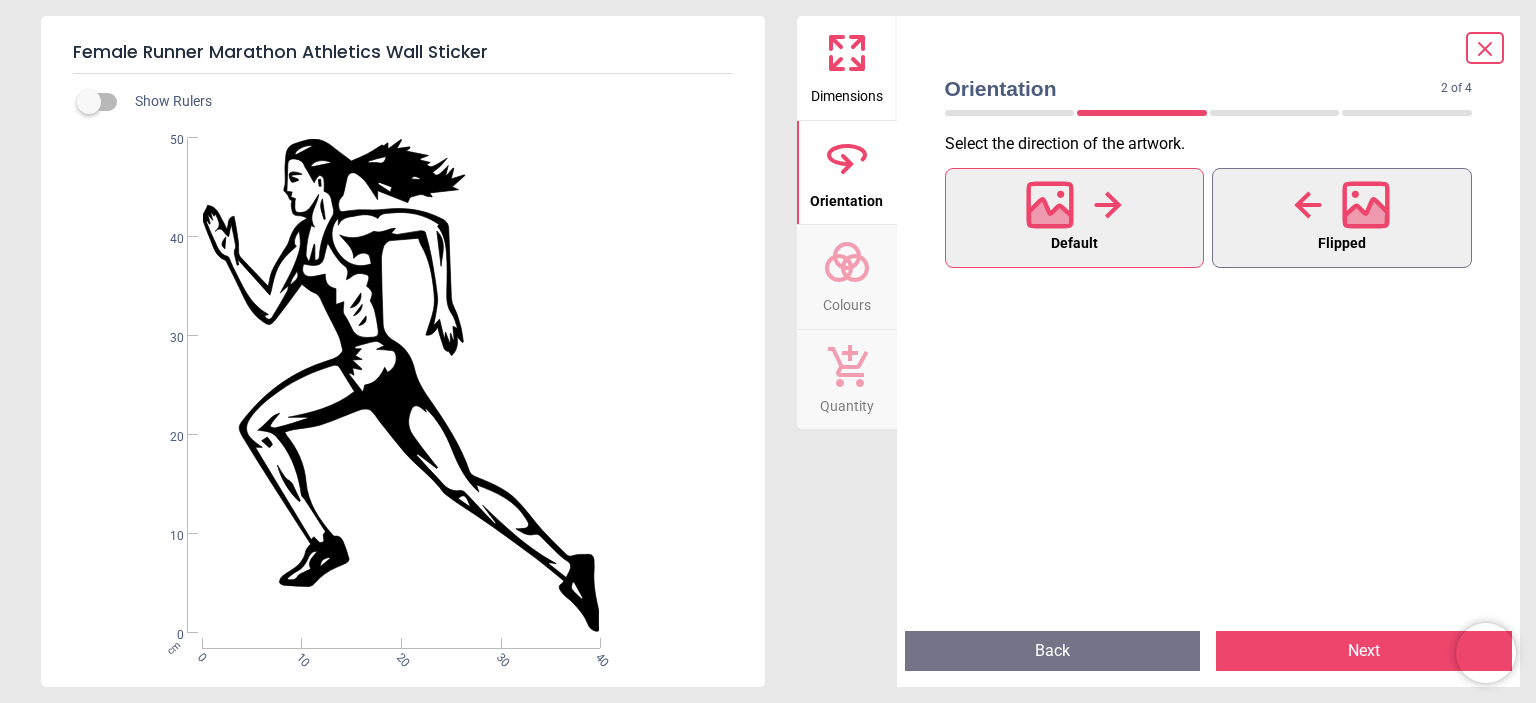 click on "Flipped" at bounding box center [1342, 218] 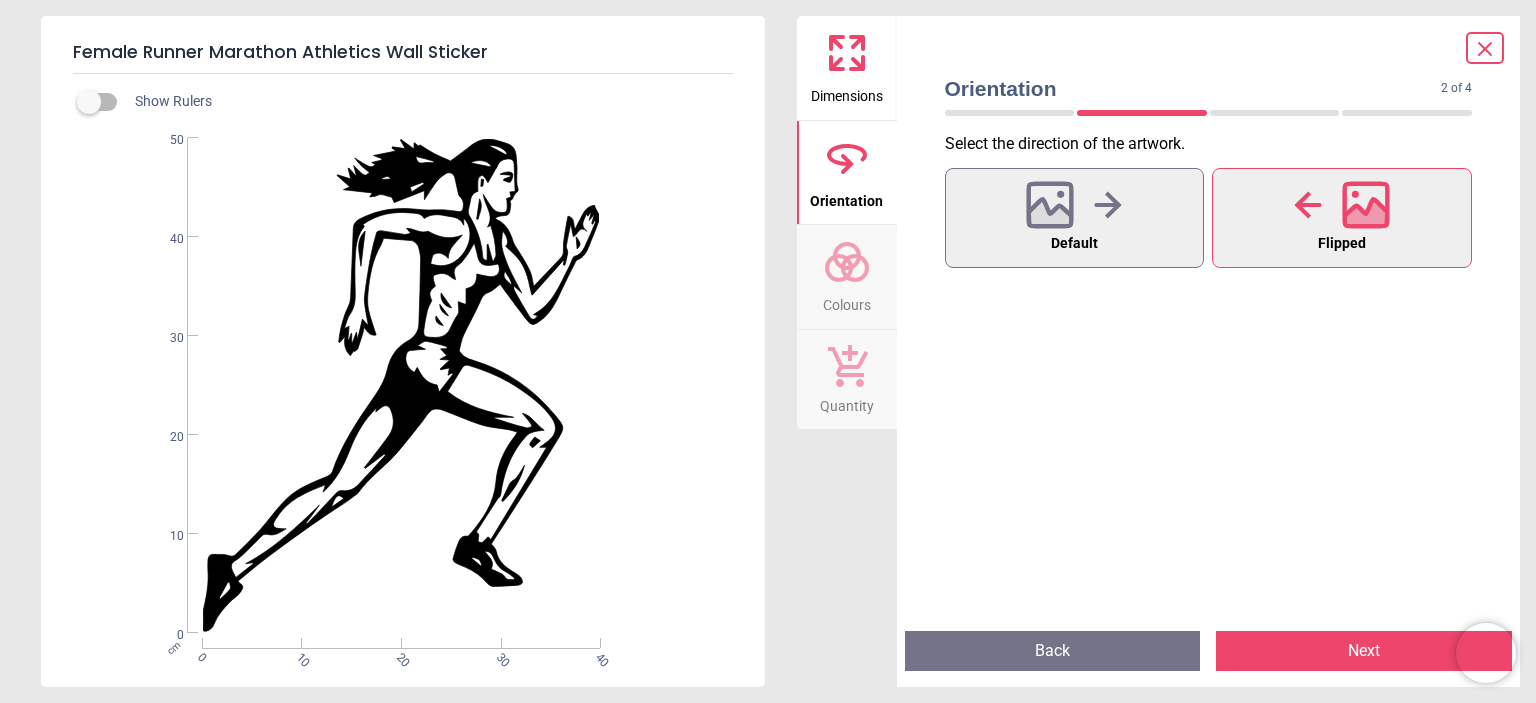 click 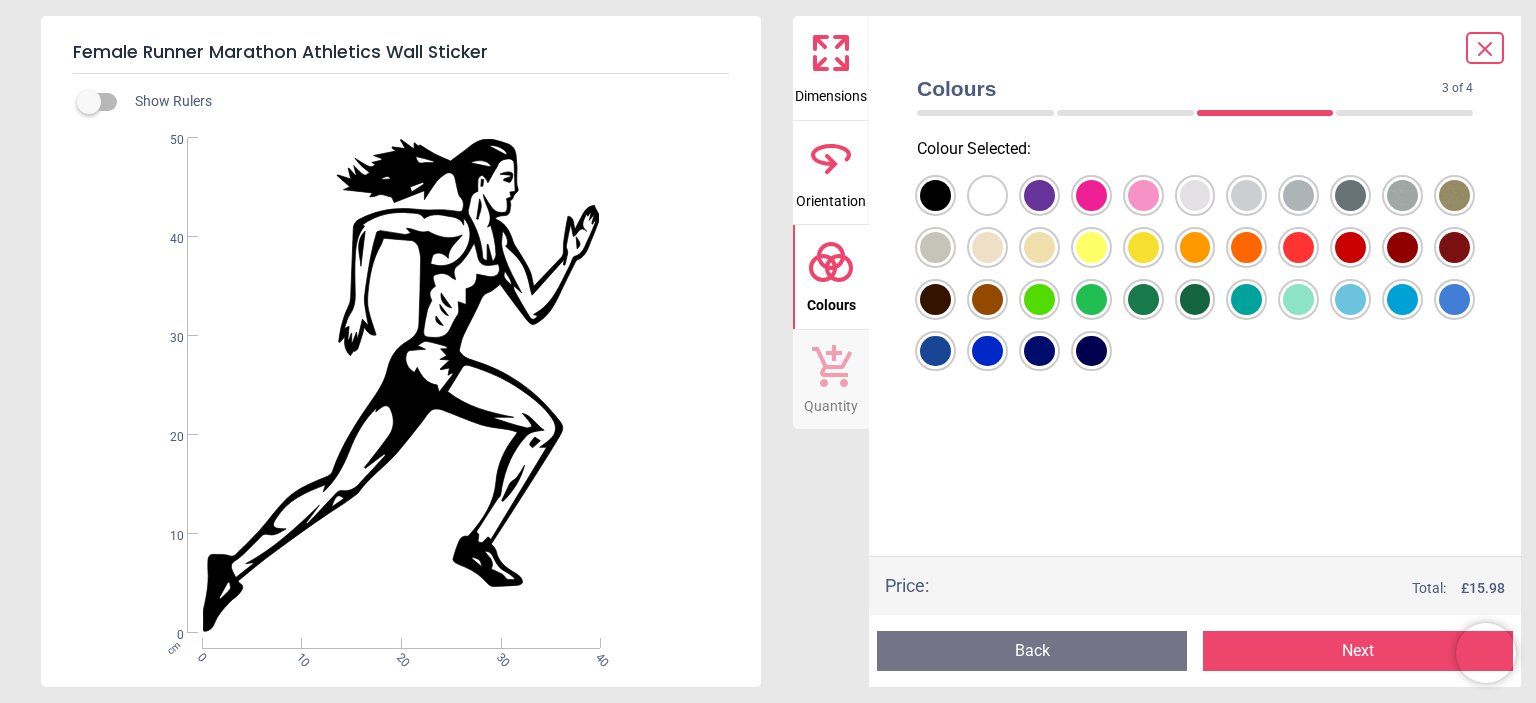 click at bounding box center [935, 195] 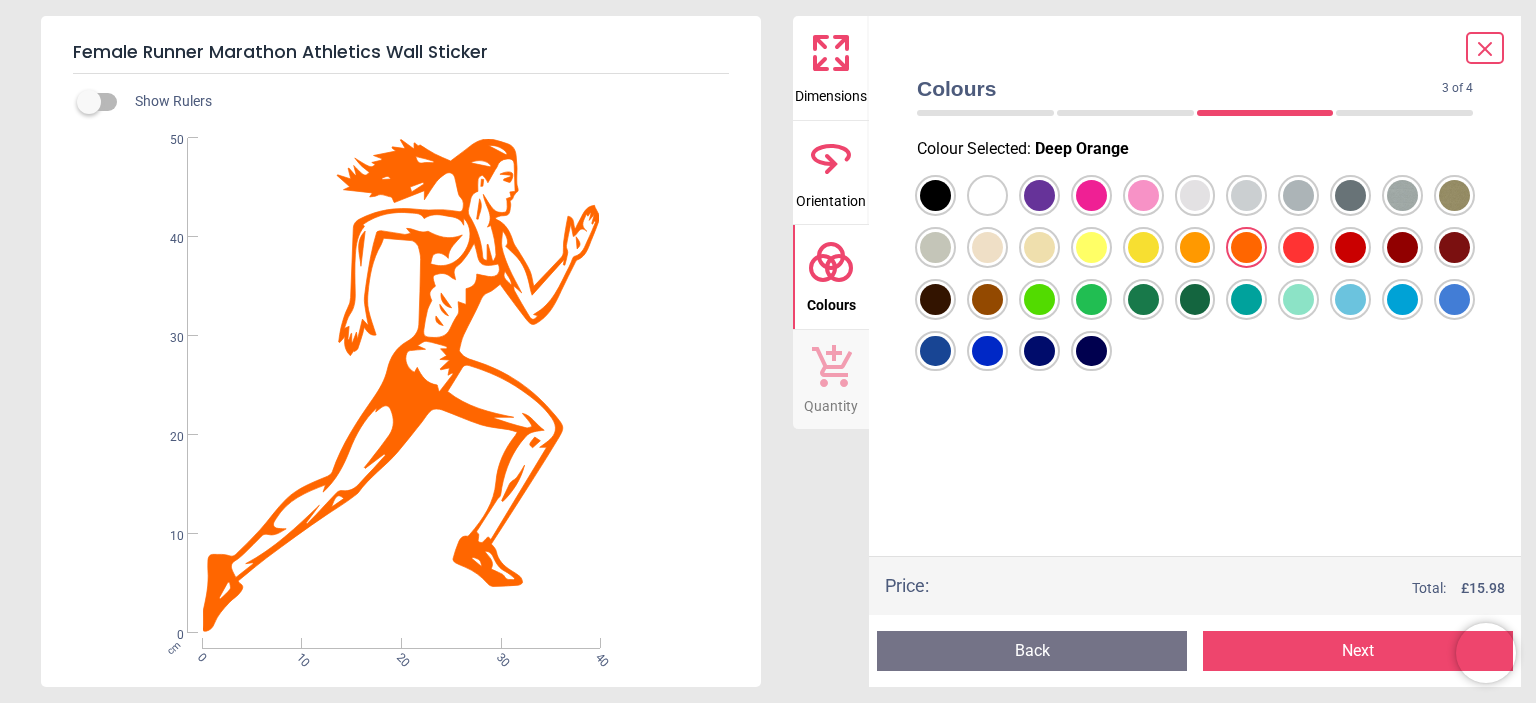 click at bounding box center (935, 195) 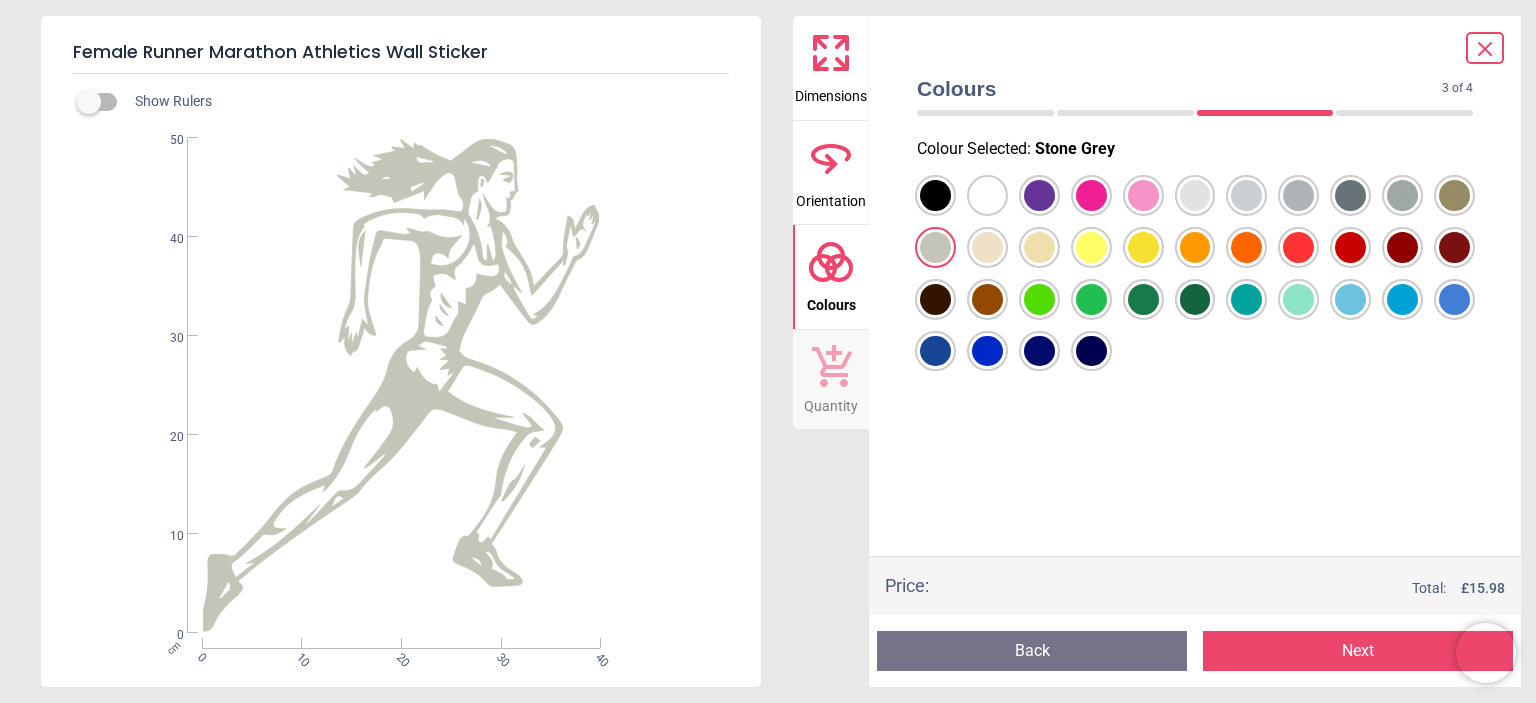 click at bounding box center (935, 195) 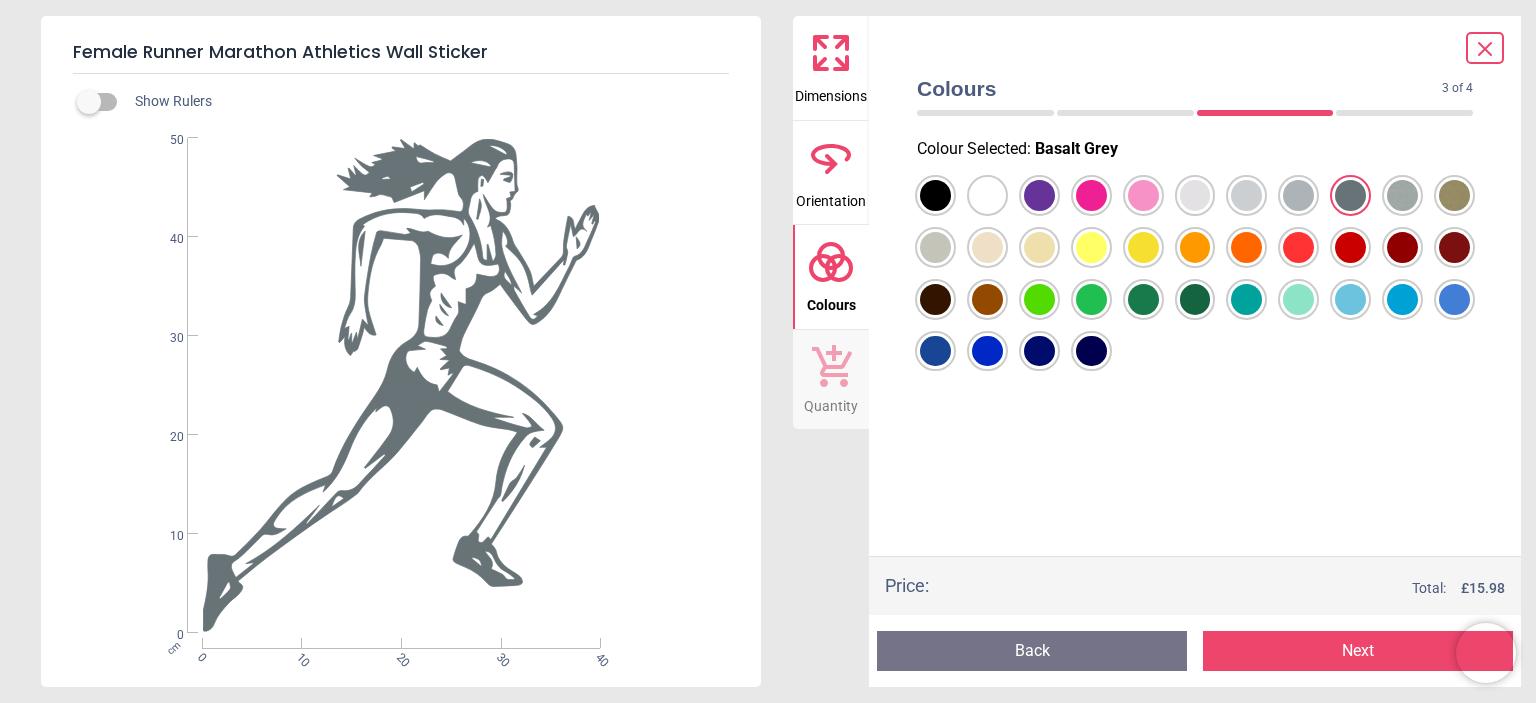 click at bounding box center [935, 195] 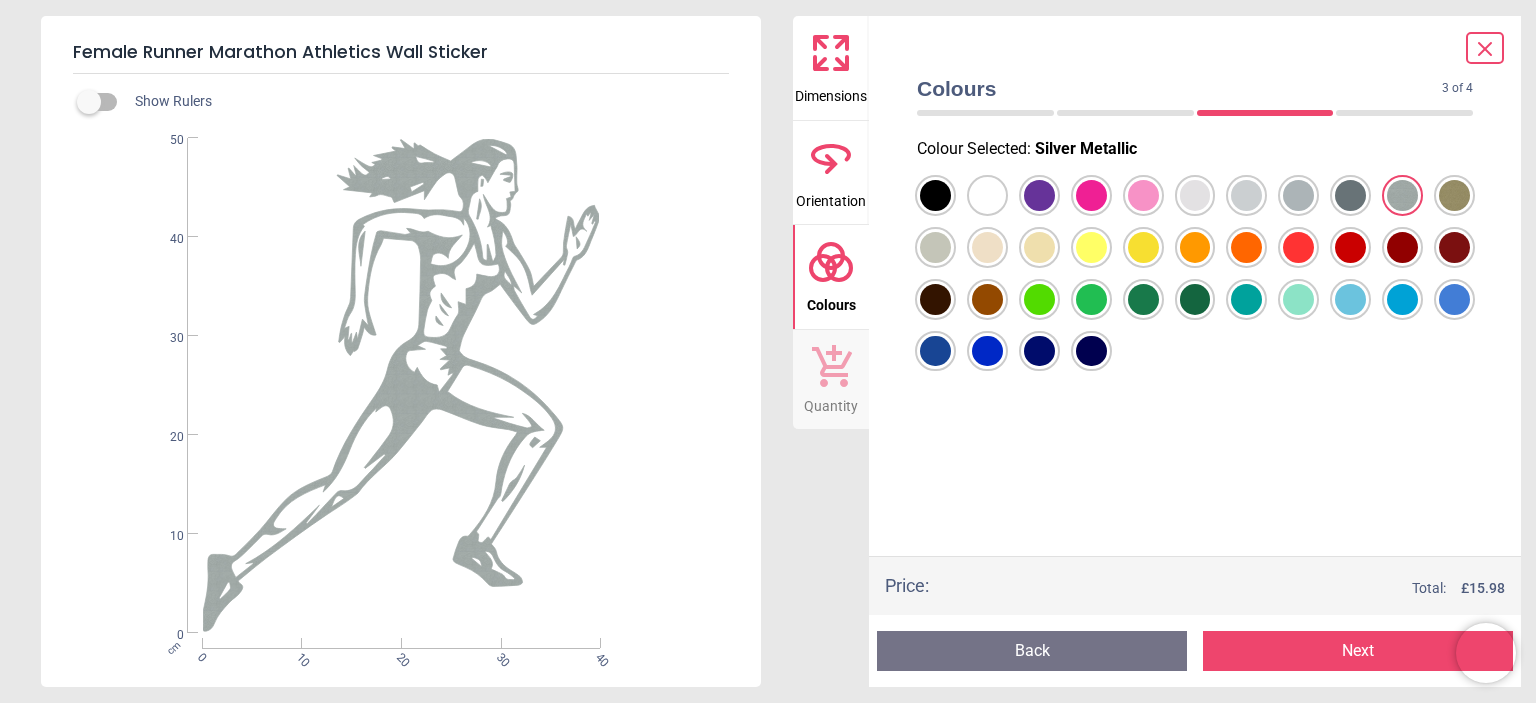 click at bounding box center [935, 195] 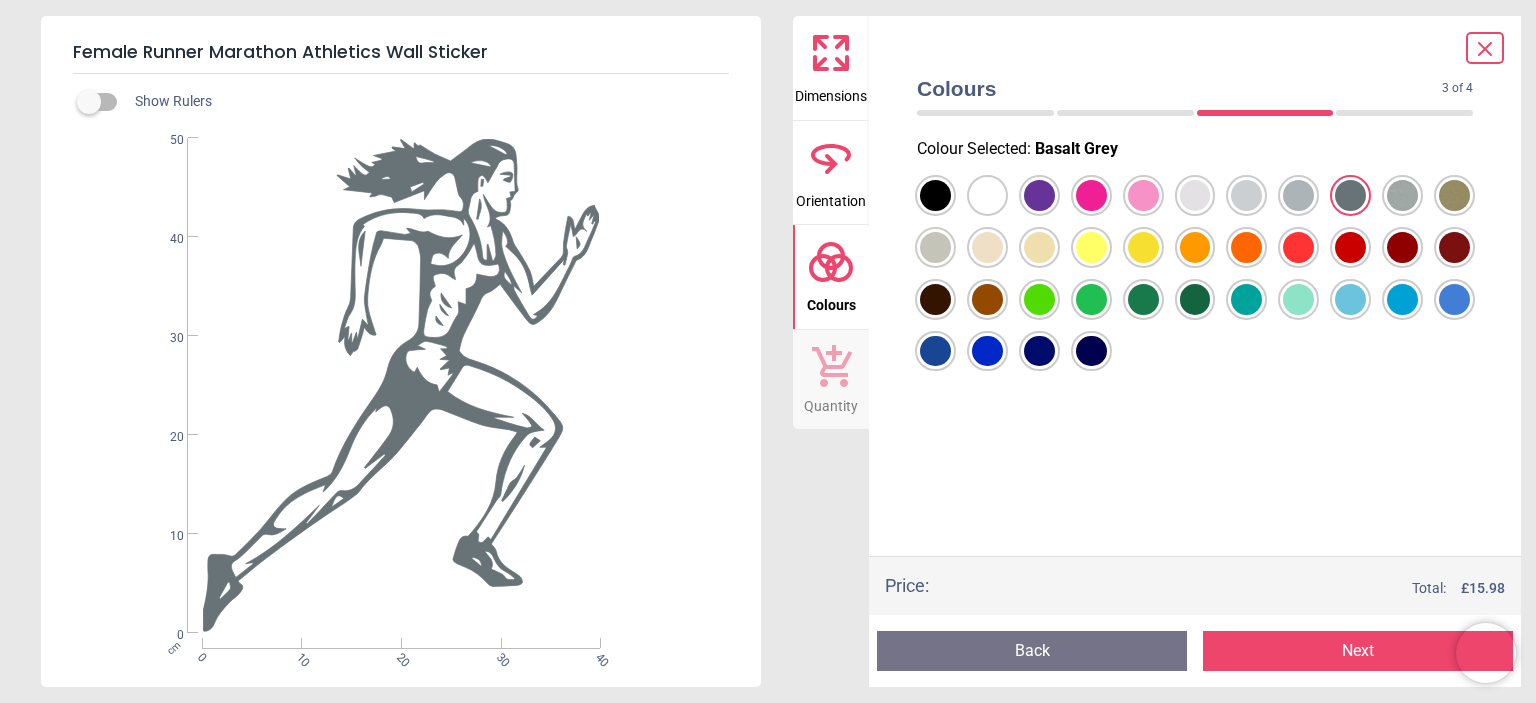 click at bounding box center [935, 195] 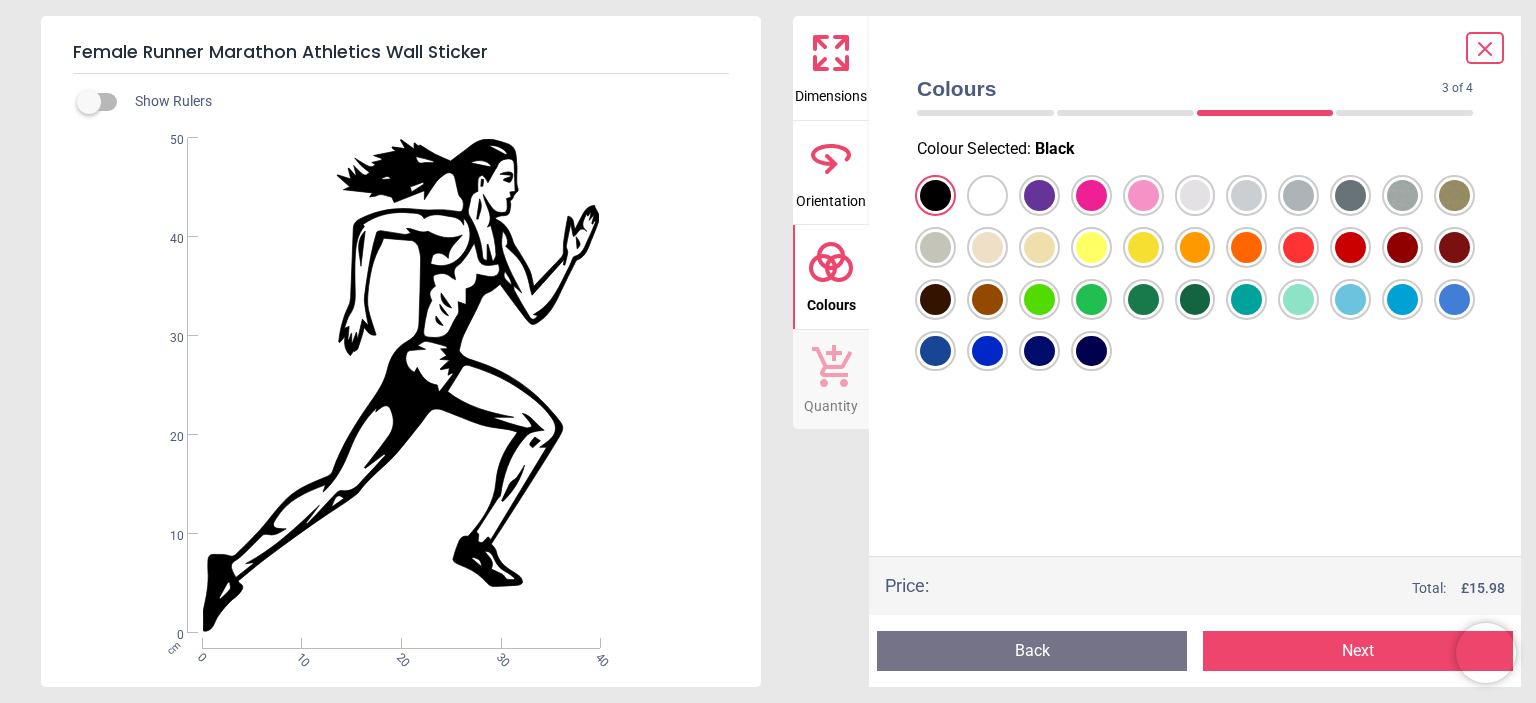 click at bounding box center [935, 195] 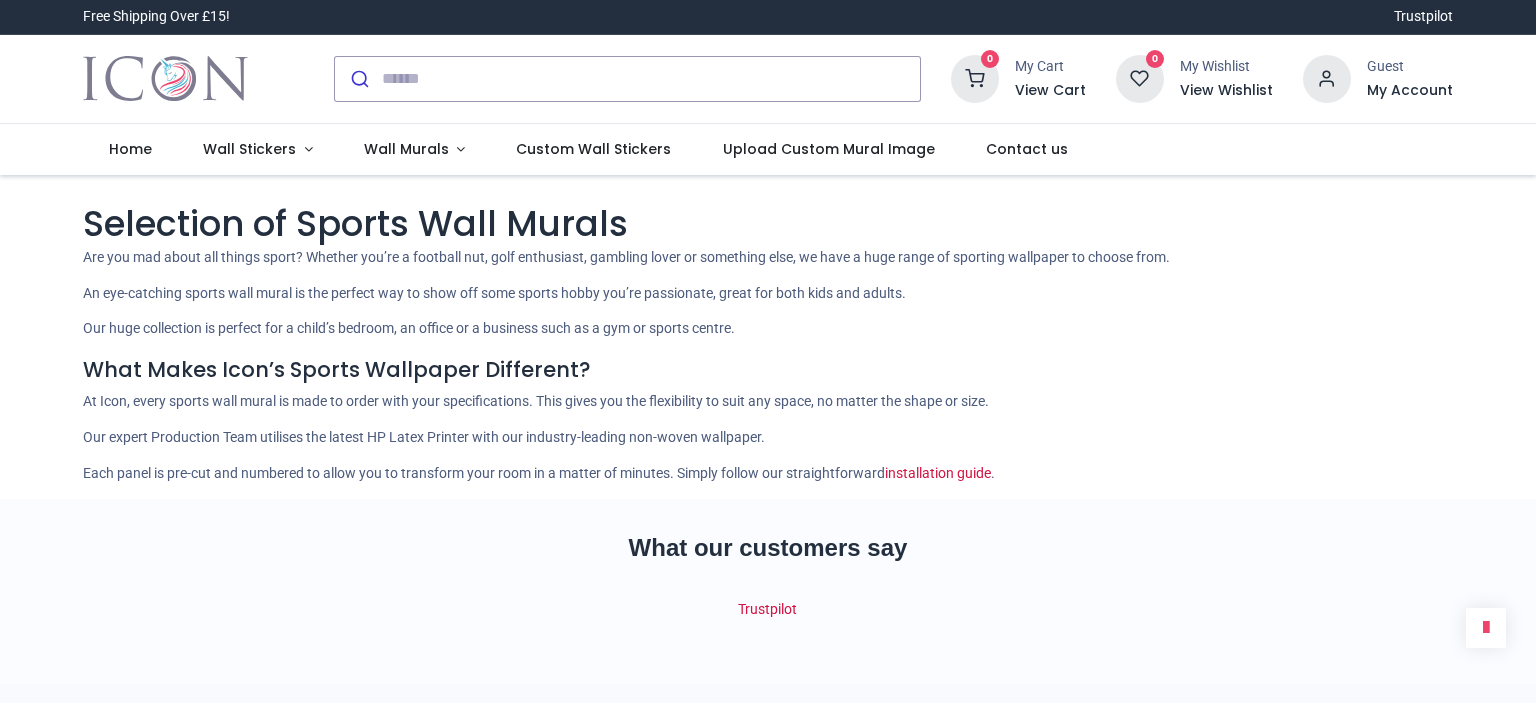 scroll, scrollTop: 0, scrollLeft: 0, axis: both 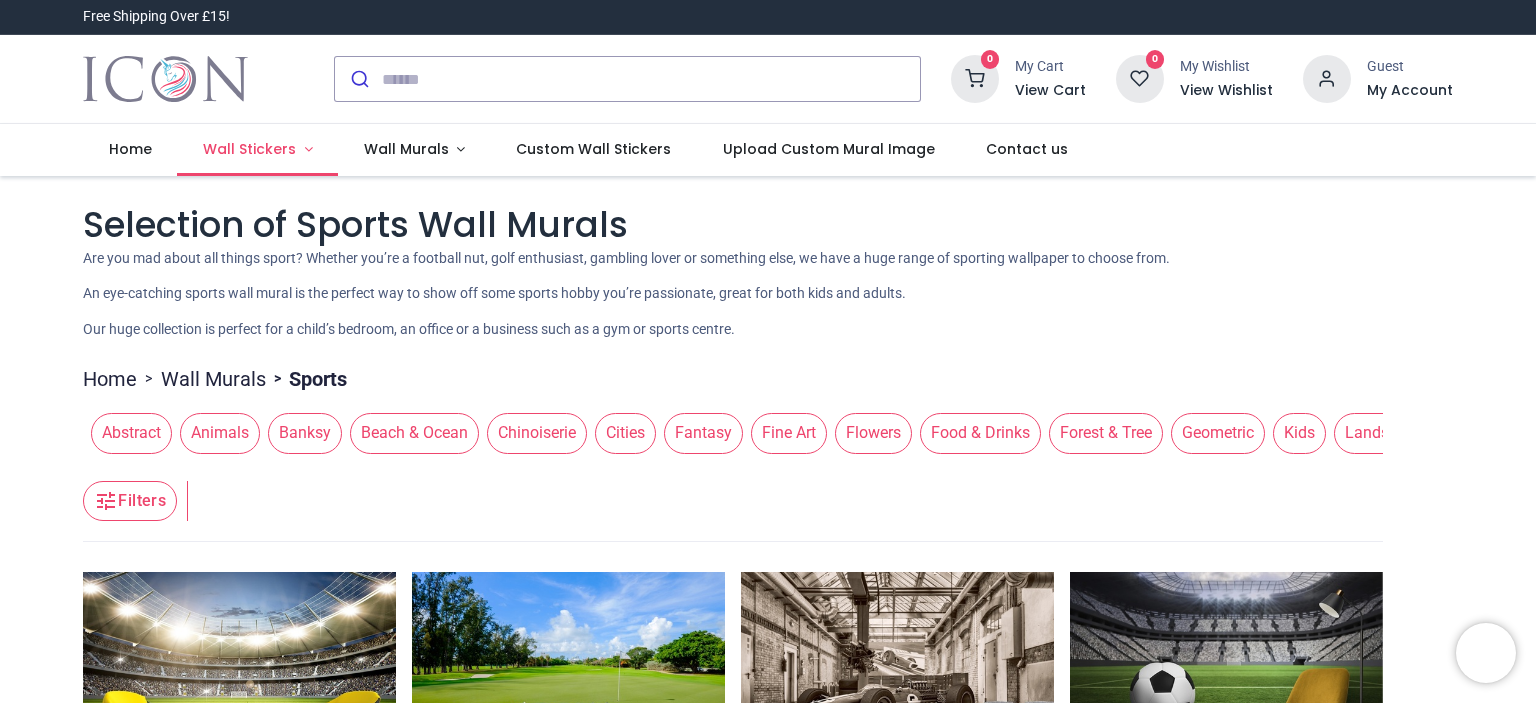 click on "Wall Stickers" at bounding box center (249, 149) 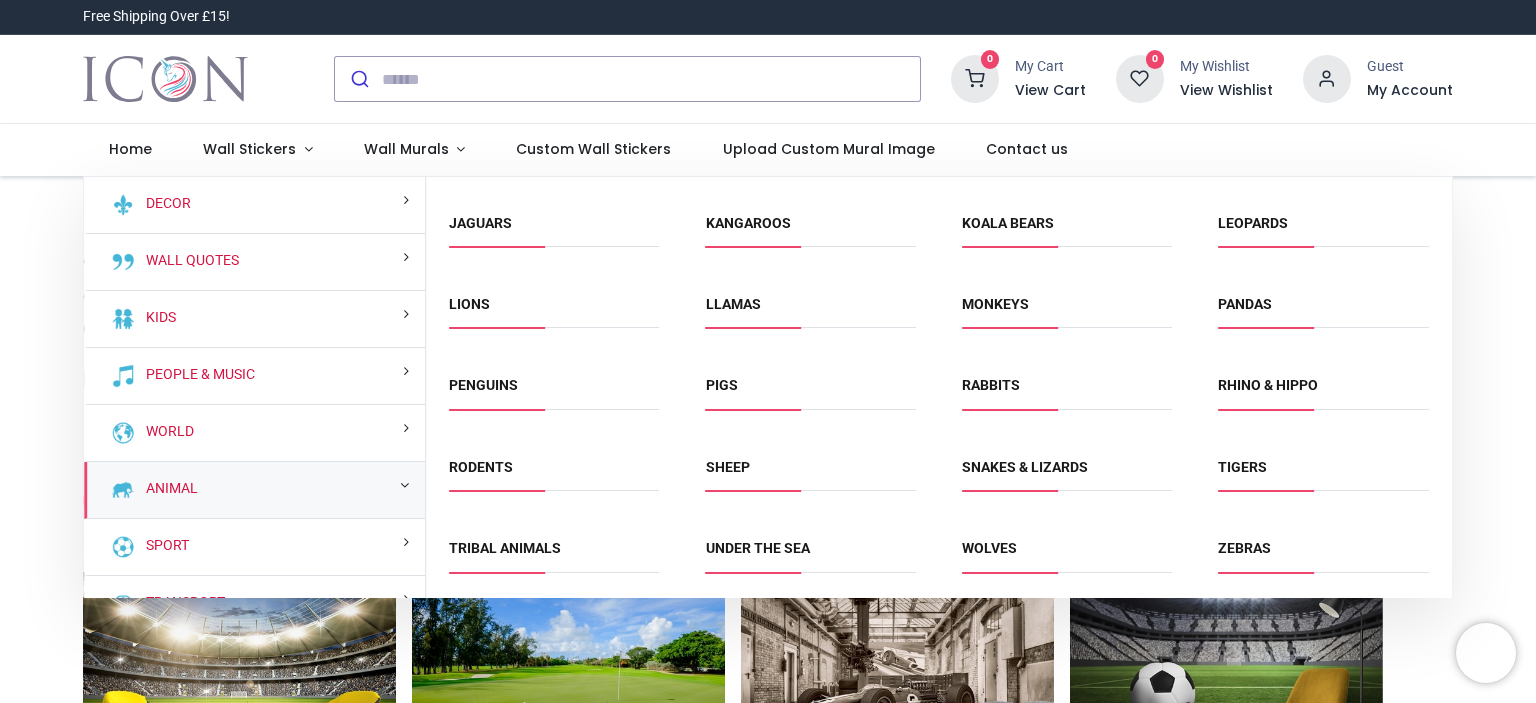 scroll, scrollTop: 0, scrollLeft: 0, axis: both 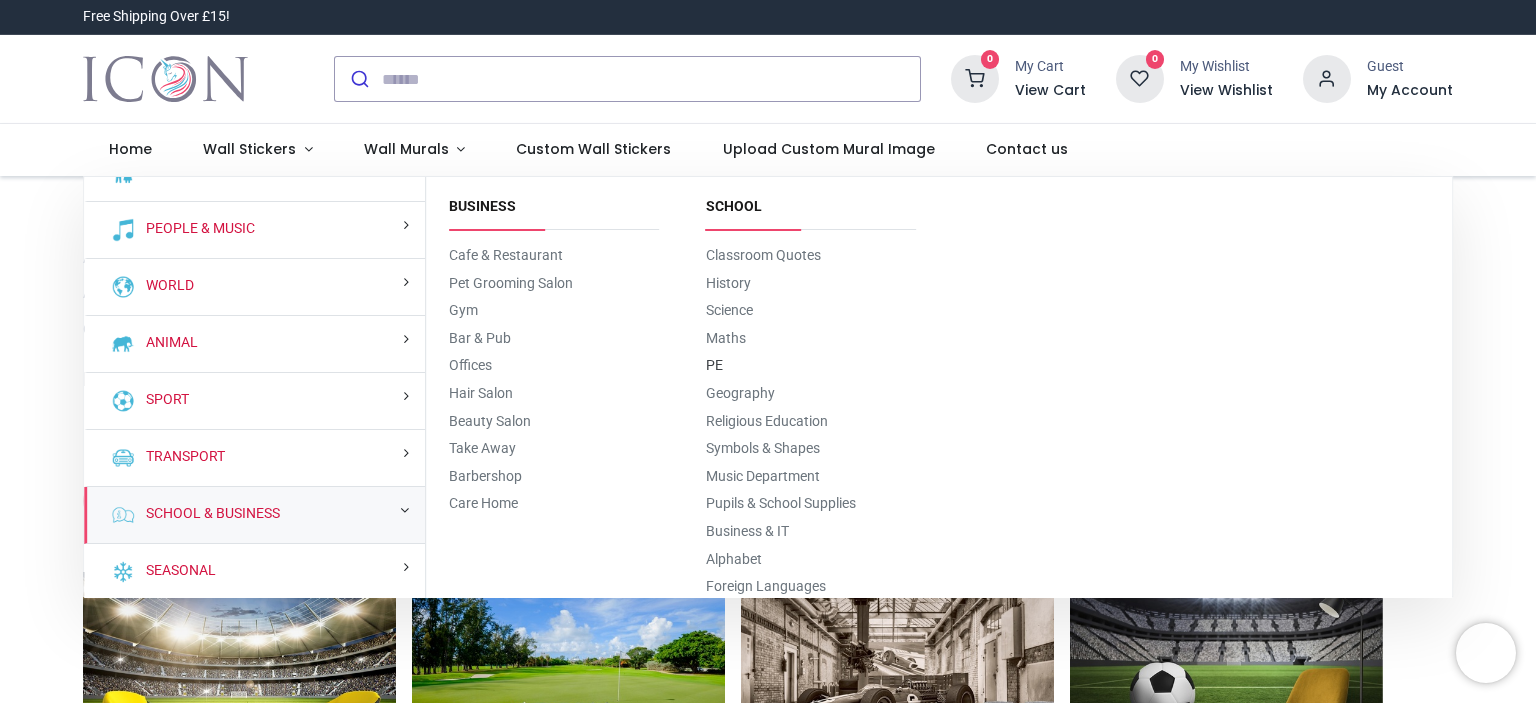 click on "PE" at bounding box center [714, 365] 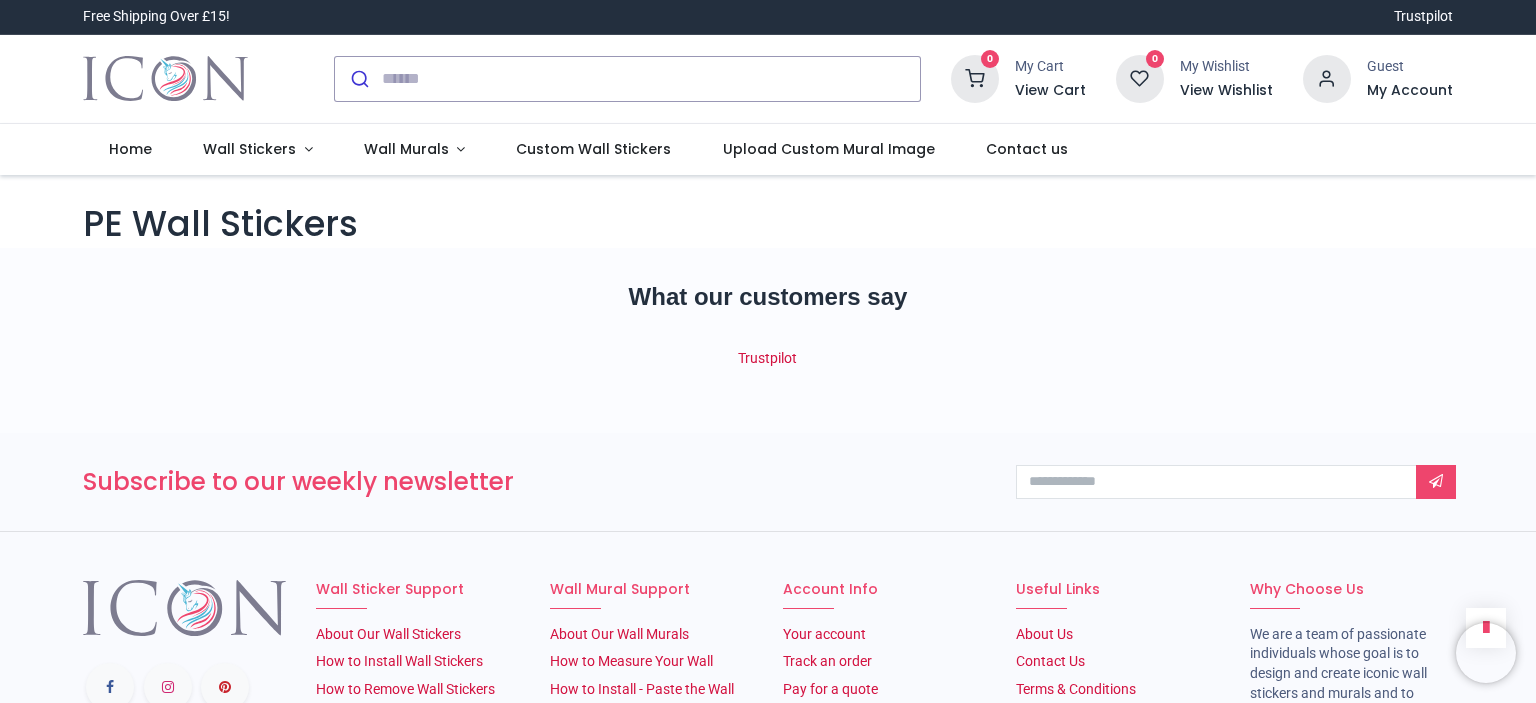 scroll, scrollTop: 0, scrollLeft: 0, axis: both 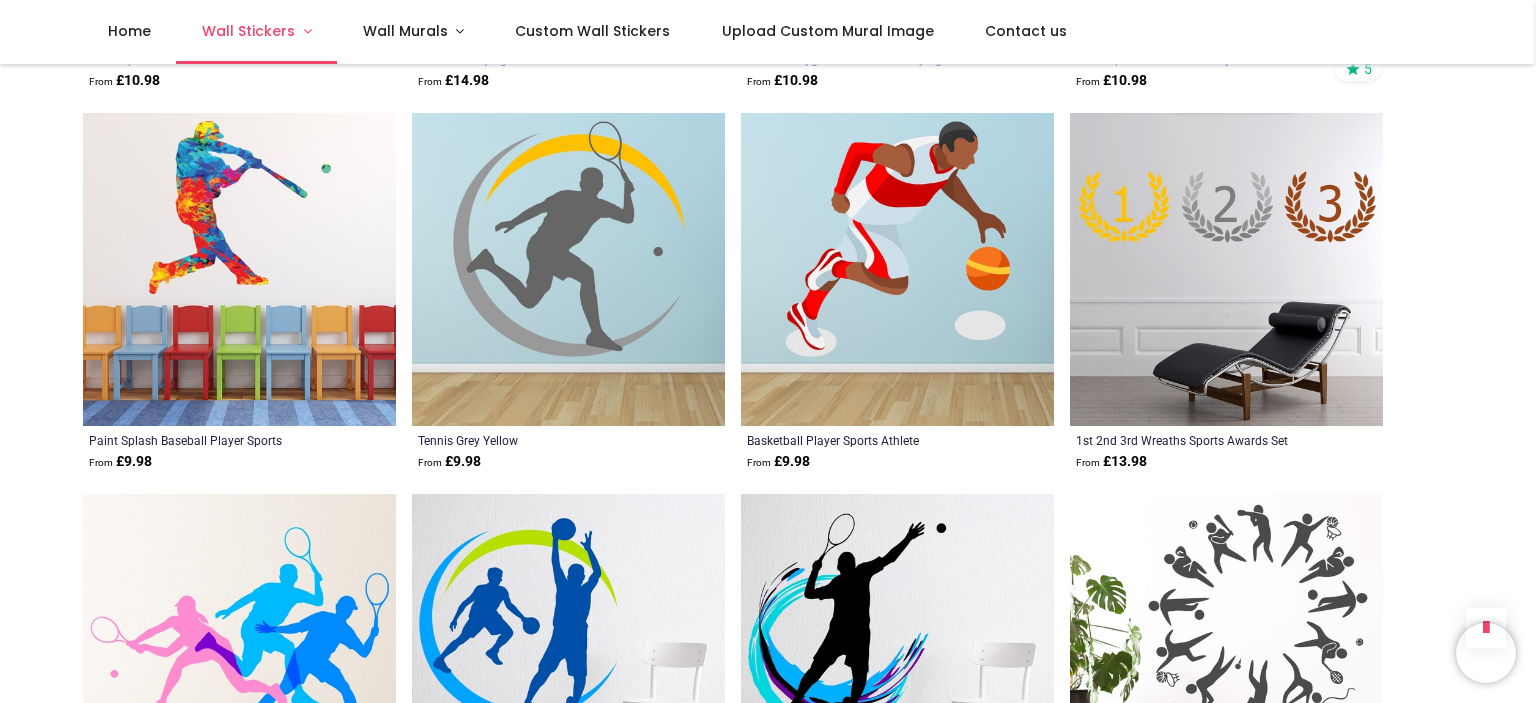 click on "Wall Stickers" at bounding box center (248, 31) 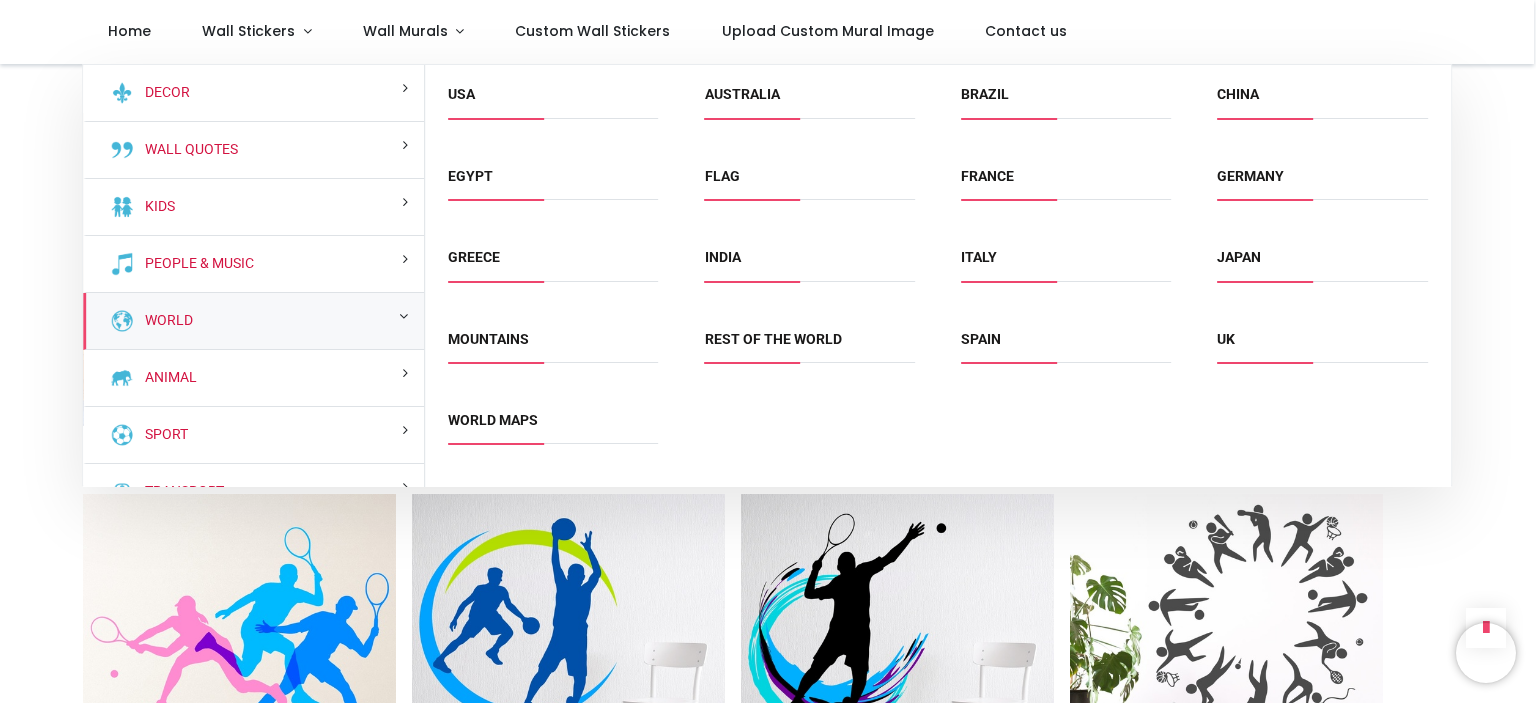 drag, startPoint x: 424, startPoint y: 331, endPoint x: 414, endPoint y: 338, distance: 12.206555 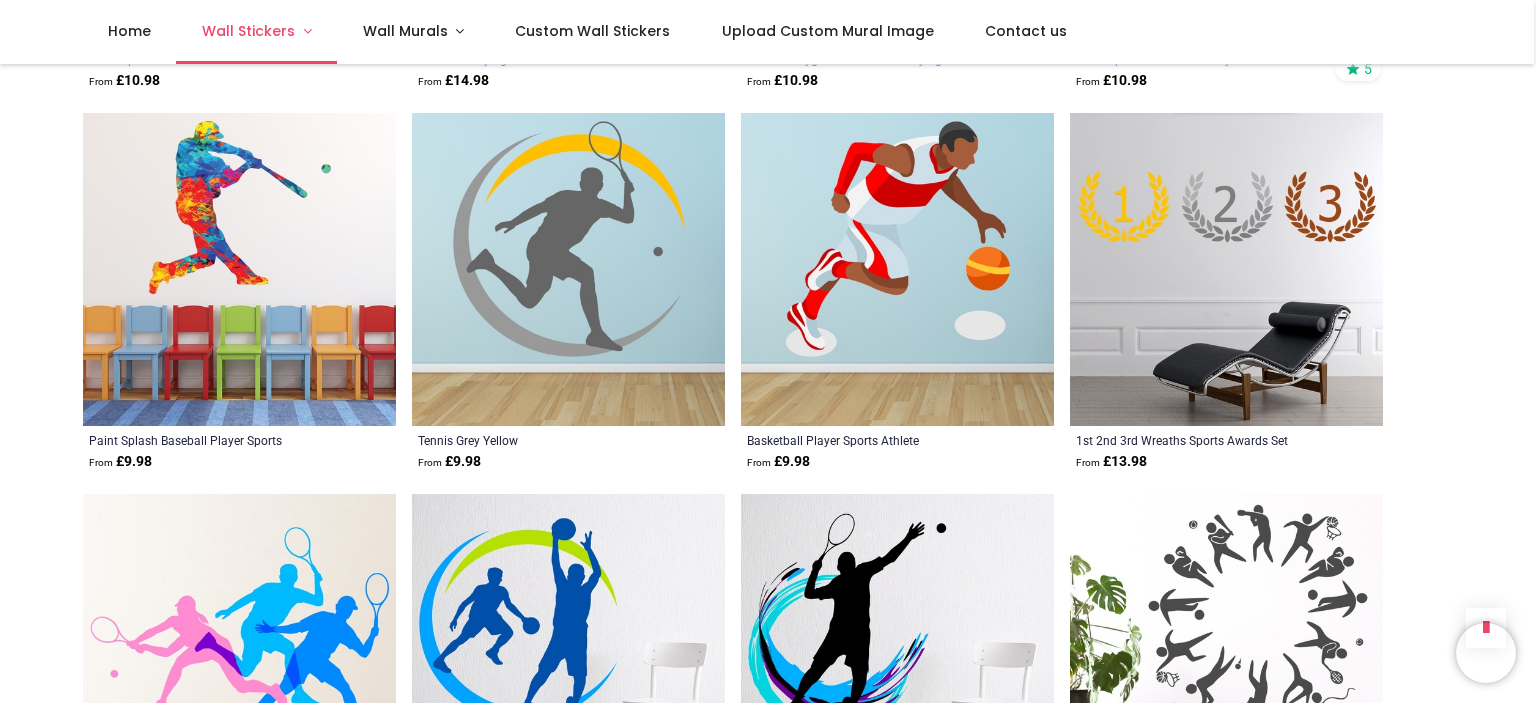 click on "Wall Stickers" at bounding box center (248, 31) 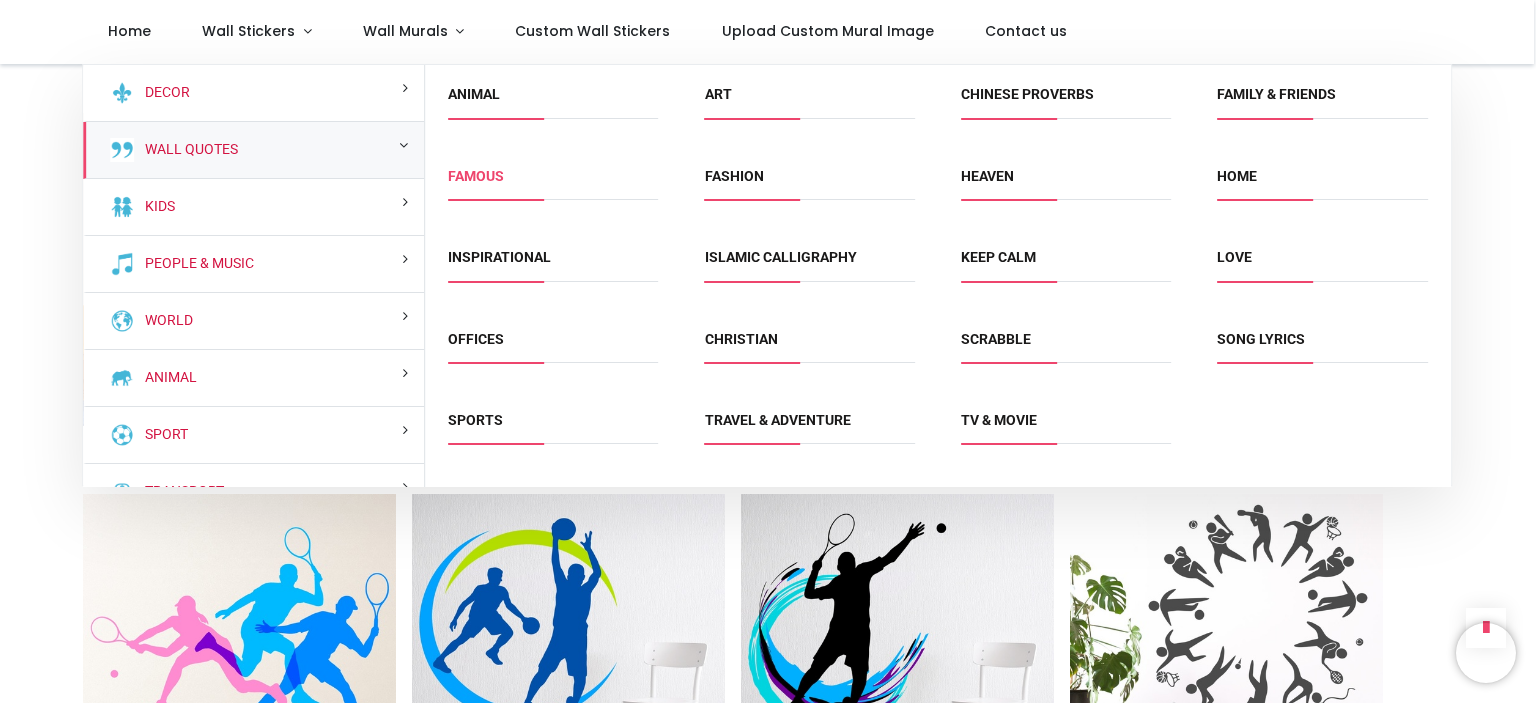 click on "Famous" at bounding box center [476, 176] 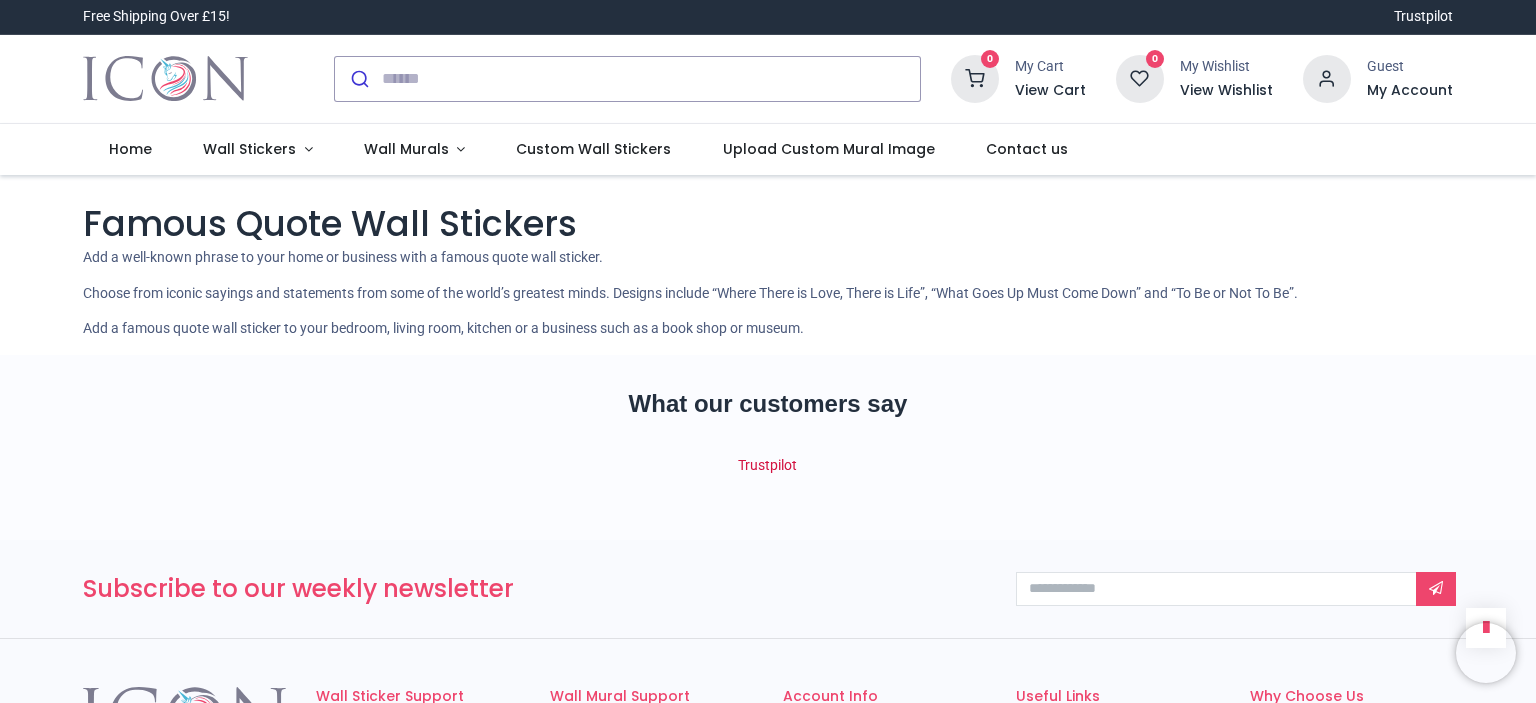 scroll, scrollTop: 0, scrollLeft: 0, axis: both 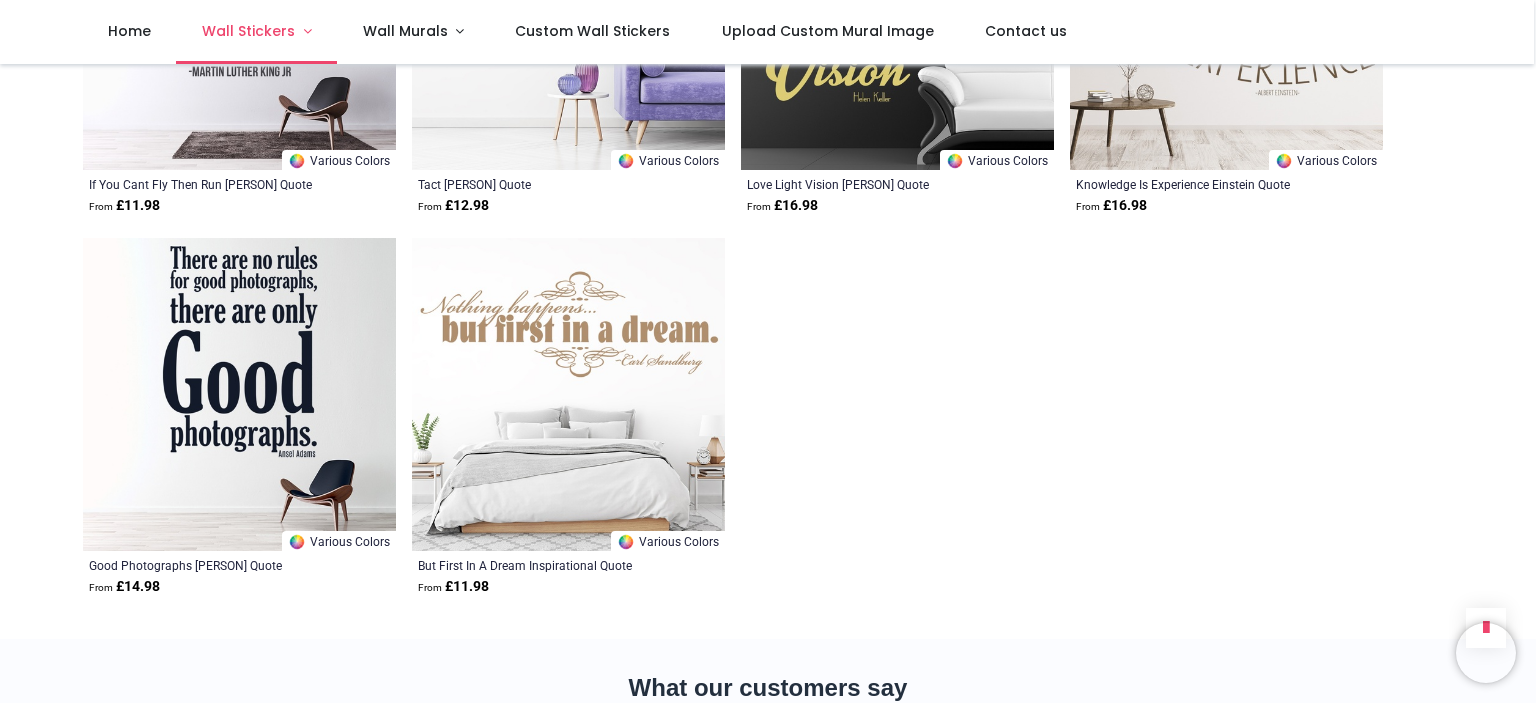 click on "Wall Stickers" at bounding box center (248, 31) 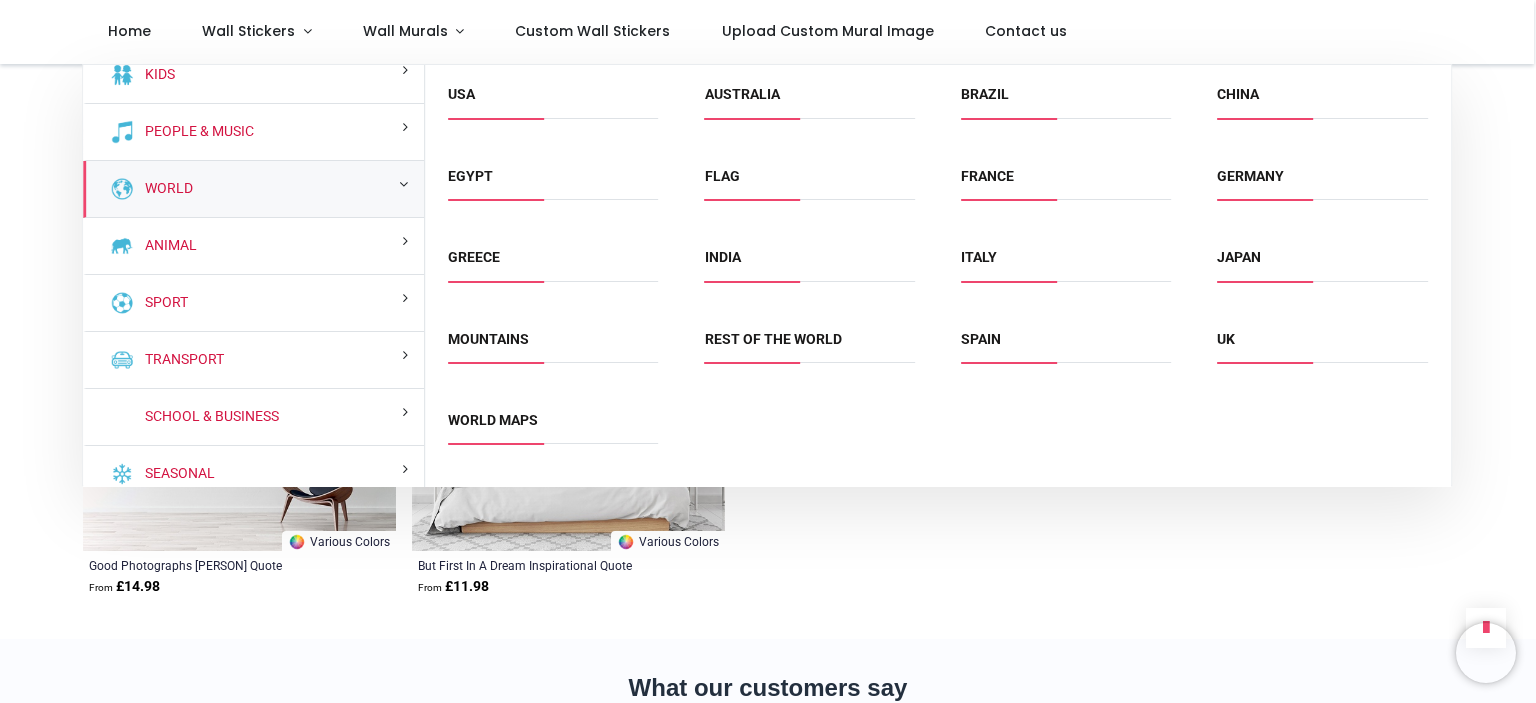 scroll, scrollTop: 146, scrollLeft: 0, axis: vertical 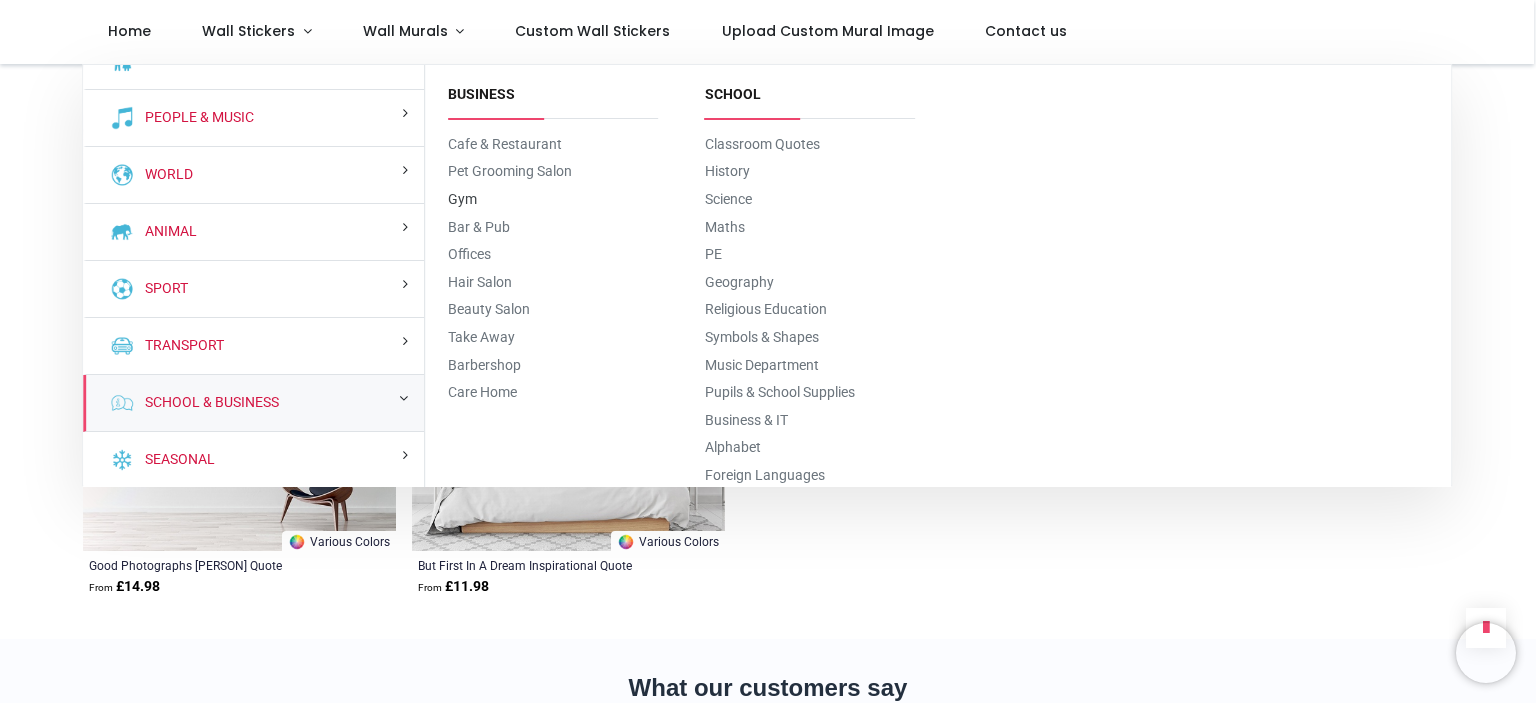 click on "Gym" at bounding box center (462, 199) 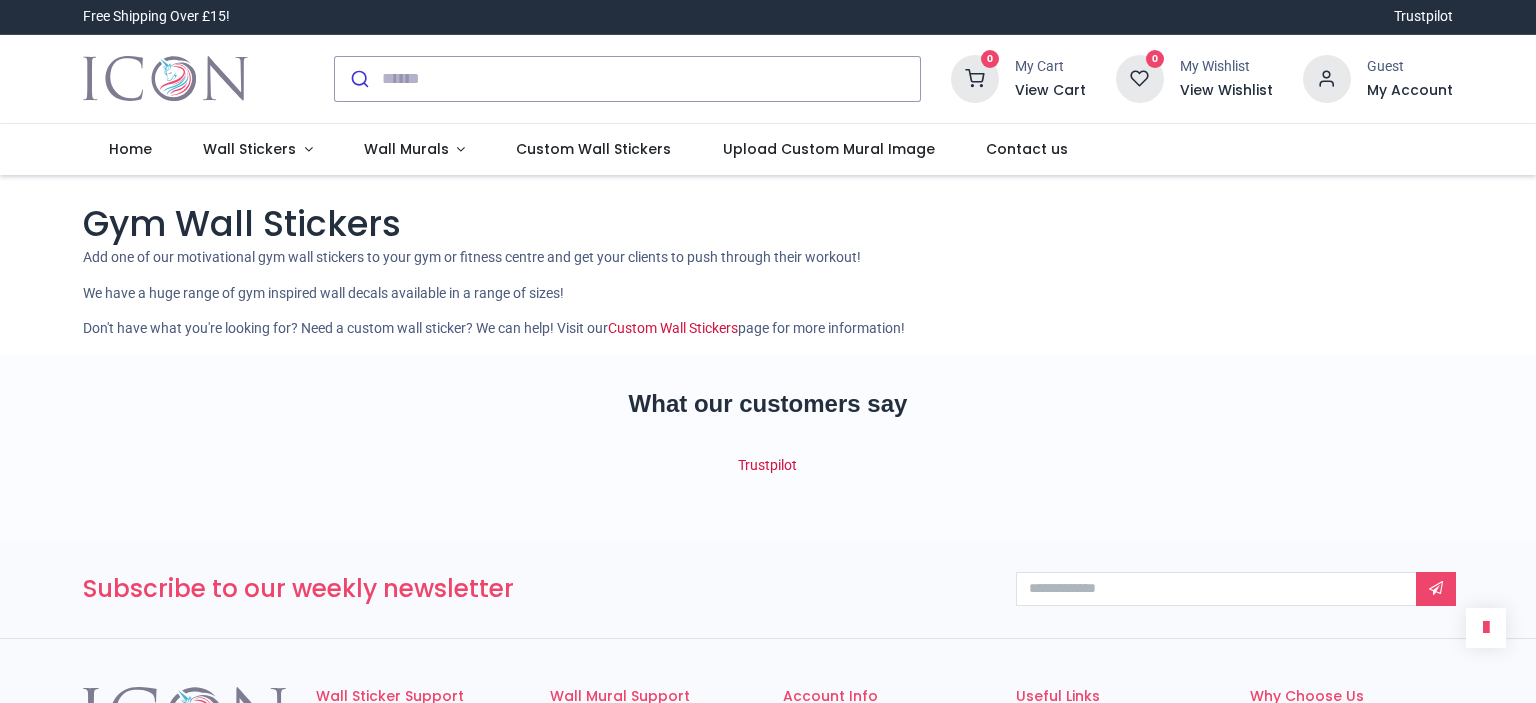 scroll, scrollTop: 0, scrollLeft: 0, axis: both 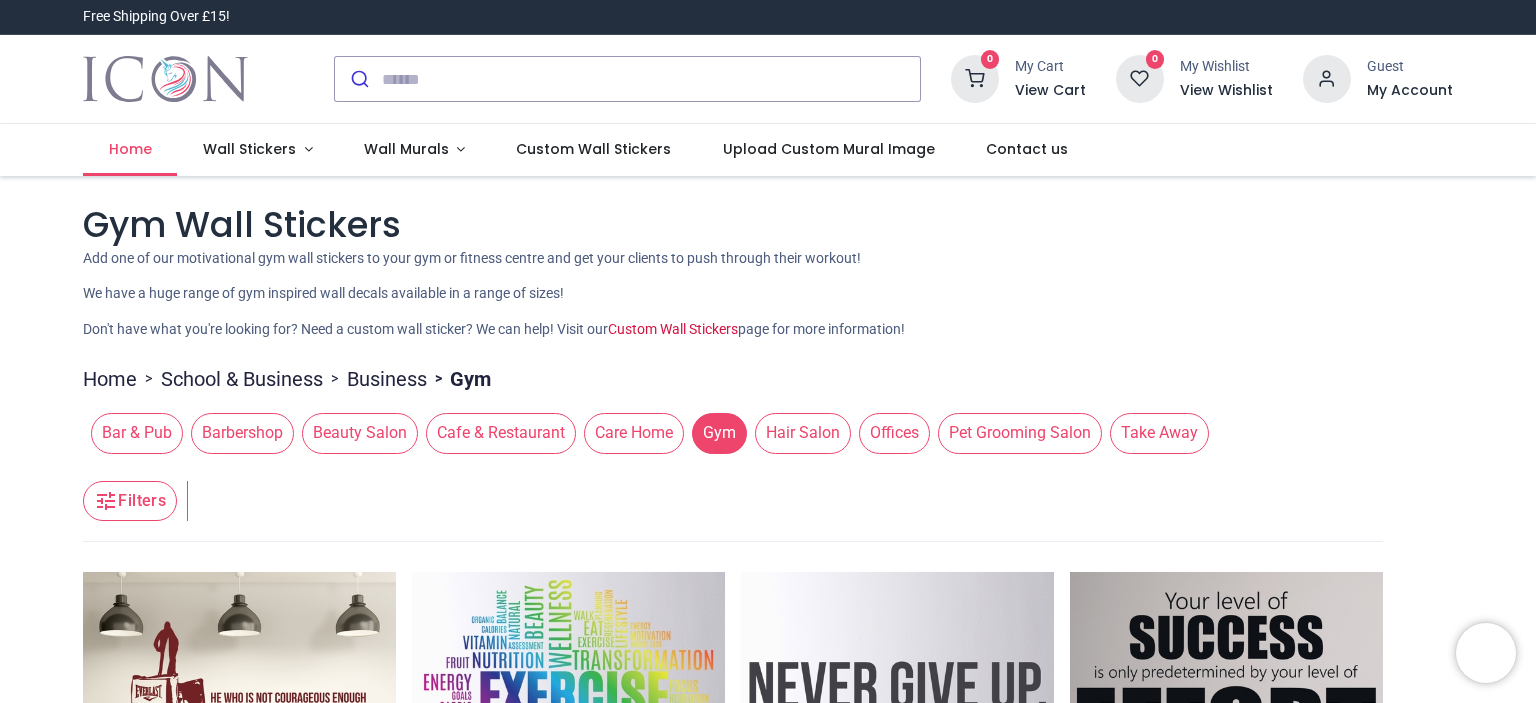 click on "Home" at bounding box center [130, 150] 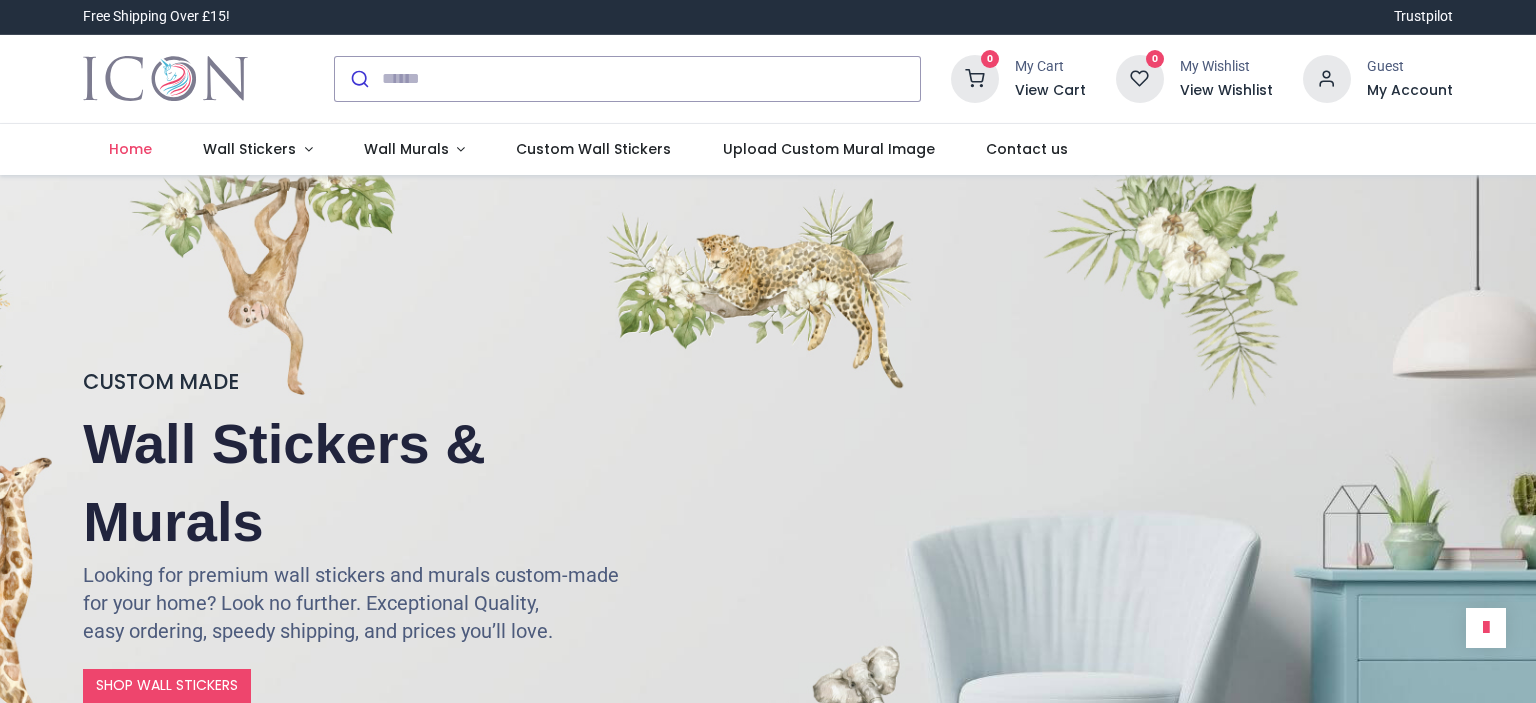 scroll, scrollTop: 0, scrollLeft: 0, axis: both 